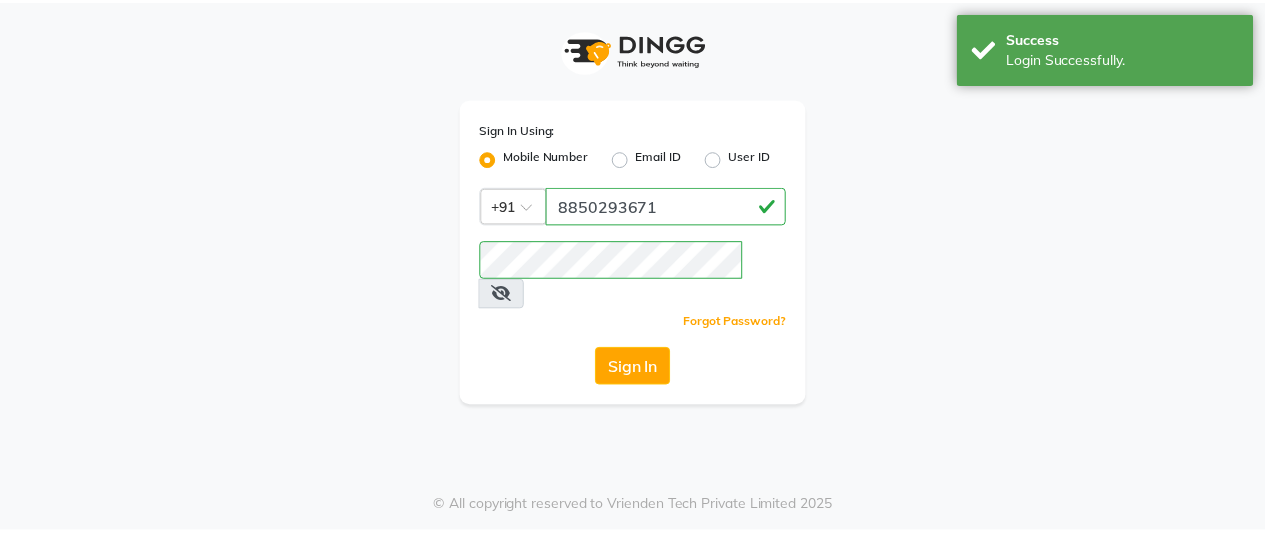 scroll, scrollTop: 0, scrollLeft: 0, axis: both 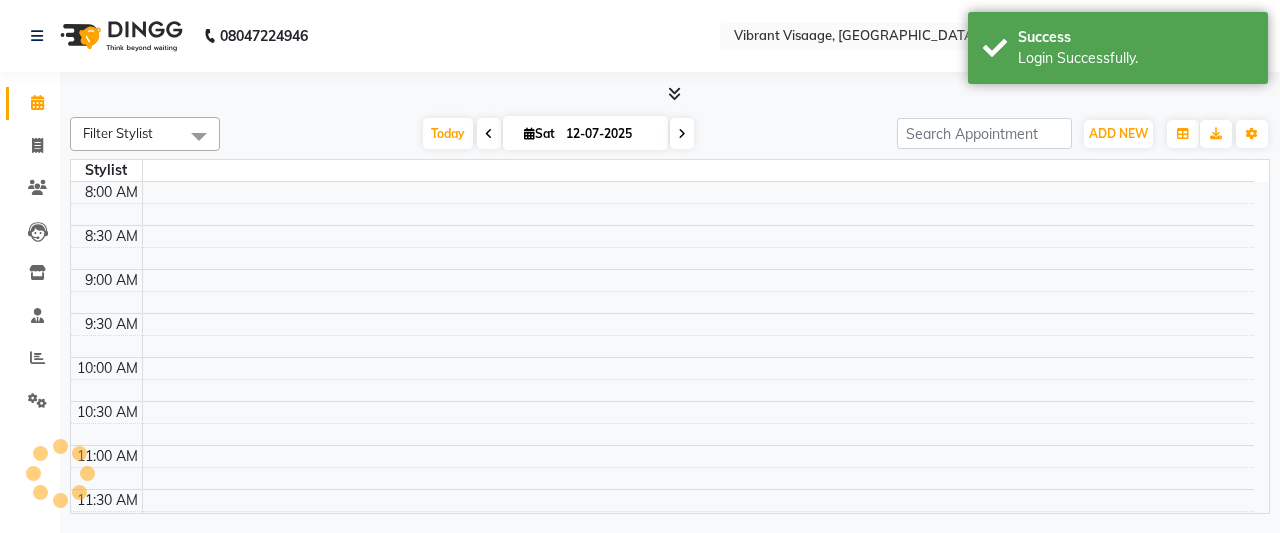 select on "en" 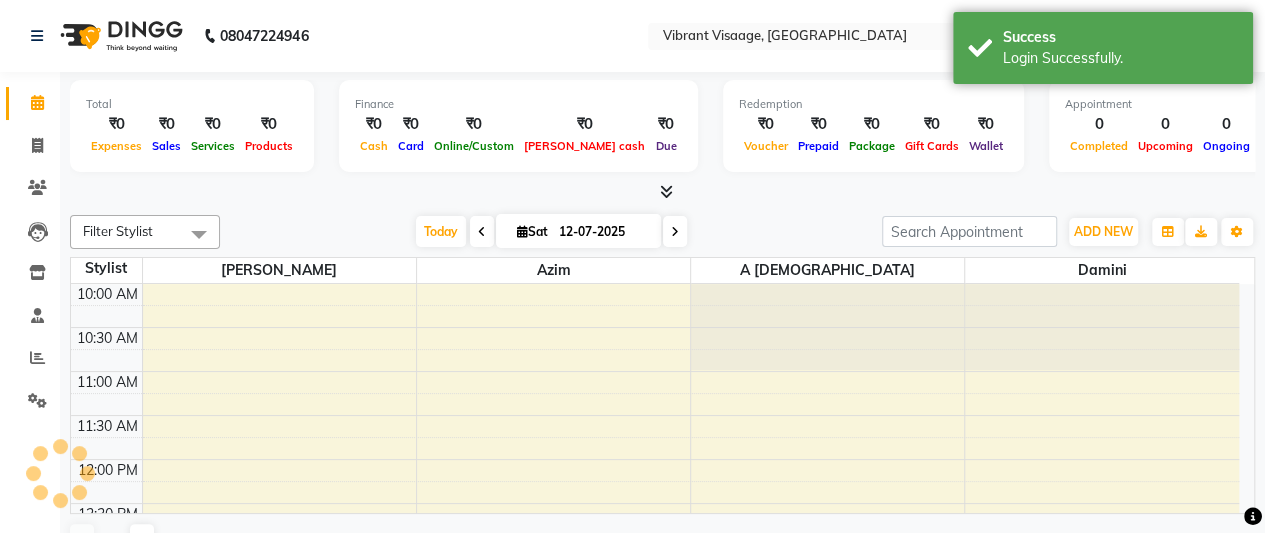 scroll, scrollTop: 694, scrollLeft: 0, axis: vertical 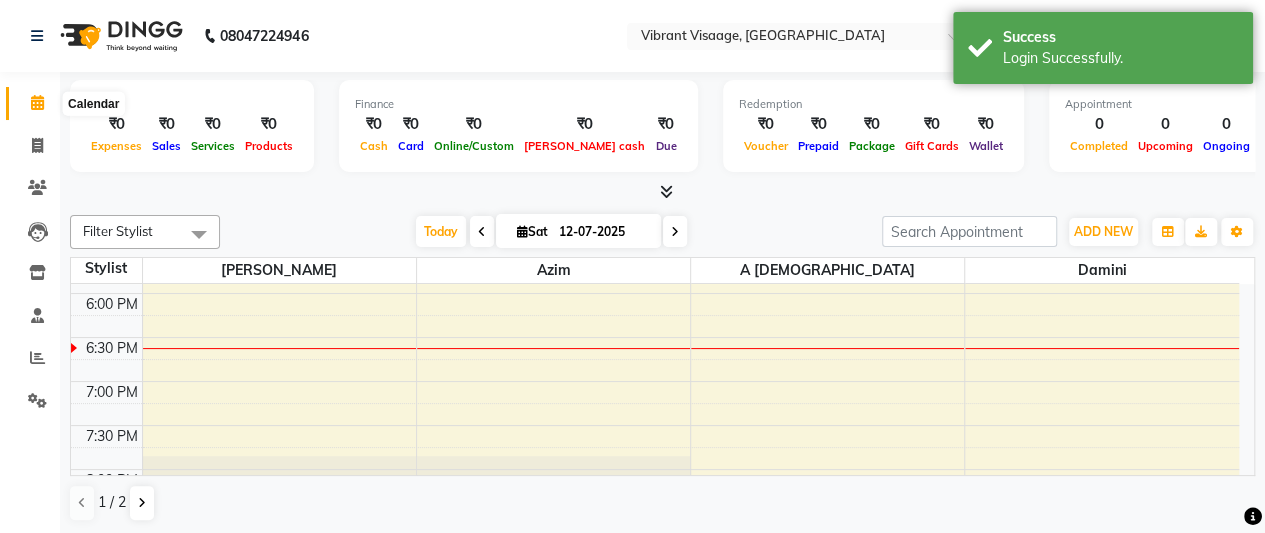 click 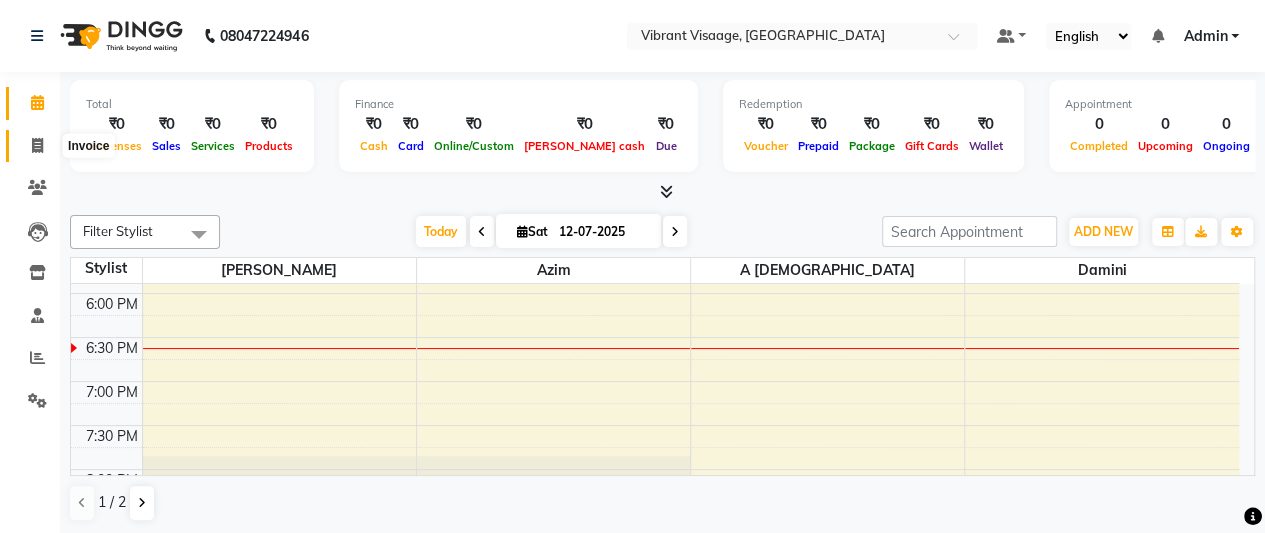 click 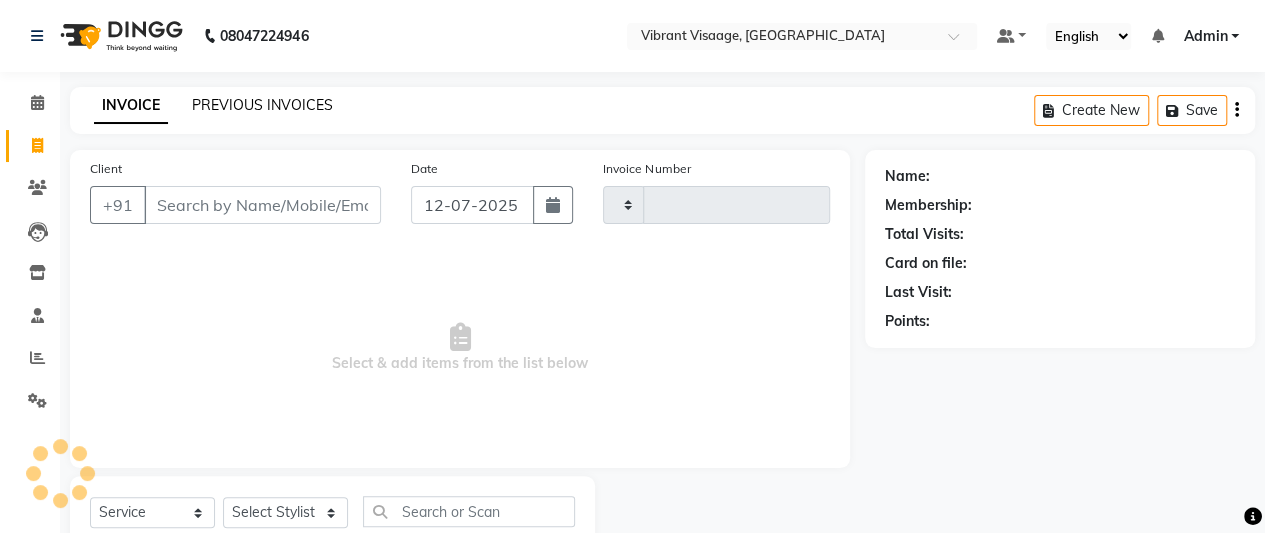 type on "0370" 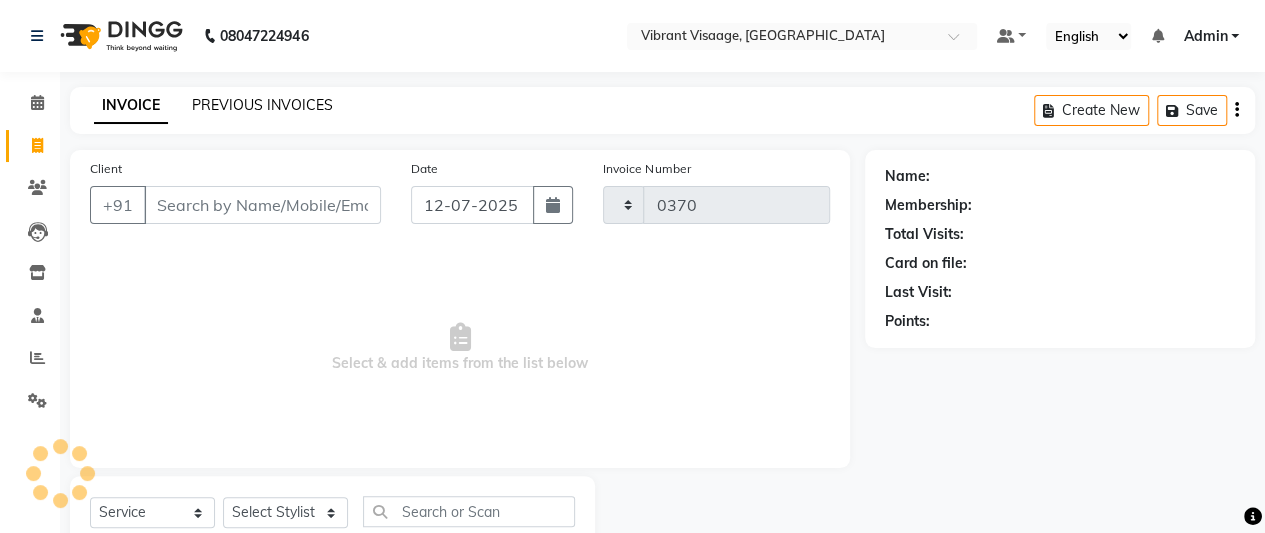 select on "7649" 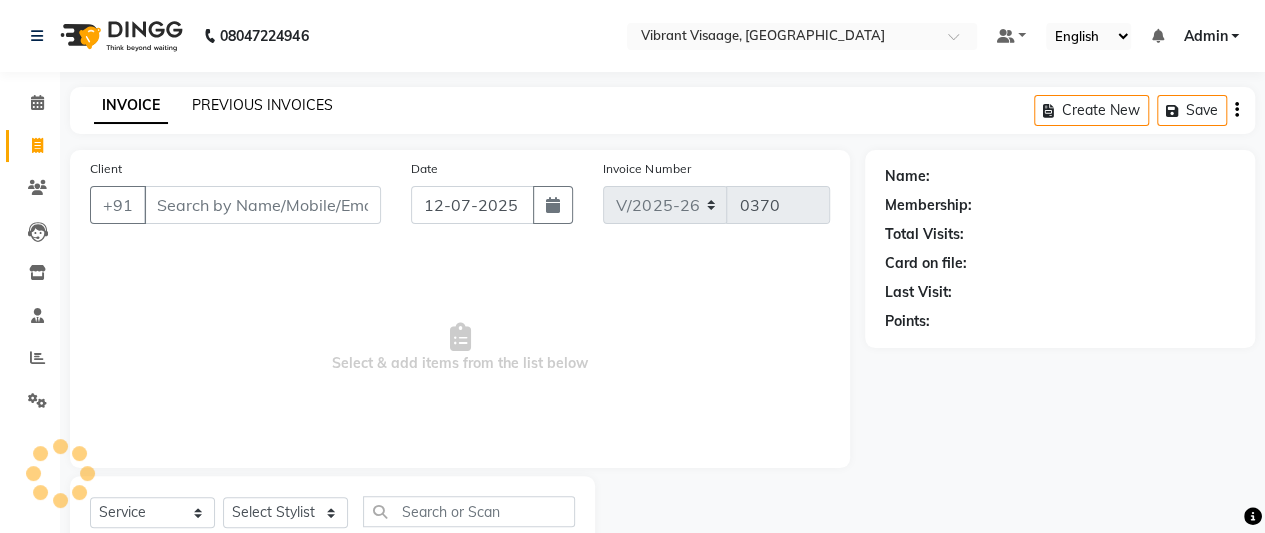 click on "PREVIOUS INVOICES" 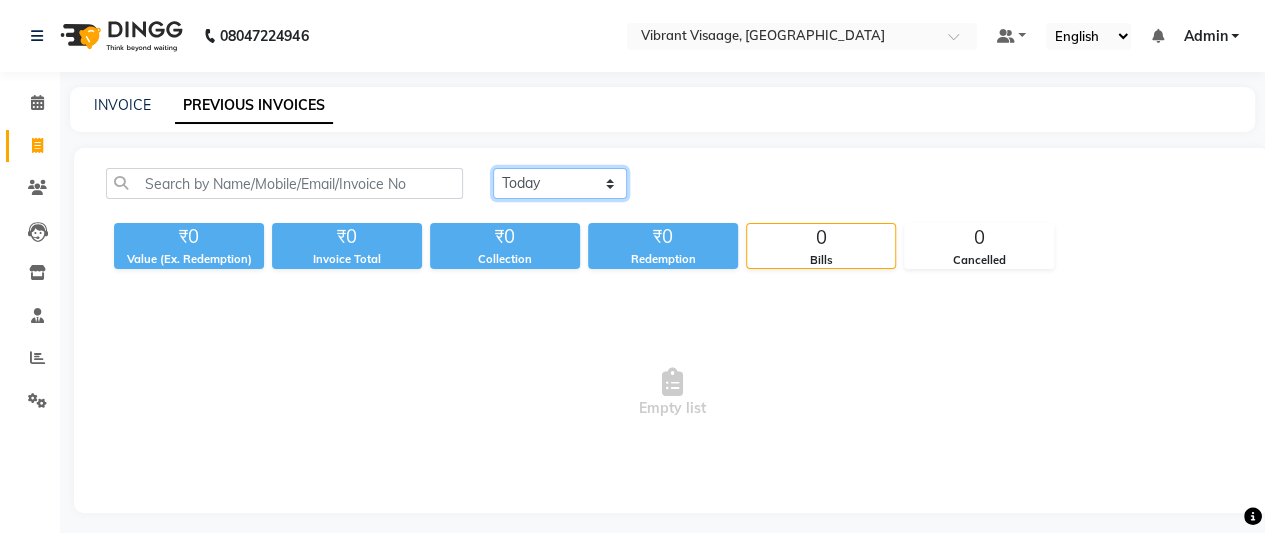 click on "Today Yesterday Custom Range" 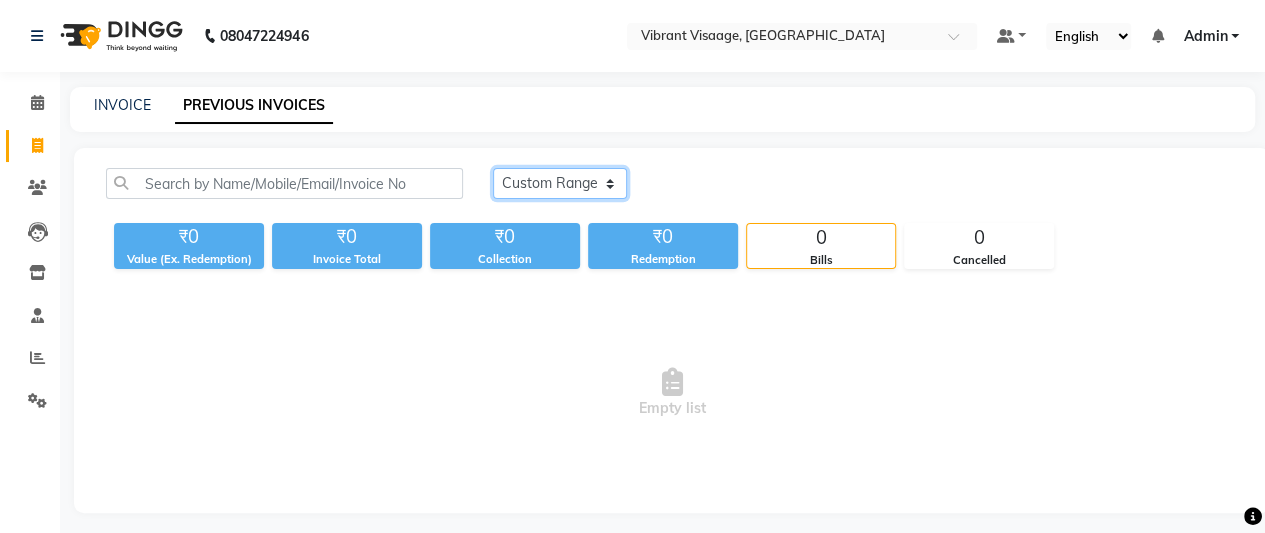 click on "Today Yesterday Custom Range" 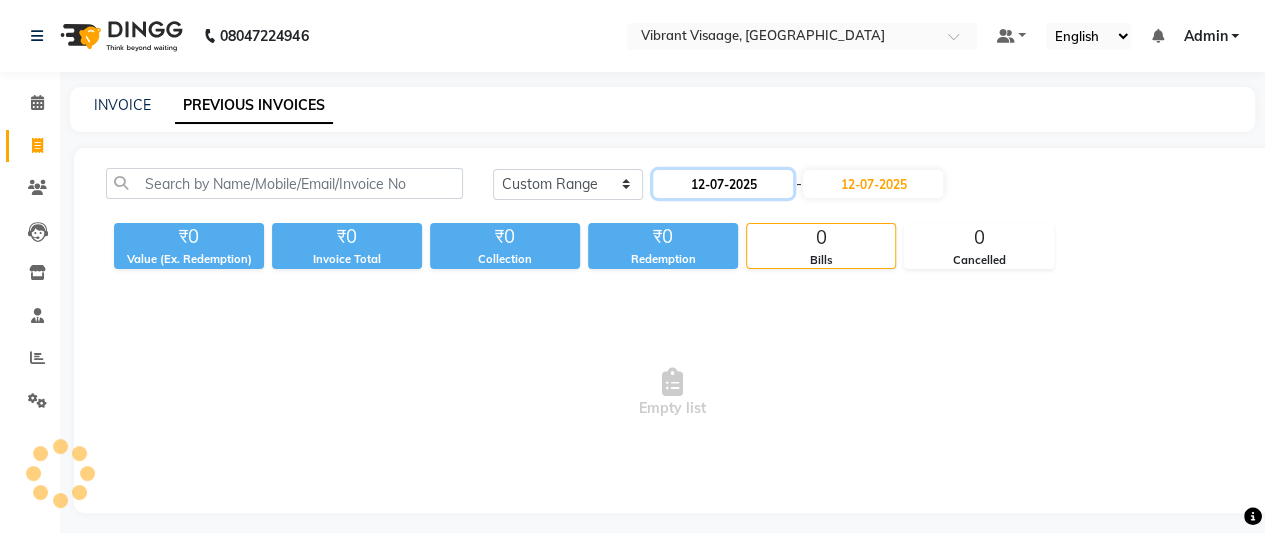 click on "12-07-2025" 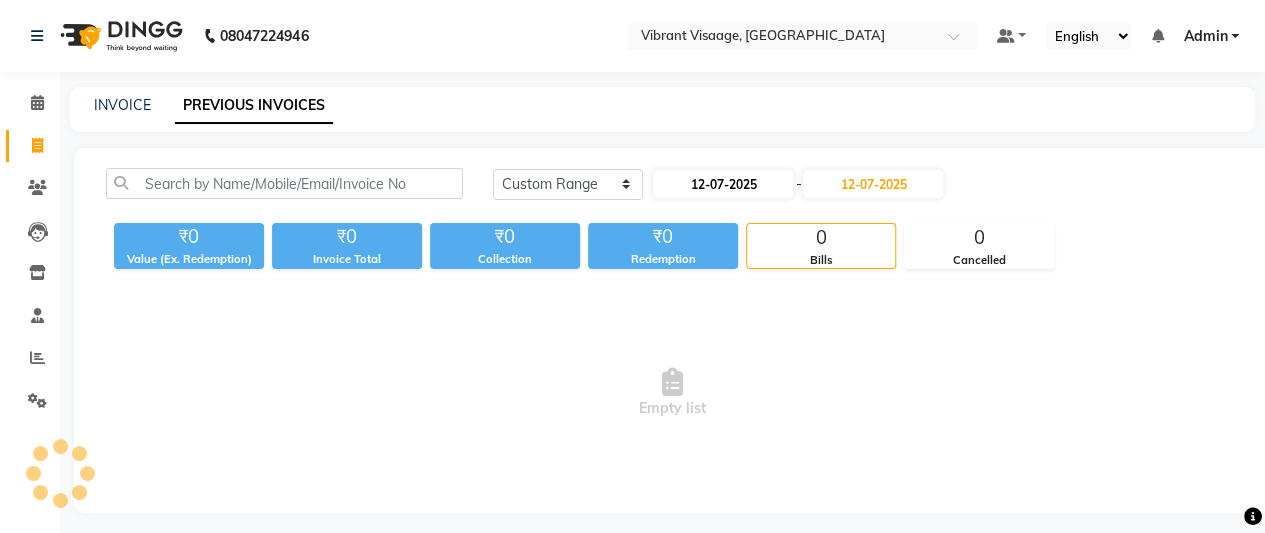 select on "7" 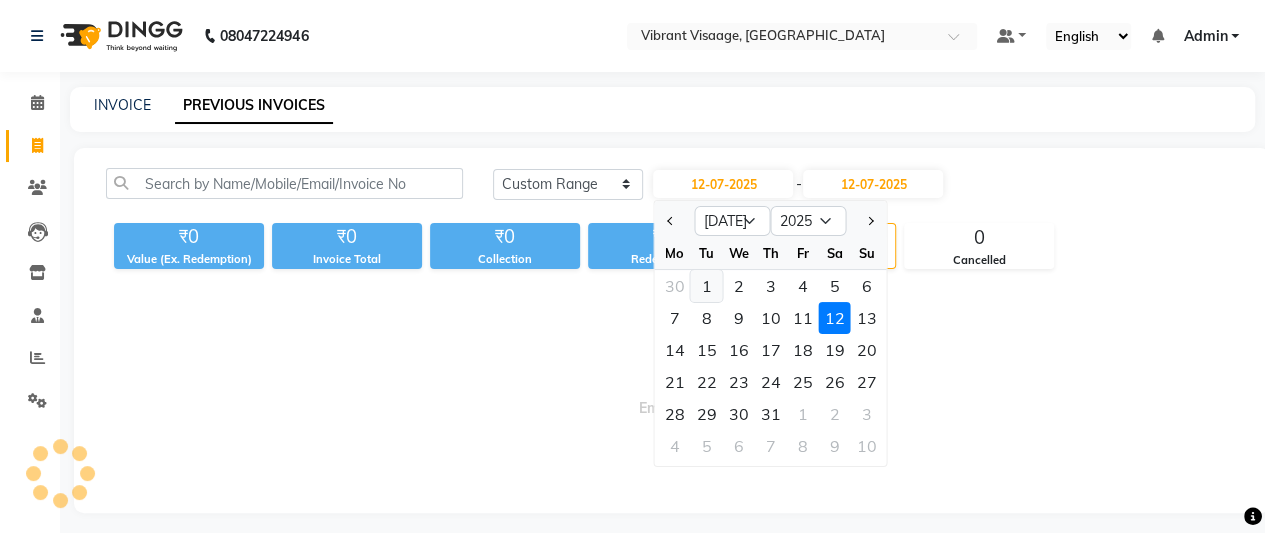 click on "1" 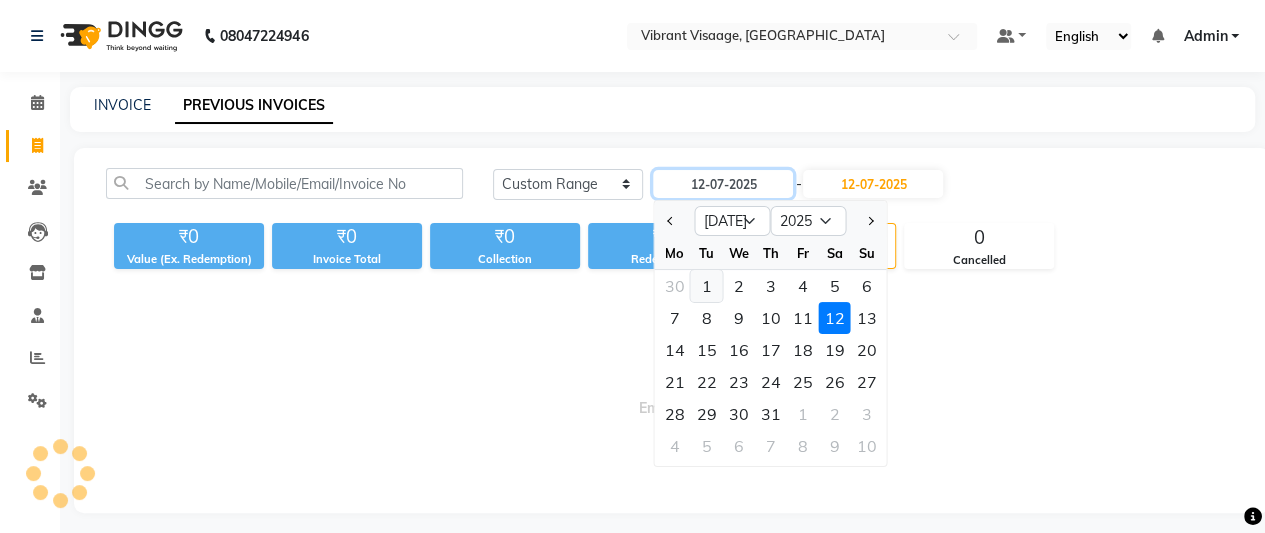 type on "01-07-2025" 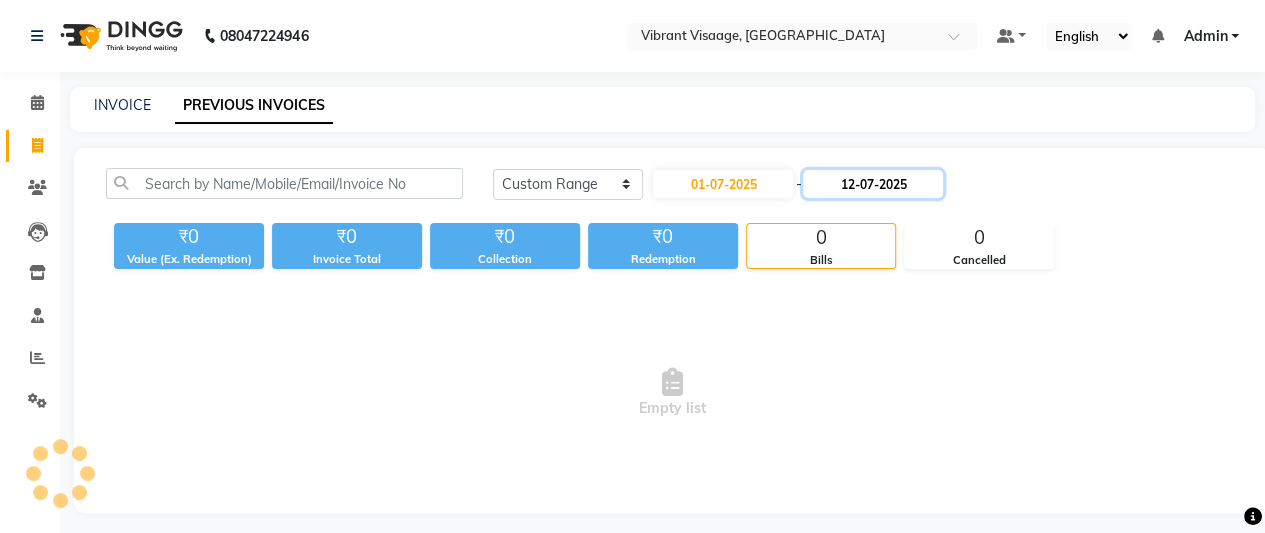 click on "12-07-2025" 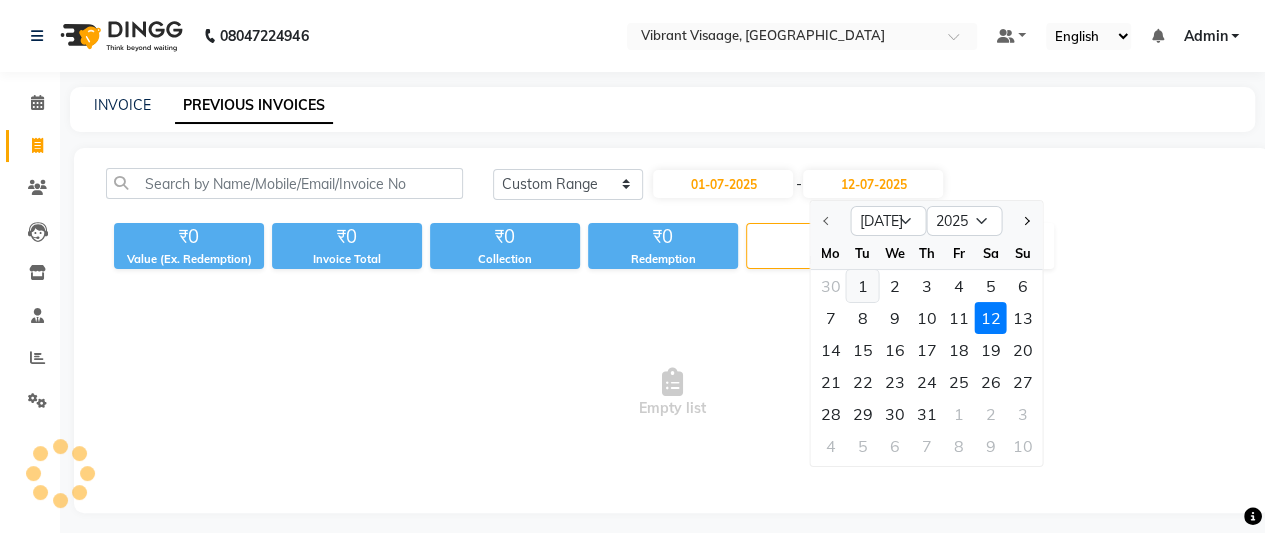 click on "1" 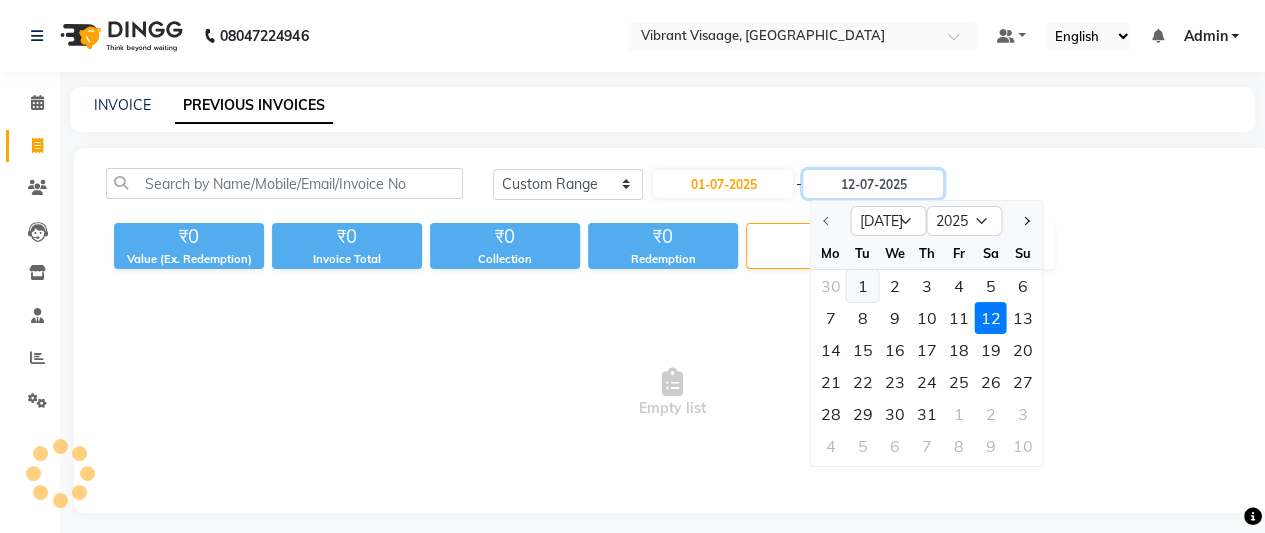 type on "01-07-2025" 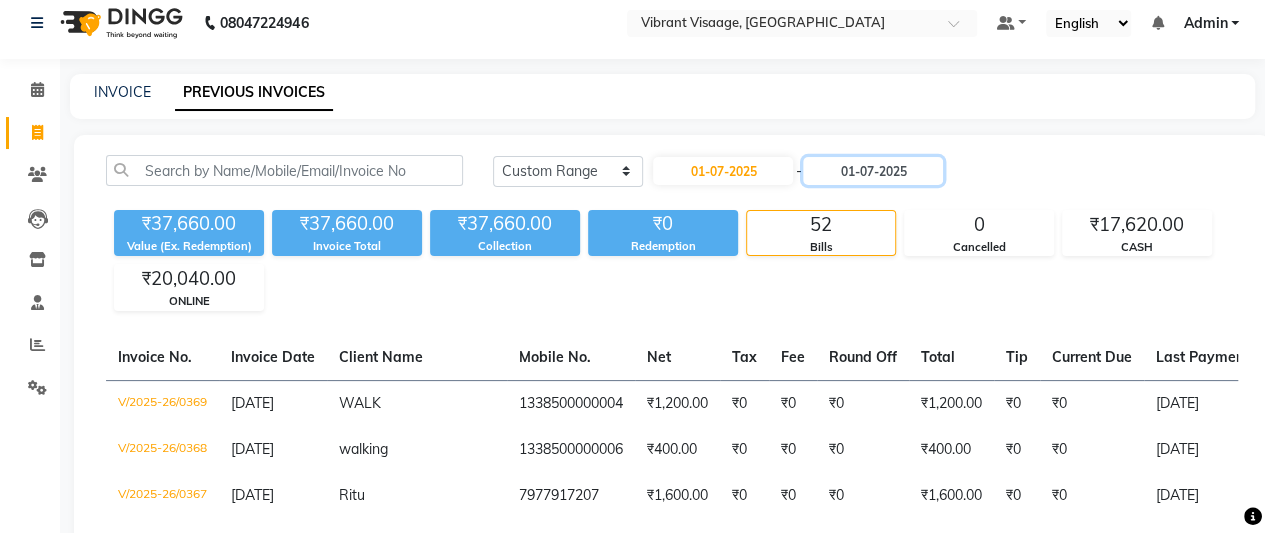 scroll, scrollTop: 0, scrollLeft: 0, axis: both 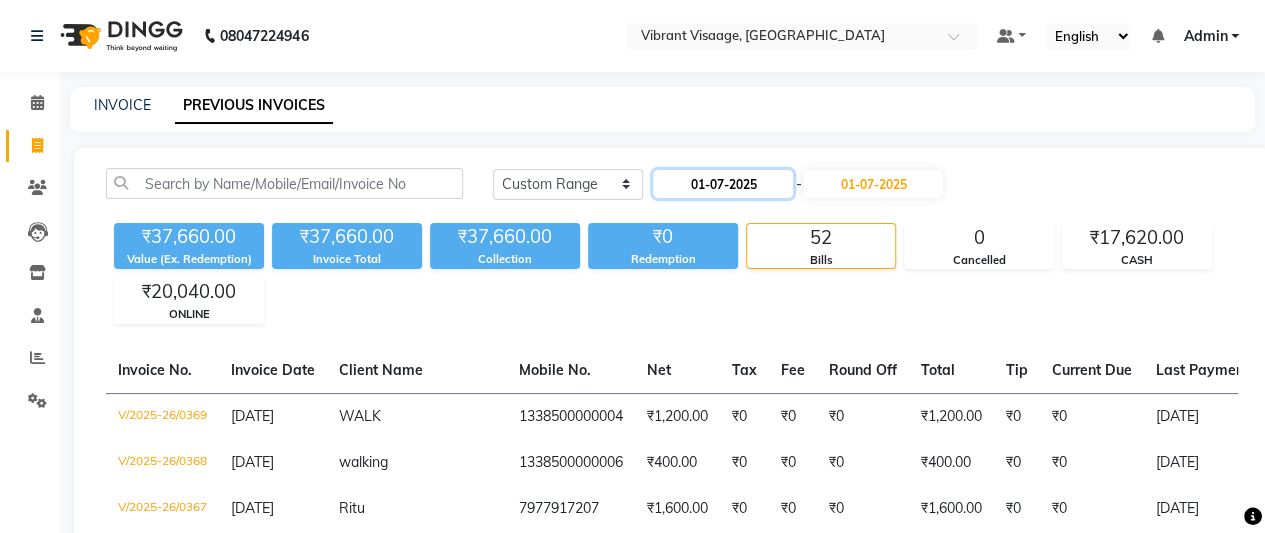 click on "01-07-2025" 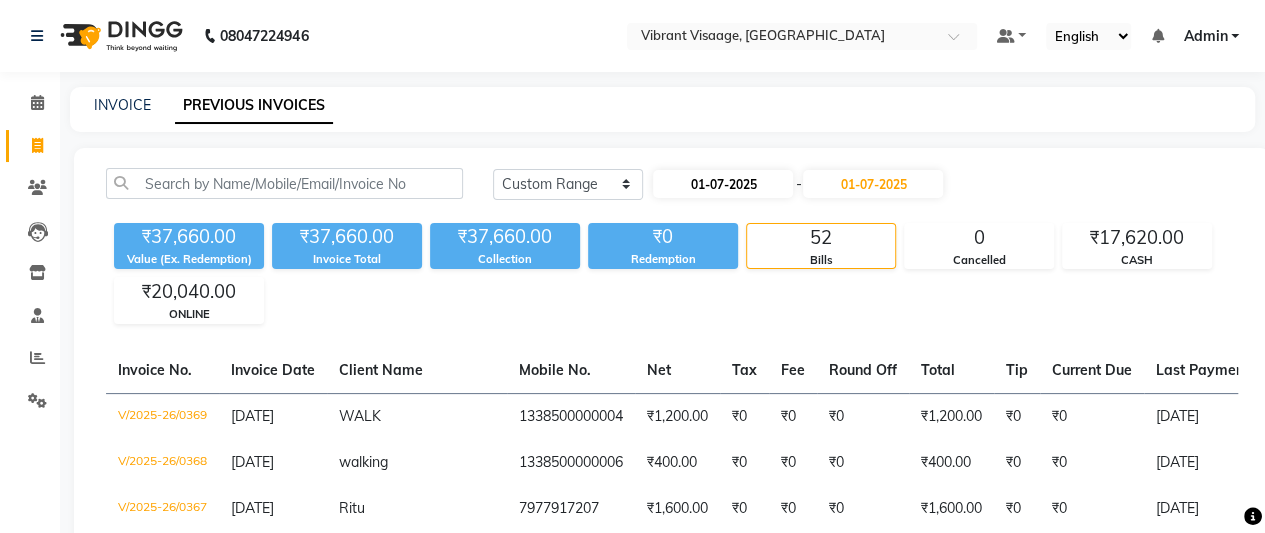 select on "7" 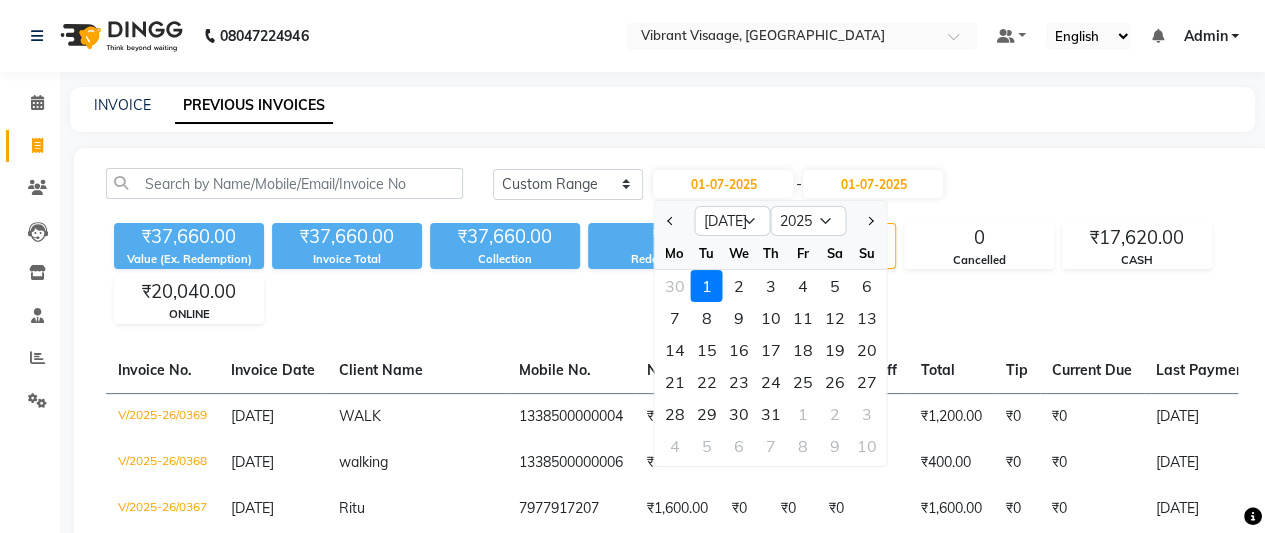 click on "1" 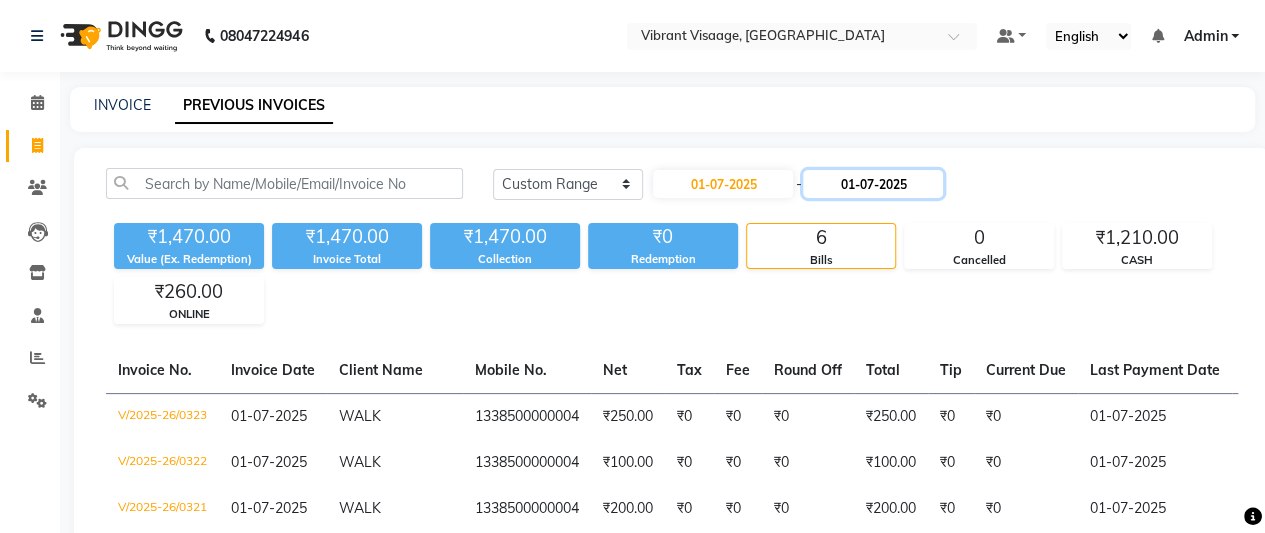 click on "01-07-2025" 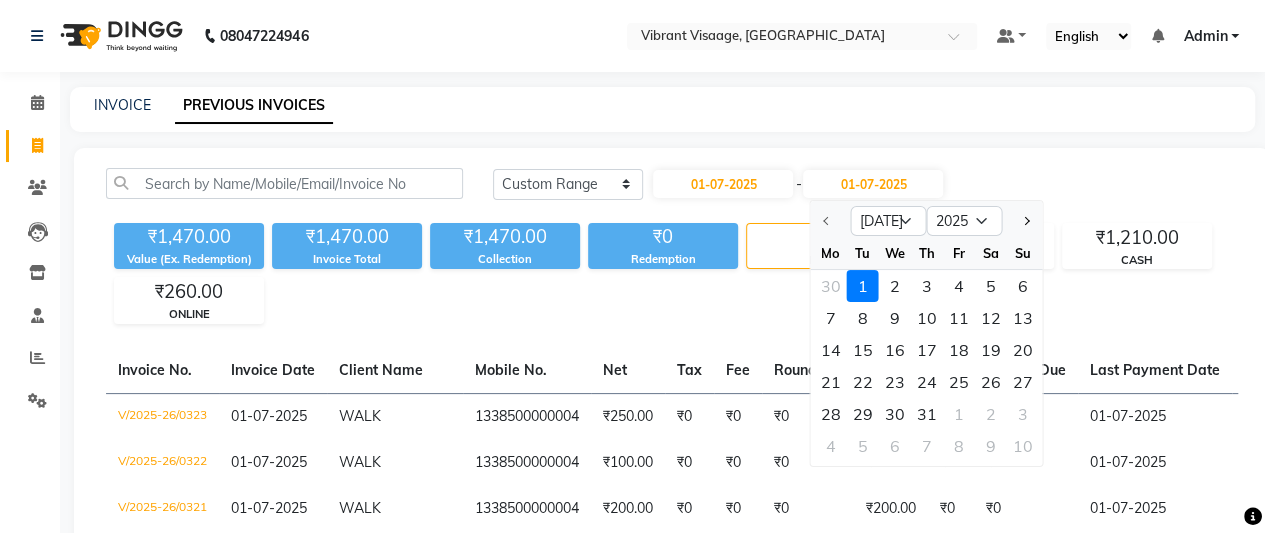 click on "1" 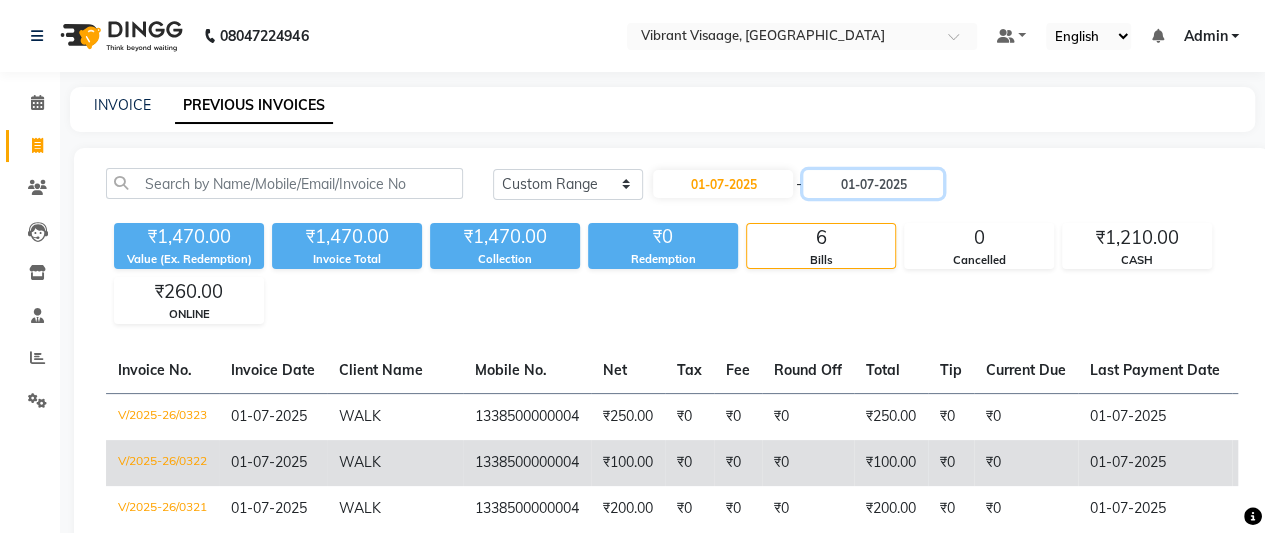 scroll, scrollTop: 257, scrollLeft: 0, axis: vertical 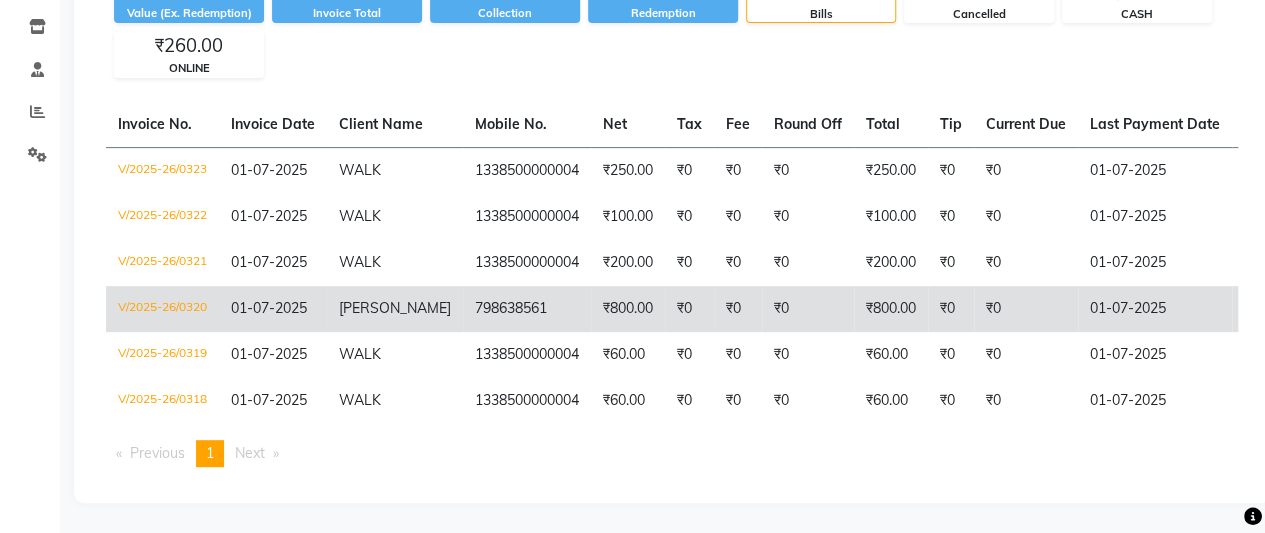 click on "01-07-2025" 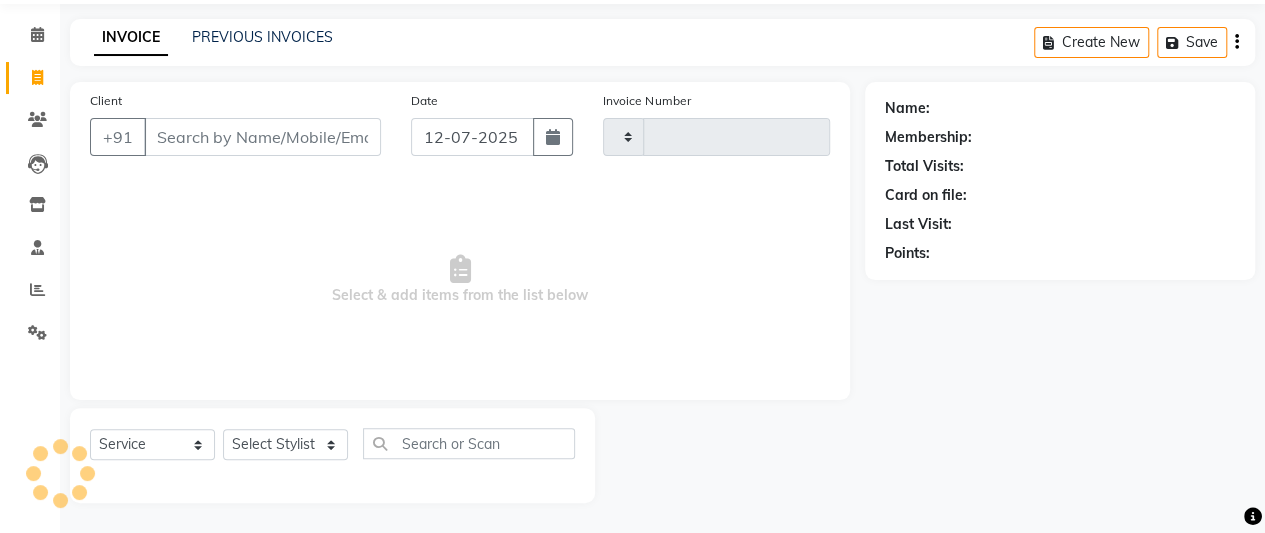 scroll, scrollTop: 67, scrollLeft: 0, axis: vertical 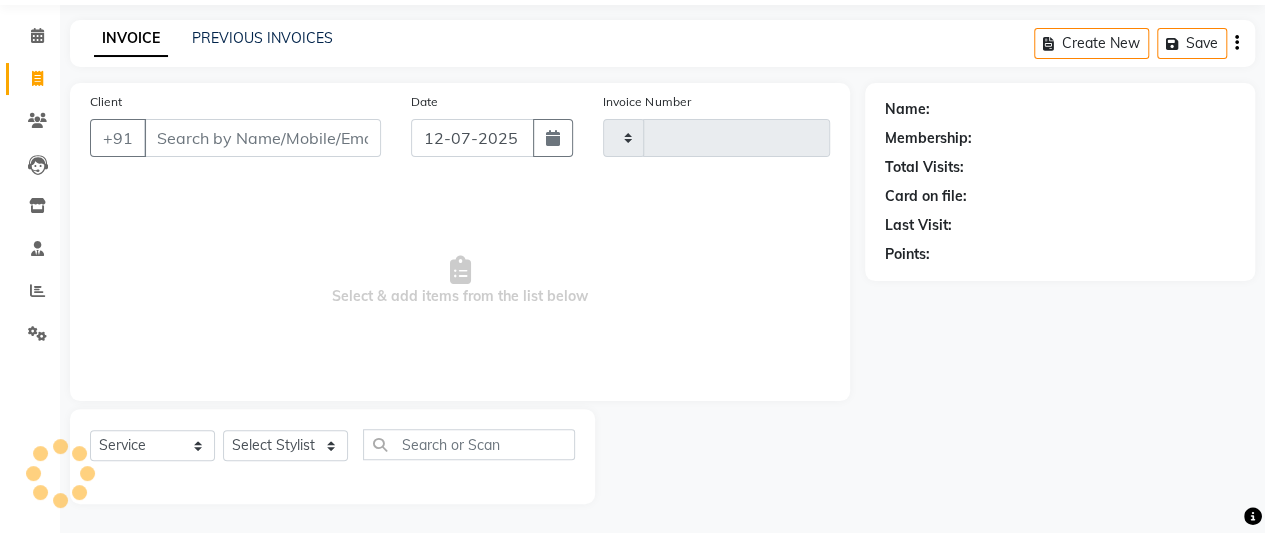 type on "0374" 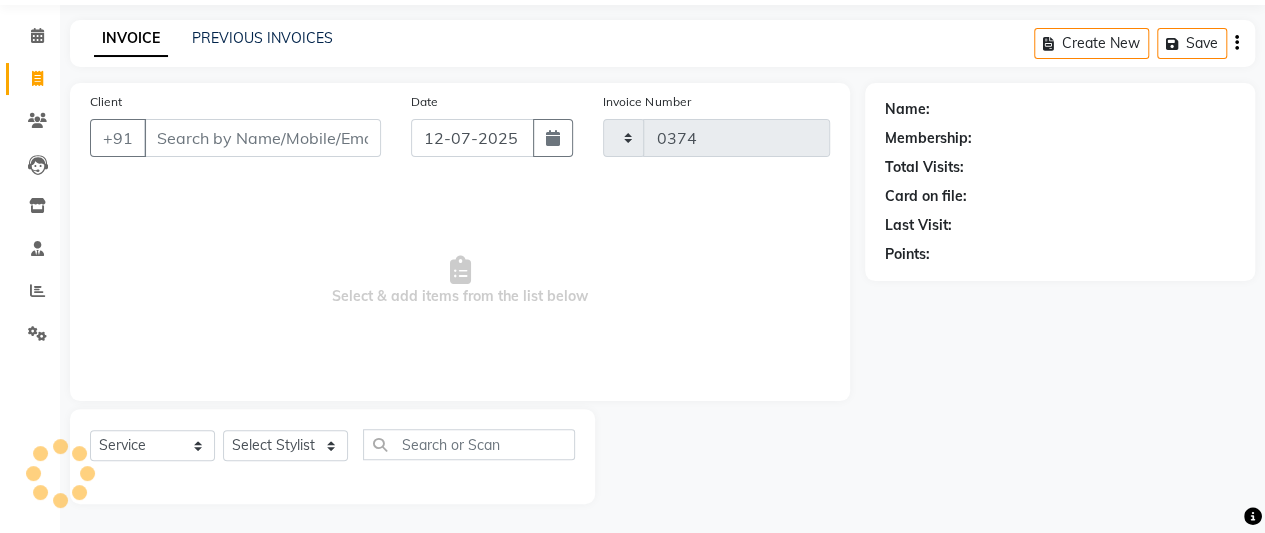 select on "7649" 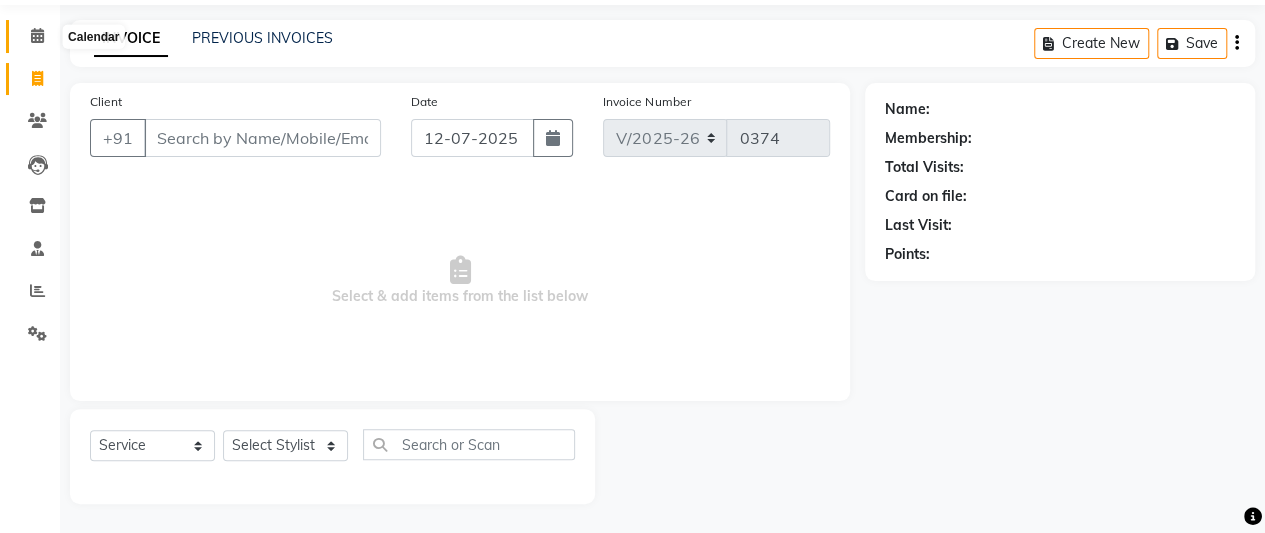 click 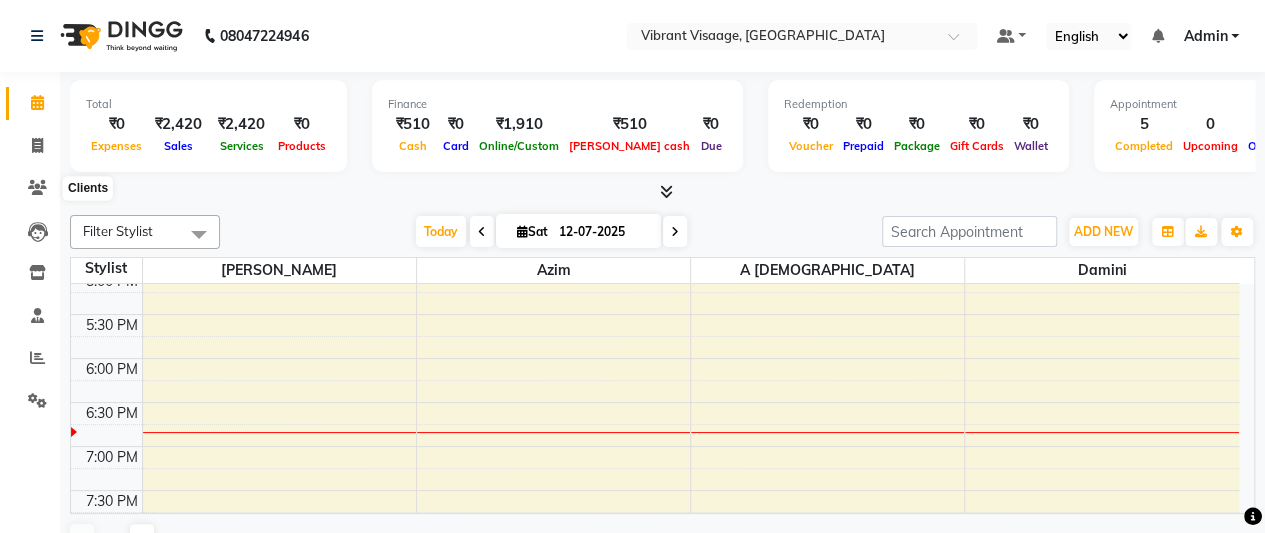 scroll, scrollTop: 0, scrollLeft: 0, axis: both 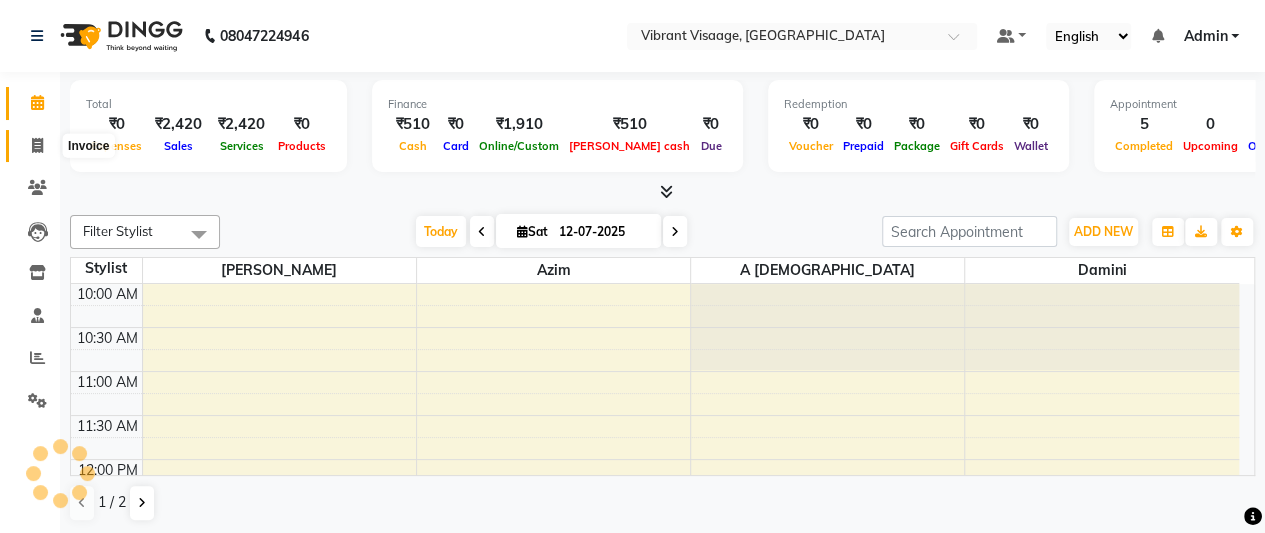 click 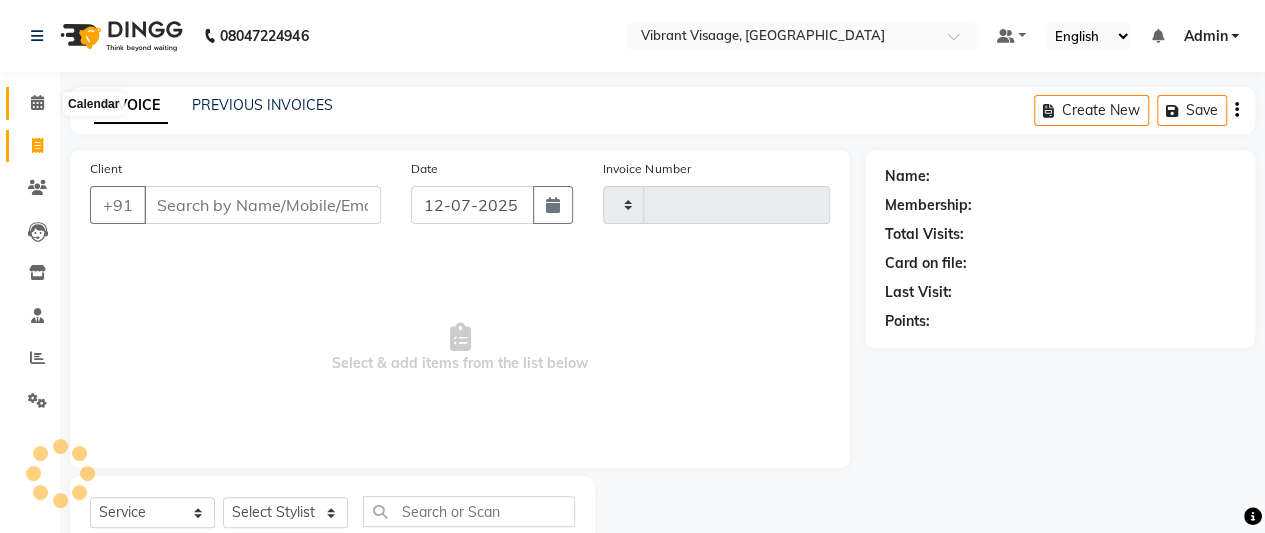 click 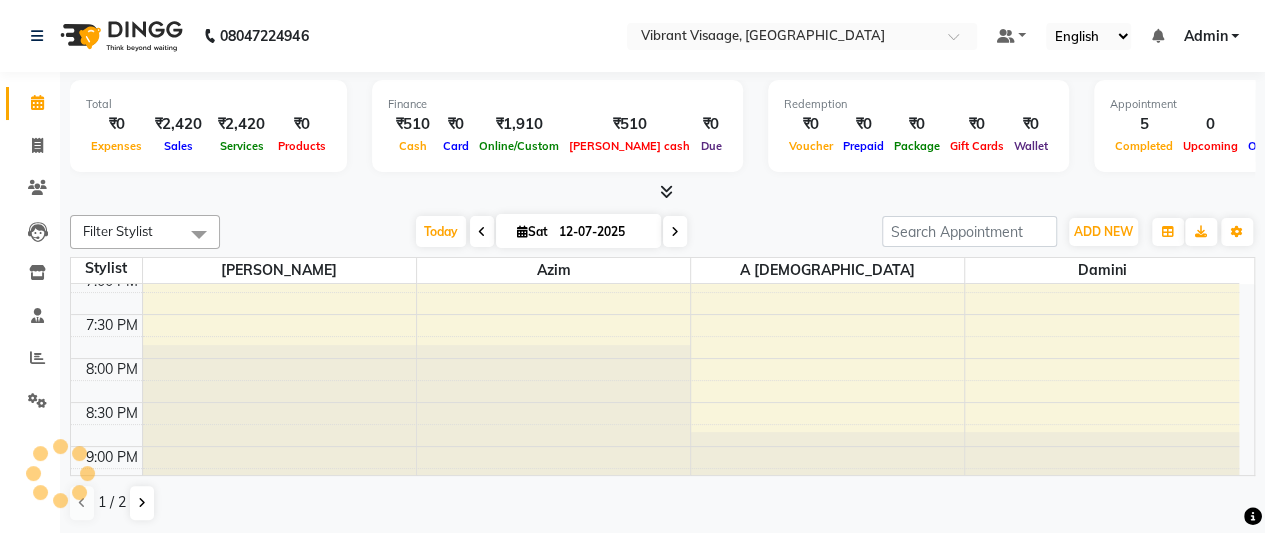 scroll, scrollTop: 0, scrollLeft: 0, axis: both 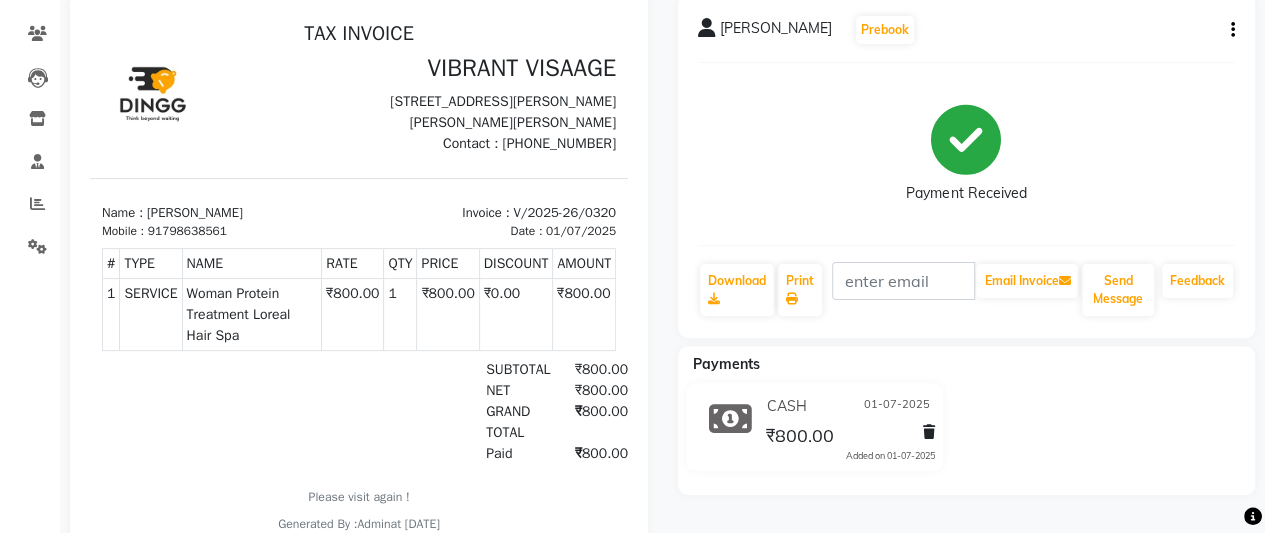 click on "₹800.00" at bounding box center [448, 315] 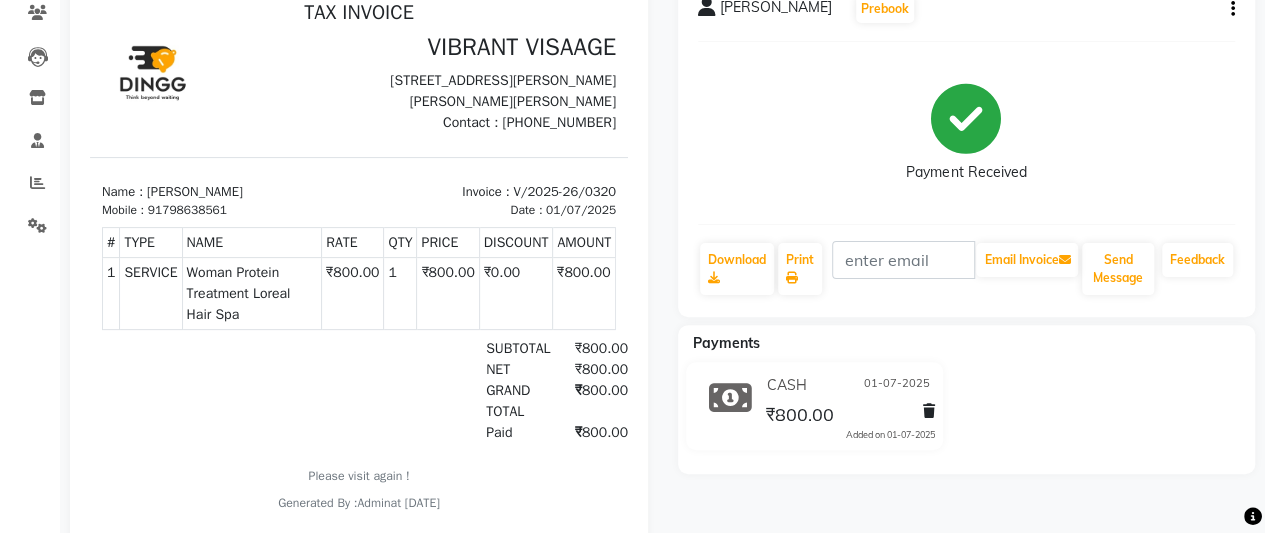 scroll, scrollTop: 174, scrollLeft: 0, axis: vertical 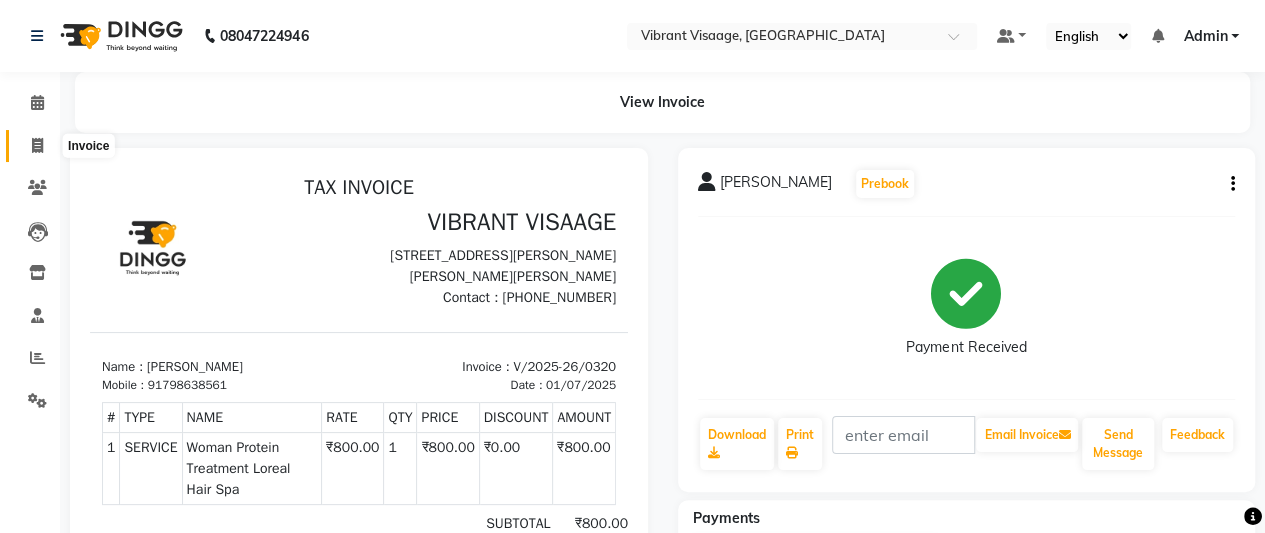 click 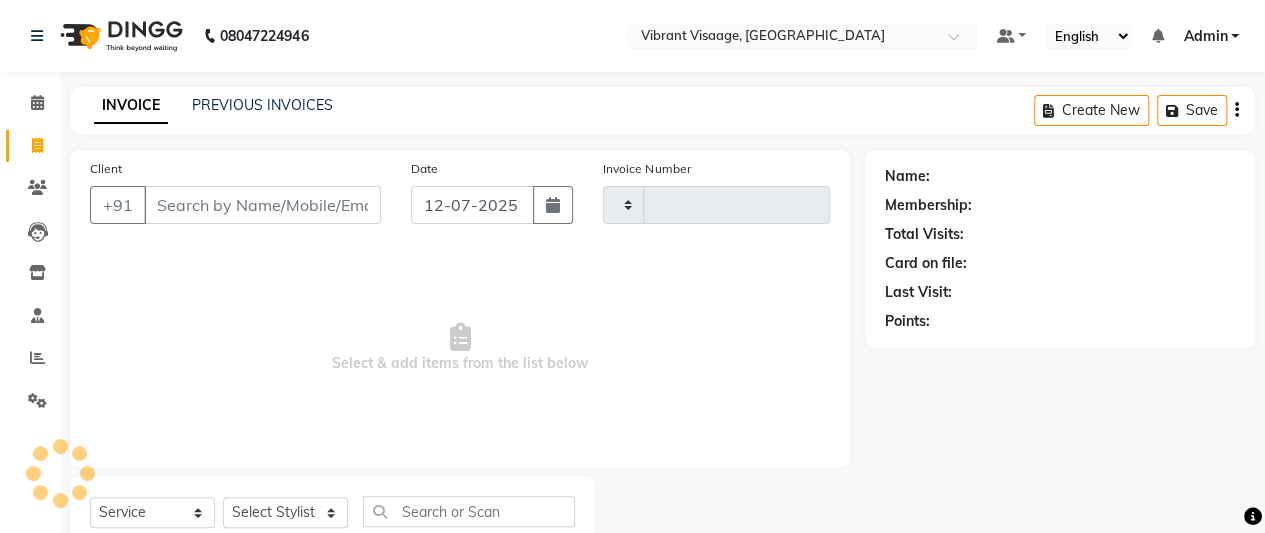scroll, scrollTop: 67, scrollLeft: 0, axis: vertical 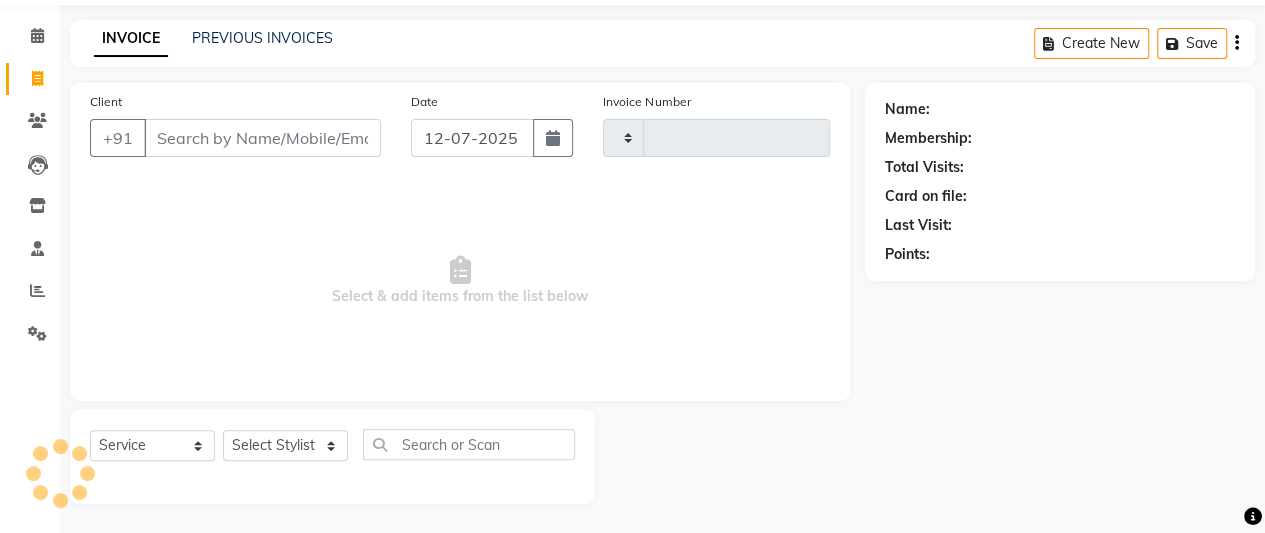 type on "0370" 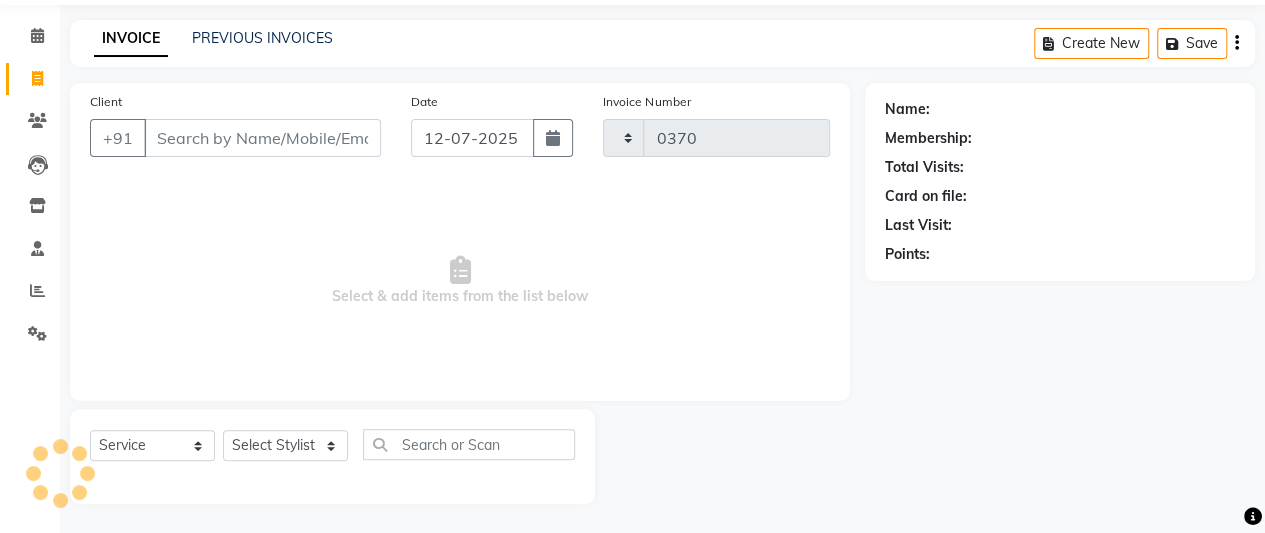 select on "7649" 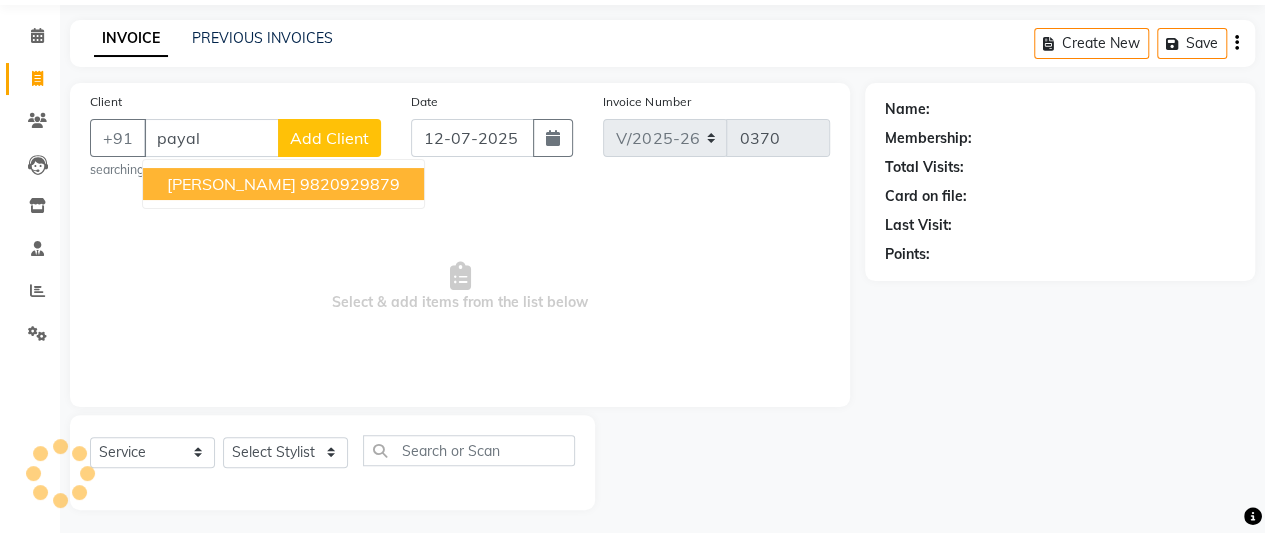click on "9820929879" at bounding box center [350, 184] 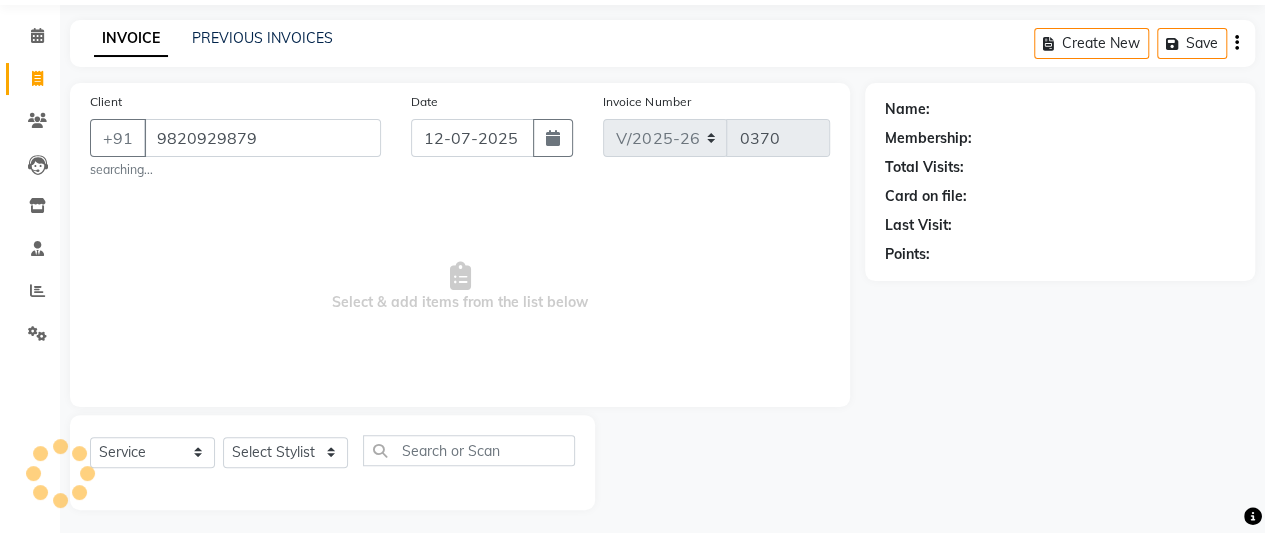 type on "9820929879" 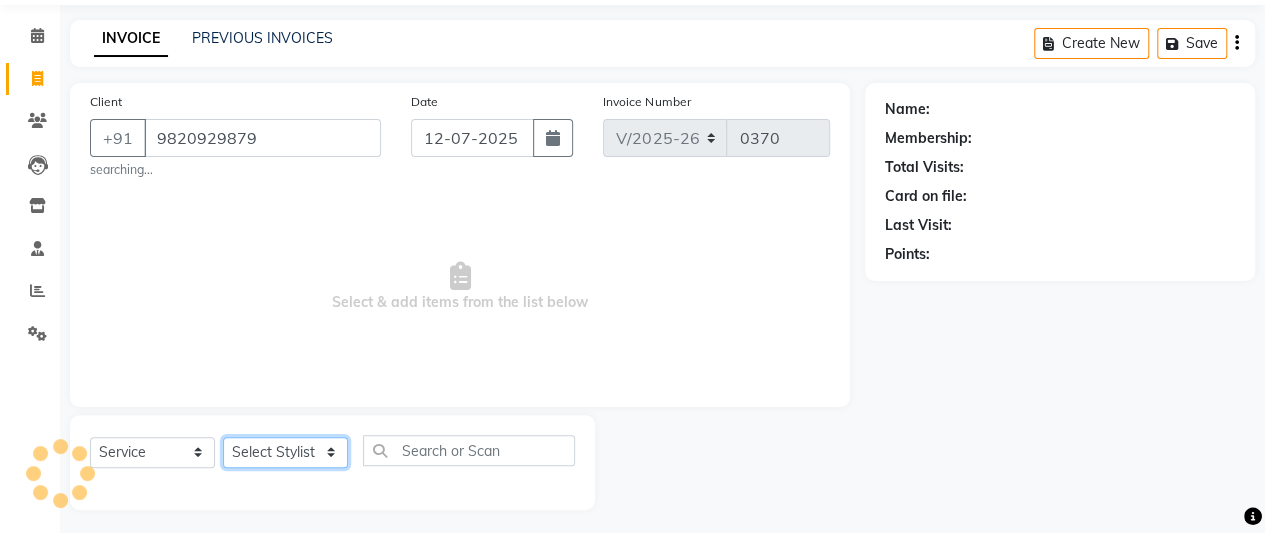 click on "Select Stylist A Ansari Admin [PERSON_NAME] [PERSON_NAME] [PERSON_NAME] [PERSON_NAME]" 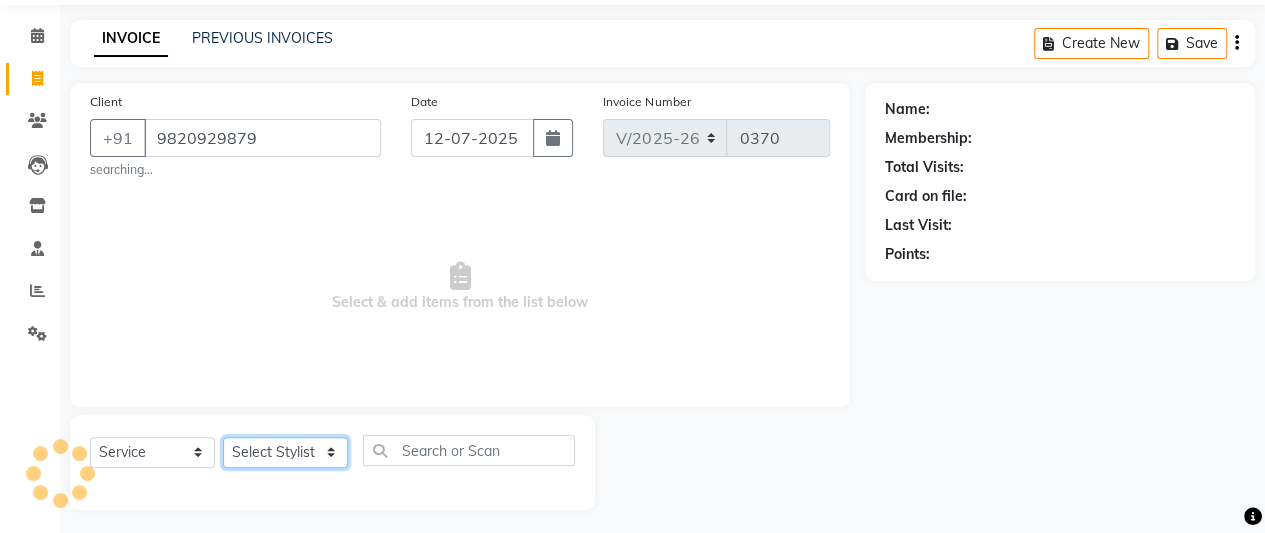 select on "84446" 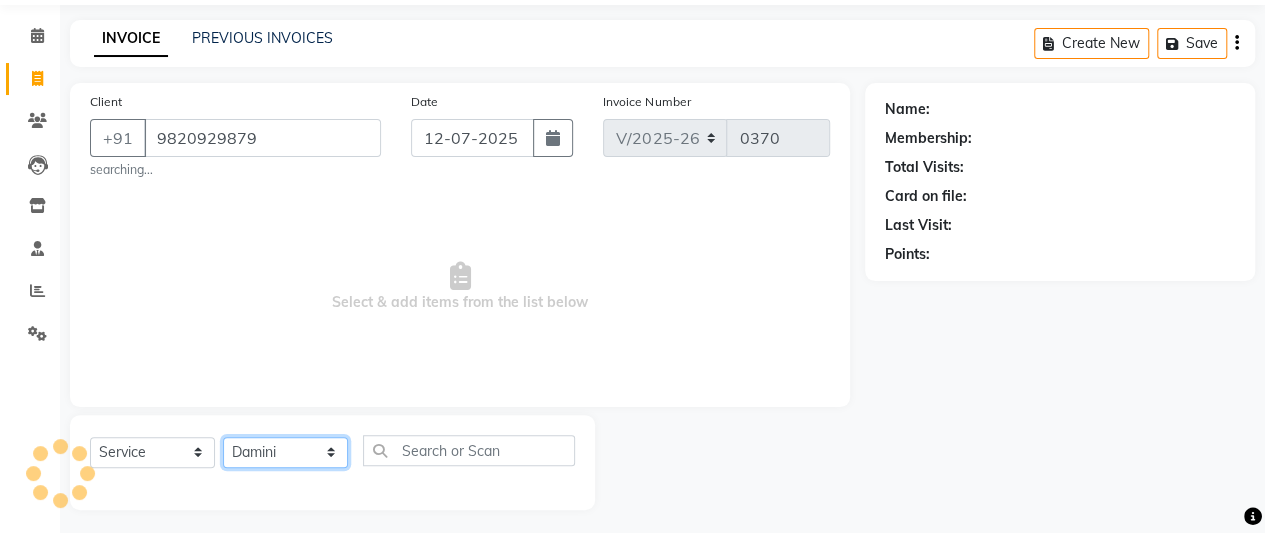 click on "Select Stylist A Ansari Admin [PERSON_NAME] [PERSON_NAME] [PERSON_NAME] [PERSON_NAME]" 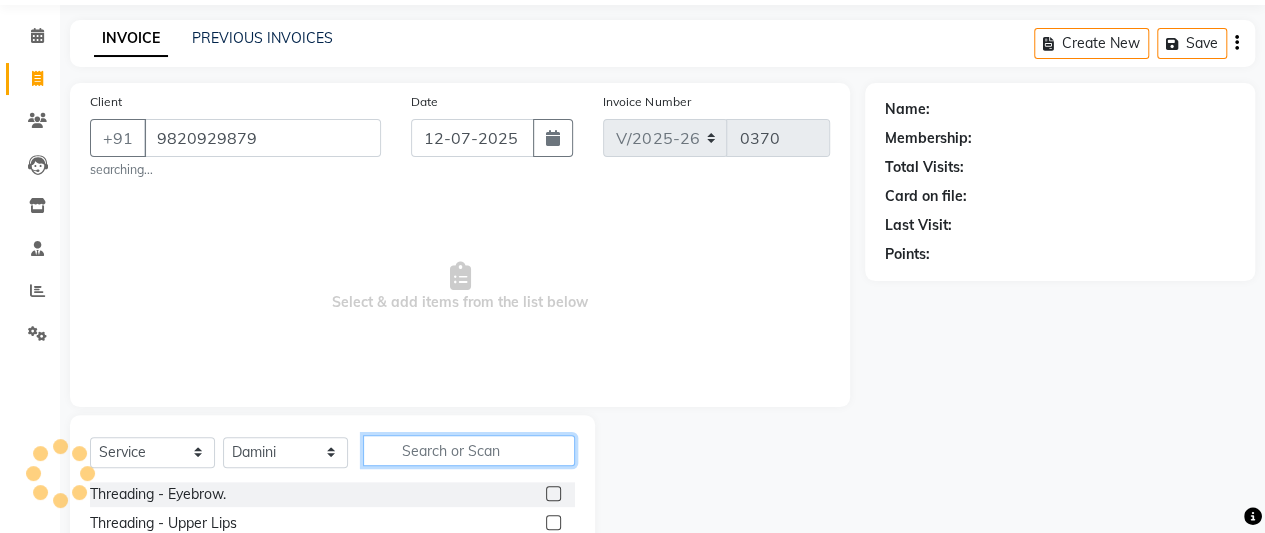 click 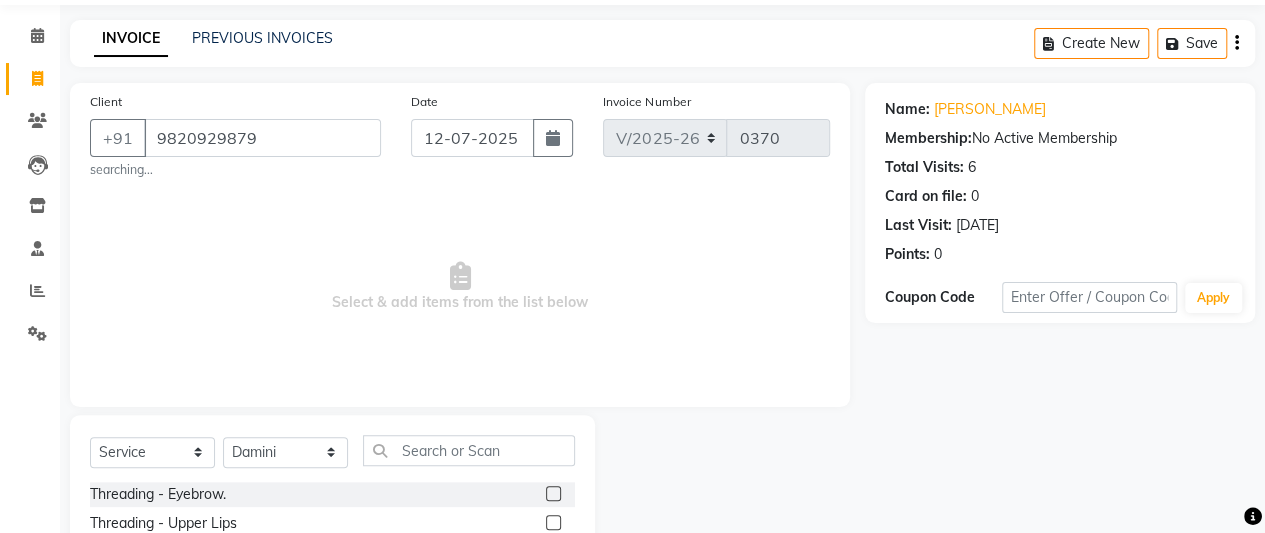 click 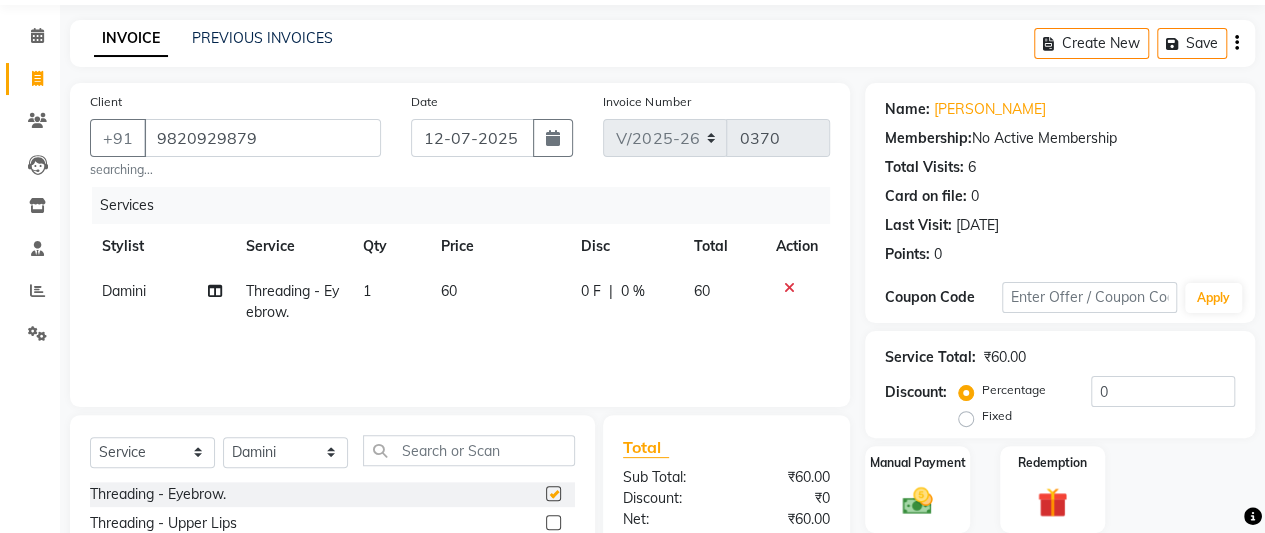 checkbox on "false" 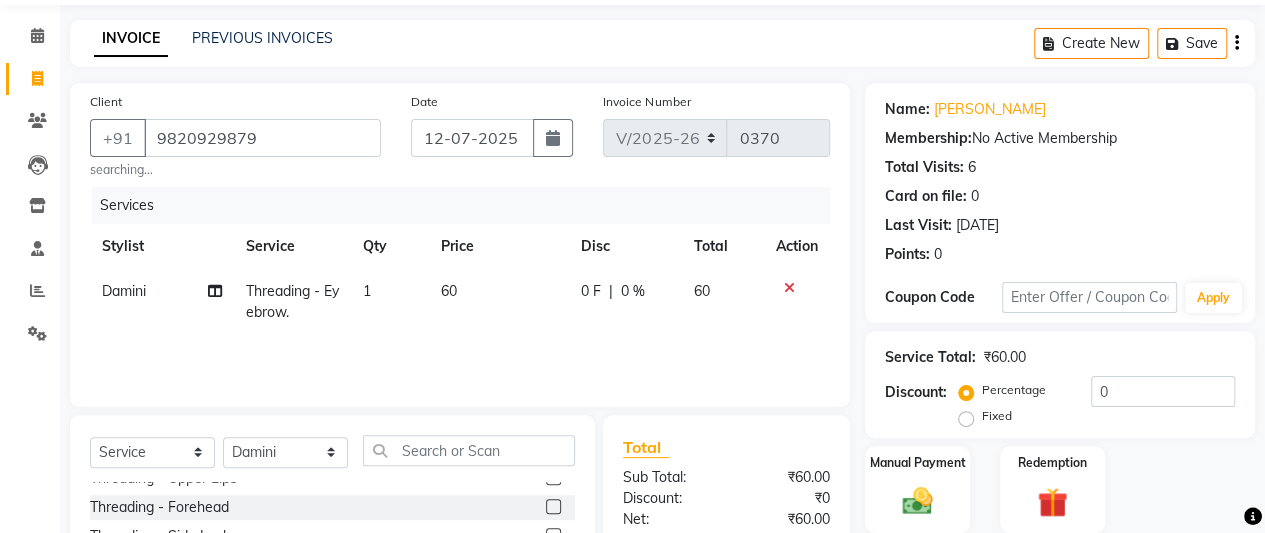 scroll, scrollTop: 36, scrollLeft: 0, axis: vertical 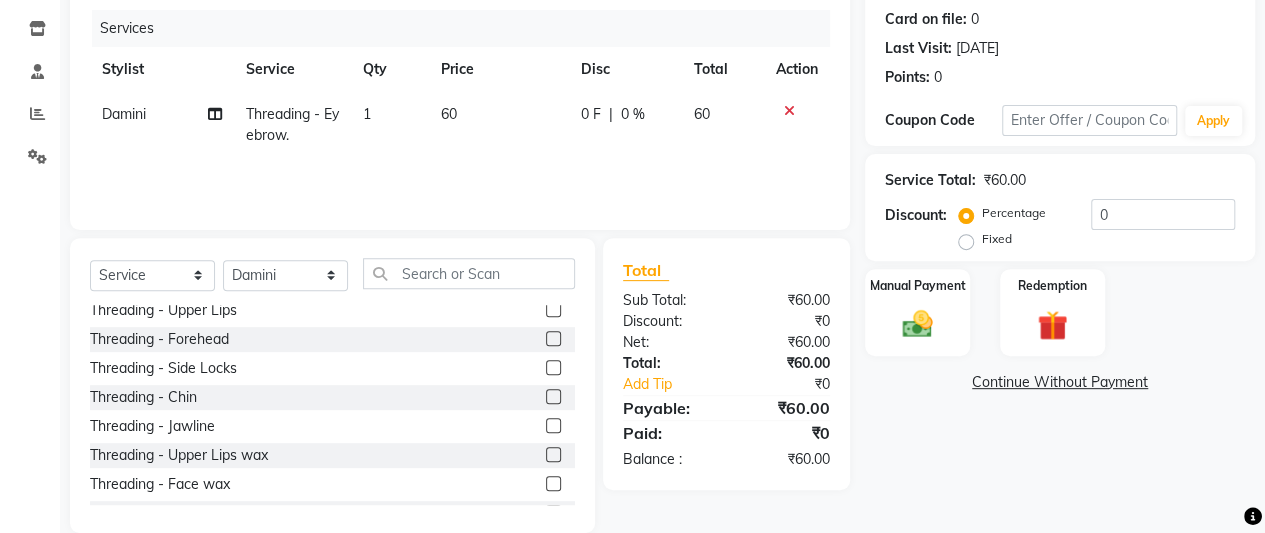 click 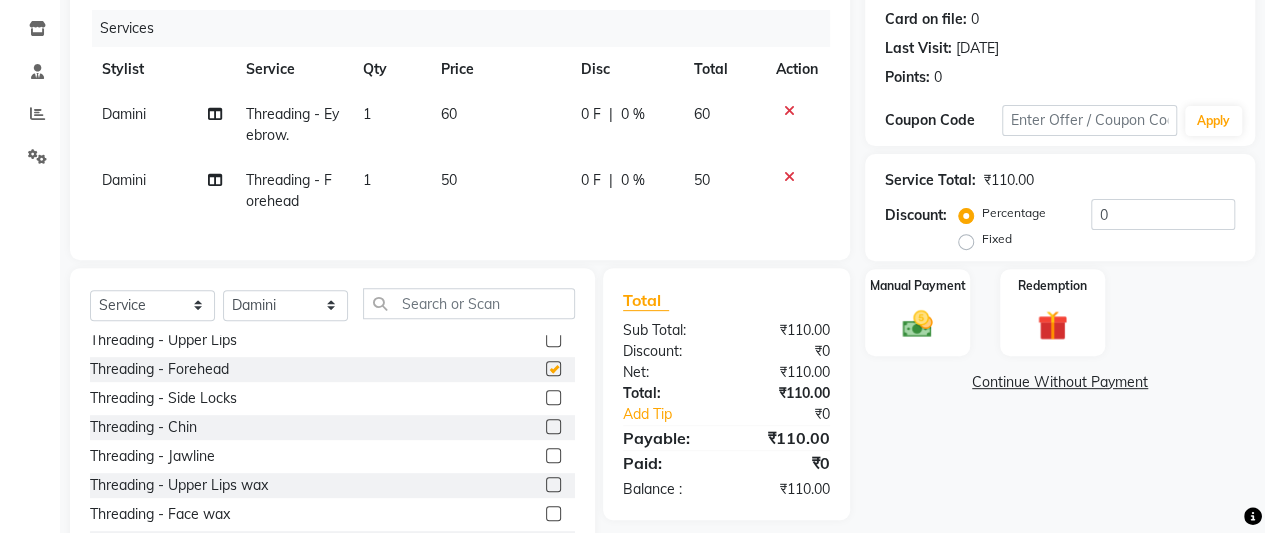 checkbox on "false" 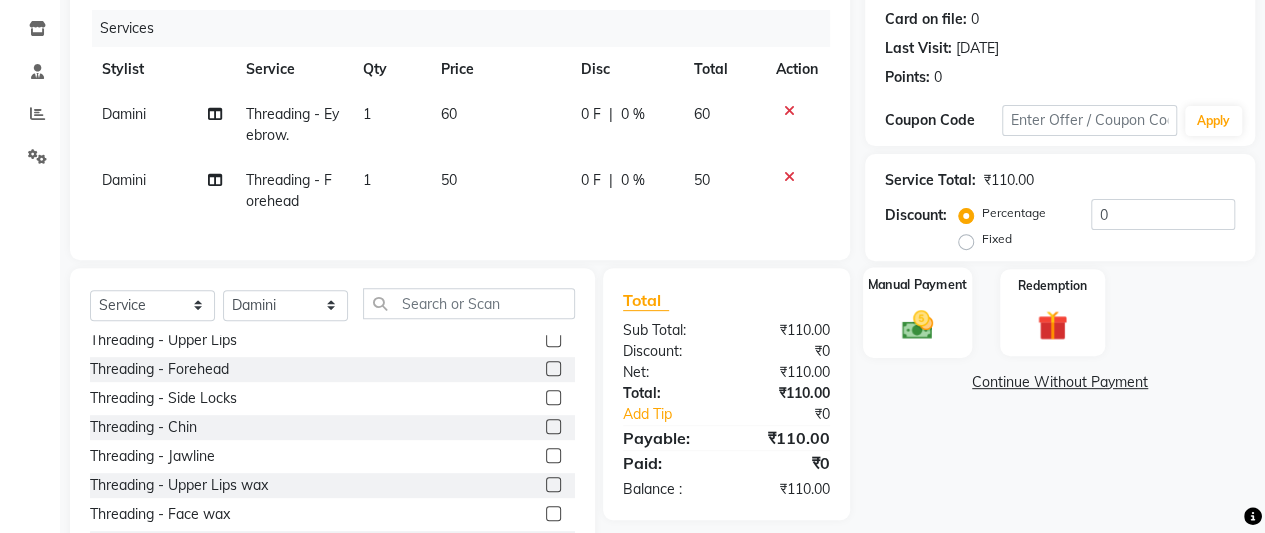 click on "Manual Payment" 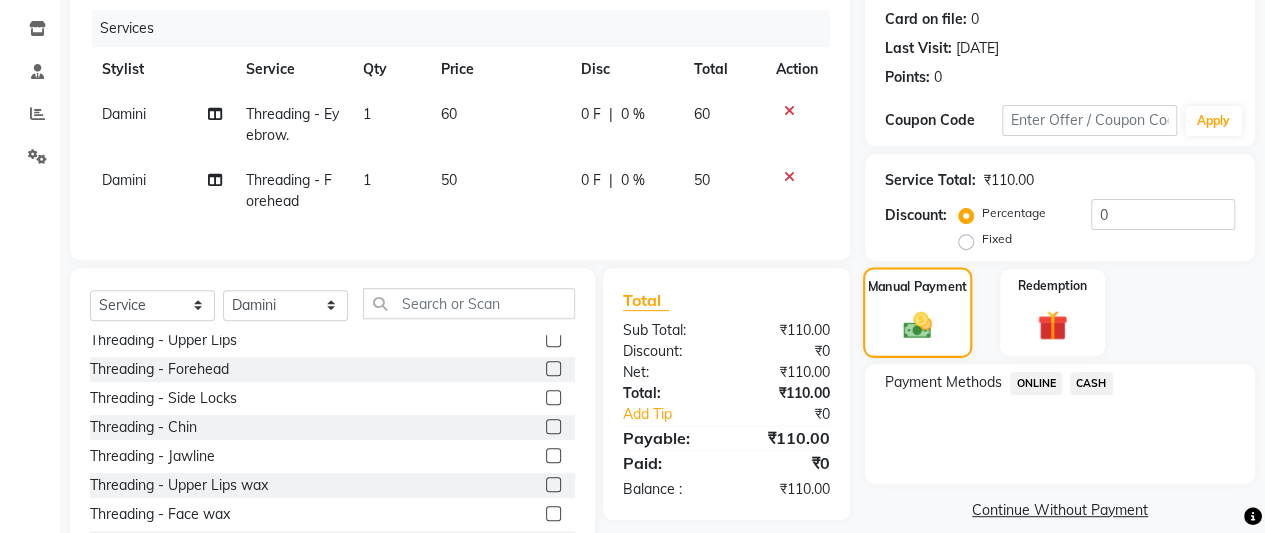 scroll, scrollTop: 318, scrollLeft: 0, axis: vertical 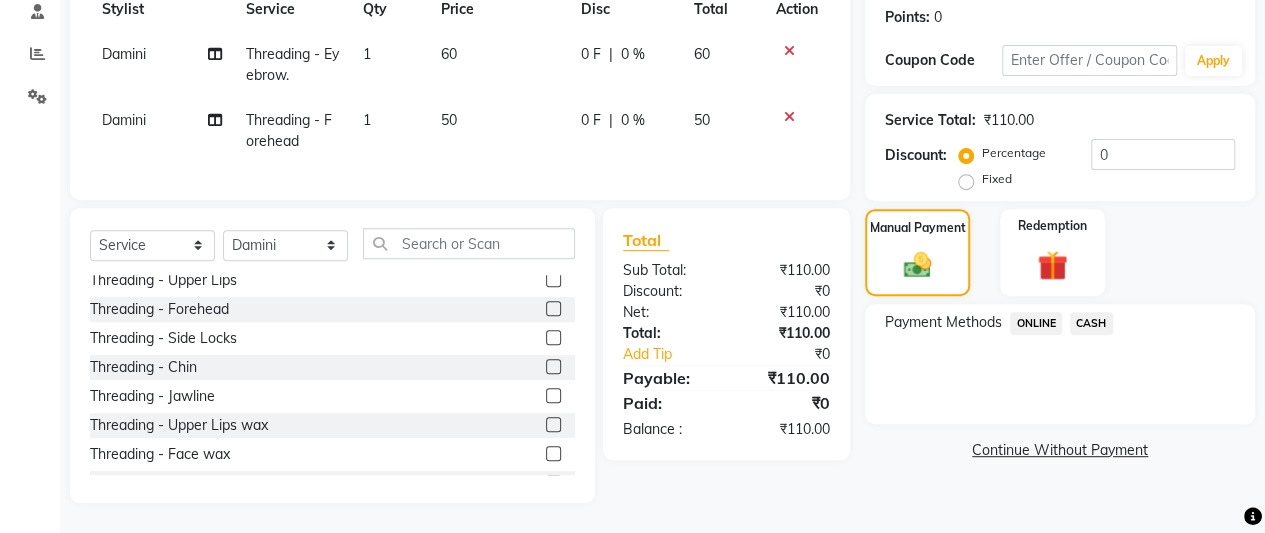 click on "CASH" 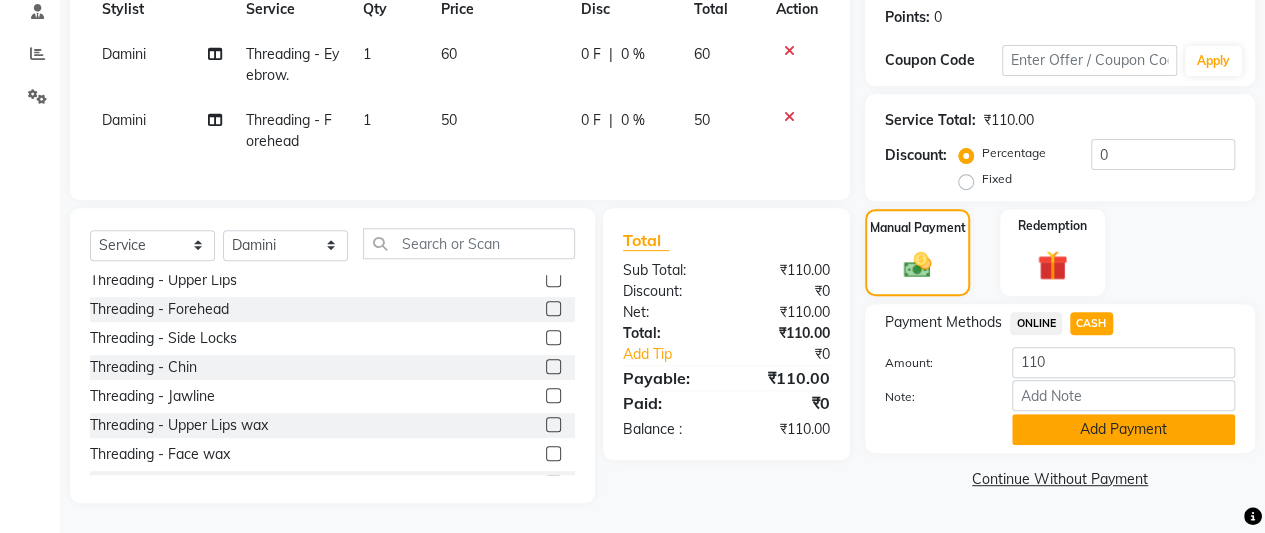 click on "Add Payment" 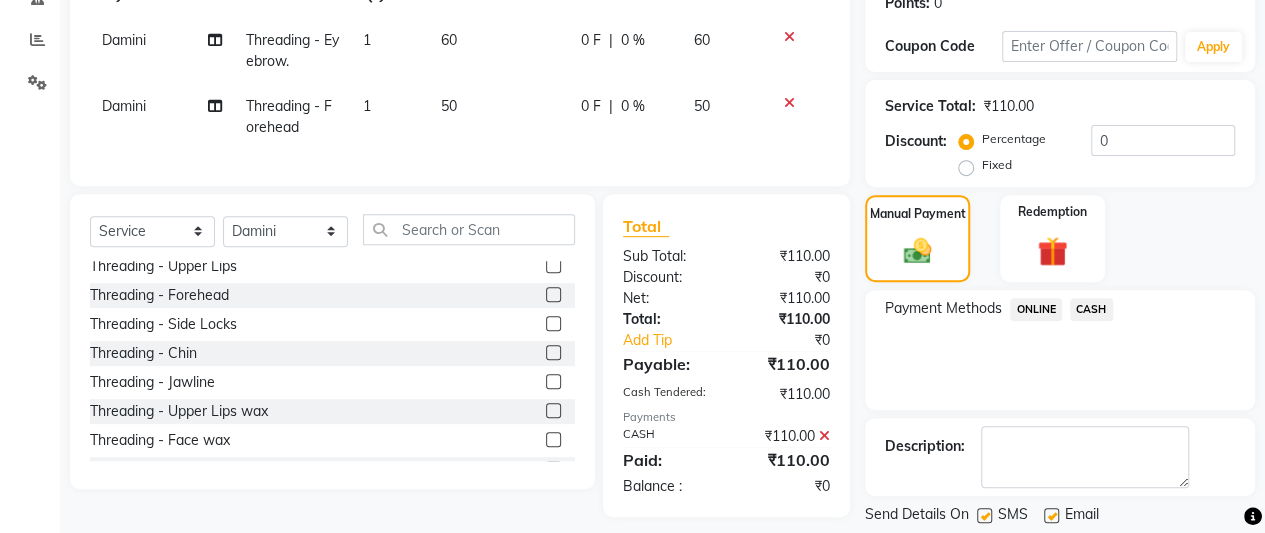 scroll, scrollTop: 376, scrollLeft: 0, axis: vertical 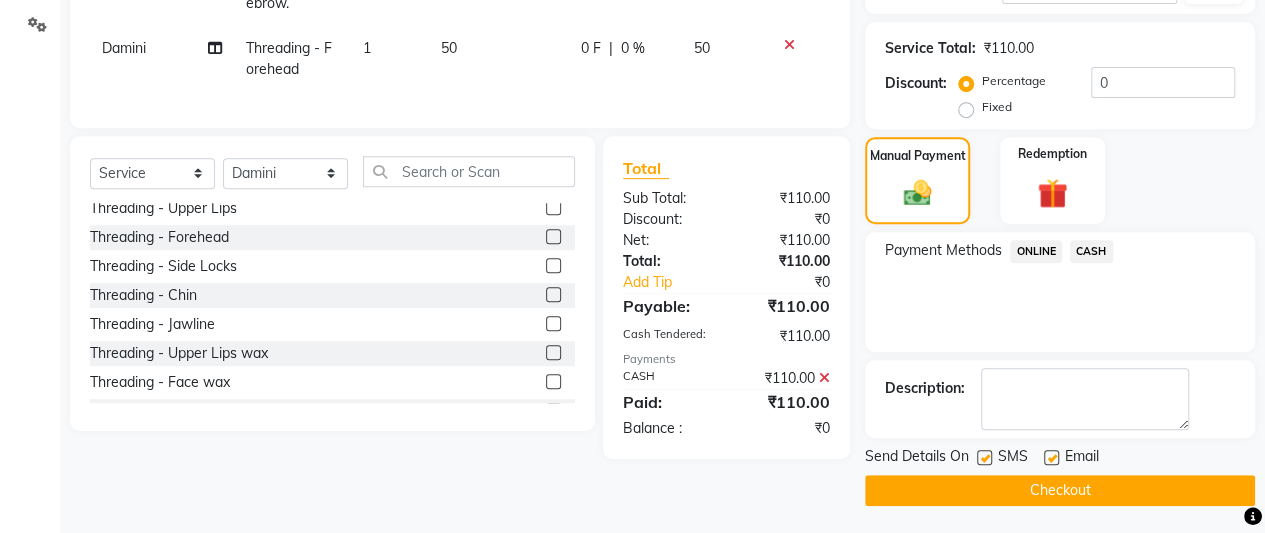 click on "Checkout" 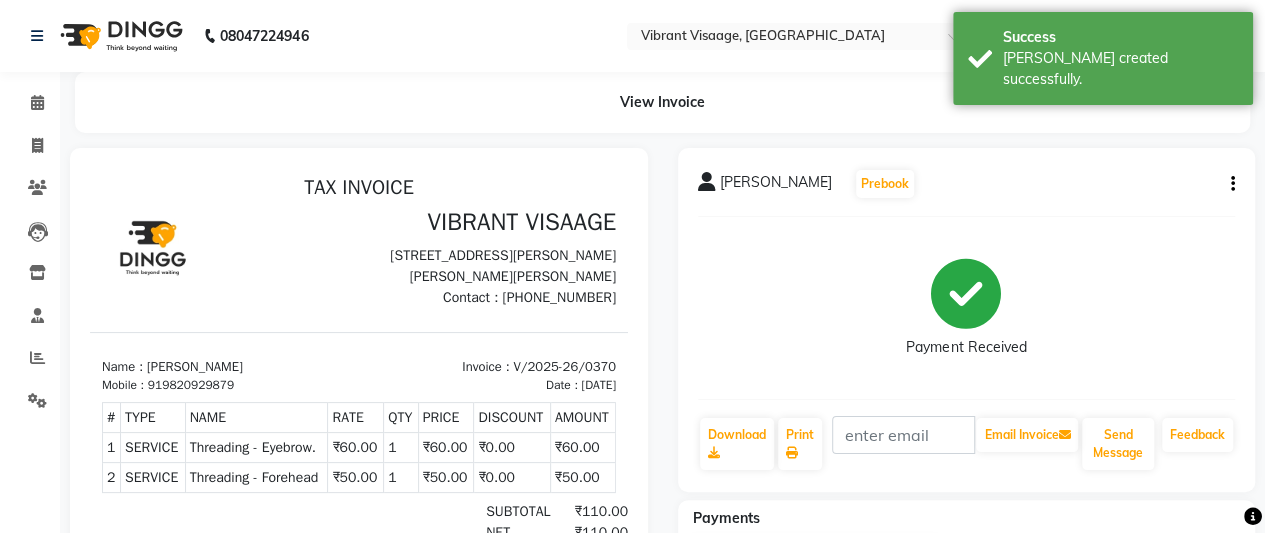 scroll, scrollTop: 0, scrollLeft: 0, axis: both 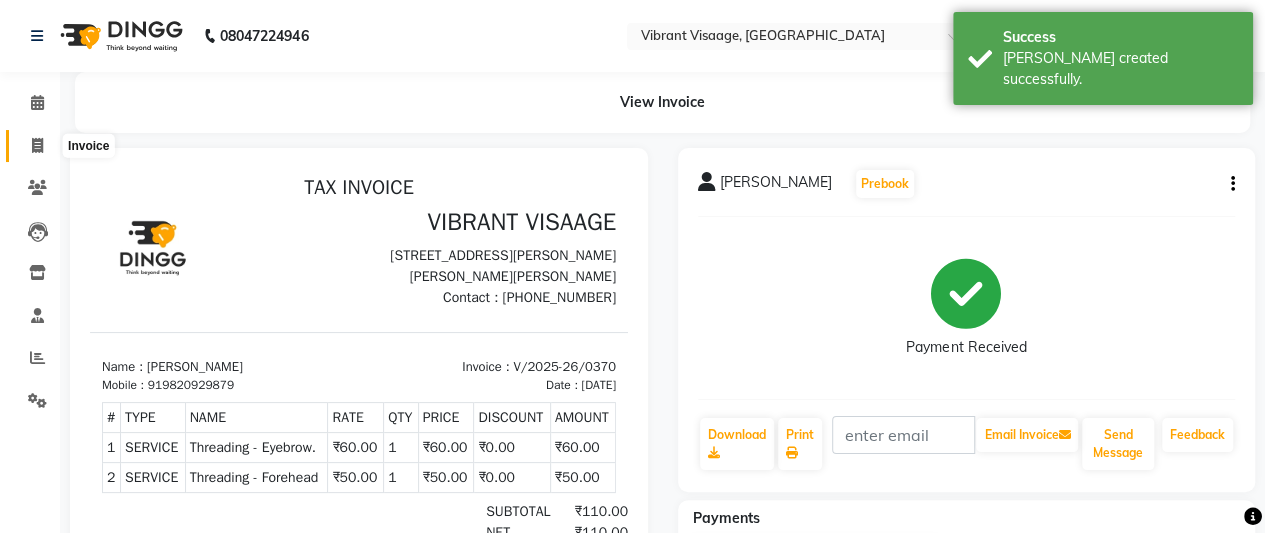 click 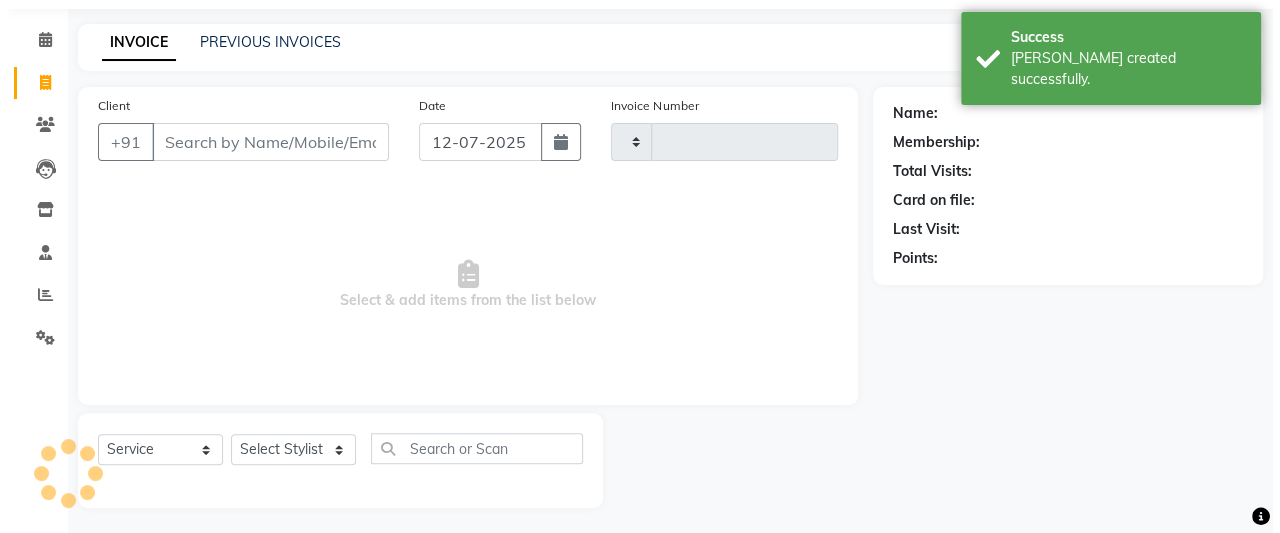 scroll, scrollTop: 67, scrollLeft: 0, axis: vertical 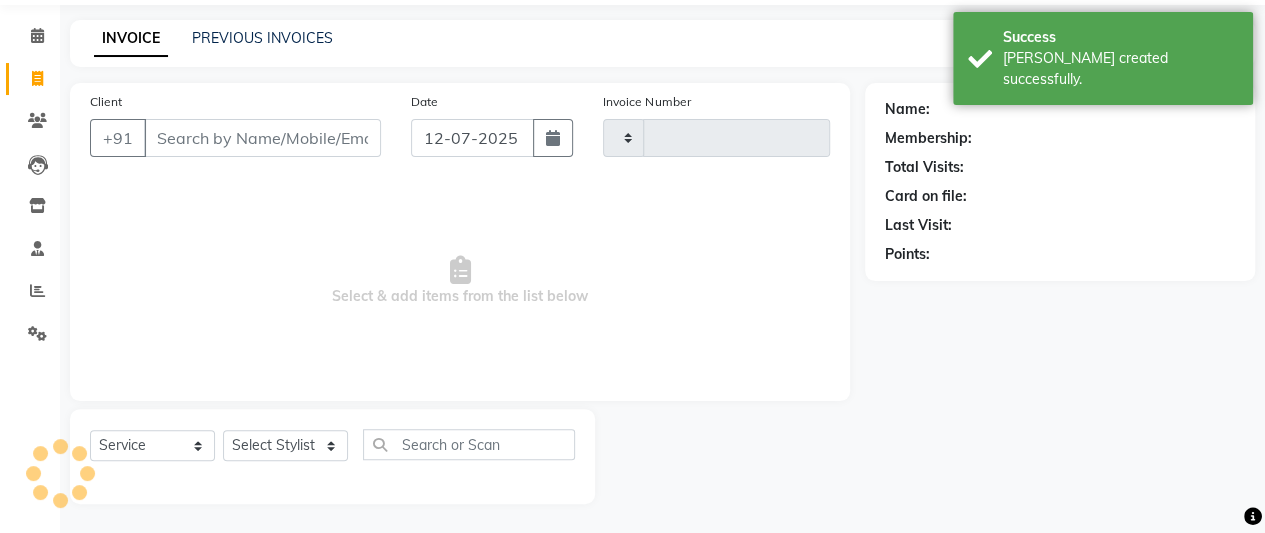 type on "0371" 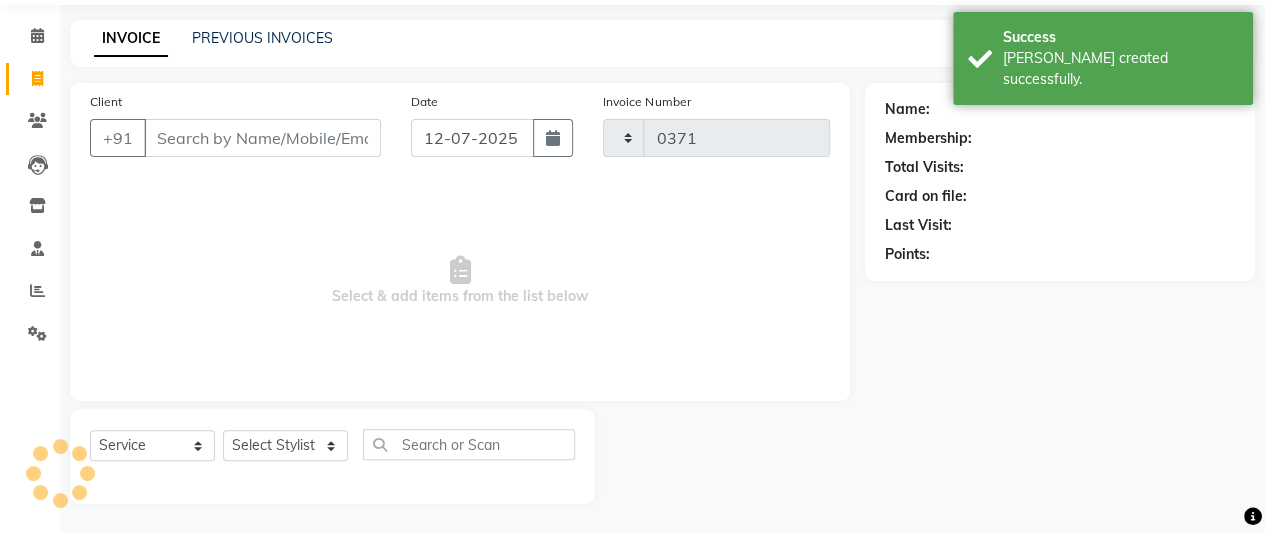 select on "7649" 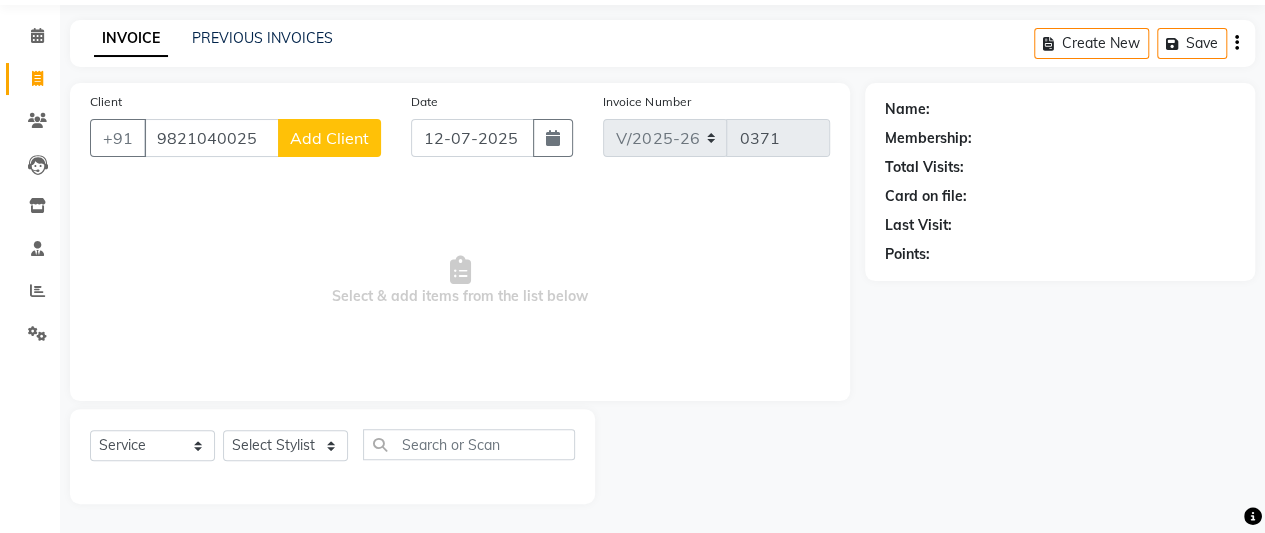 type on "9821040025" 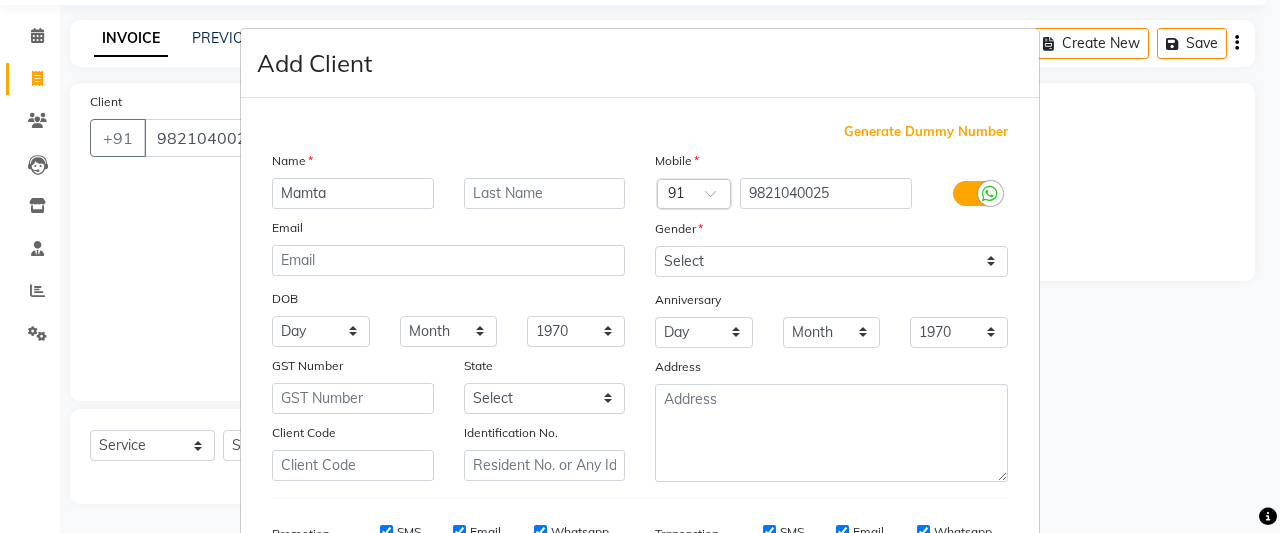 type on "Mamta" 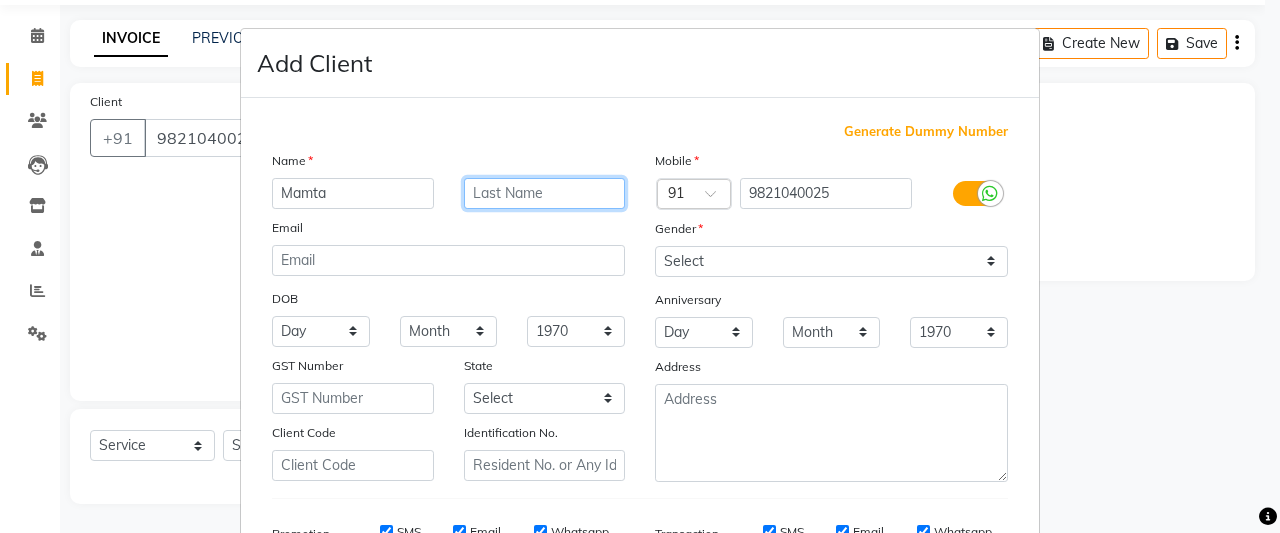 click at bounding box center [545, 193] 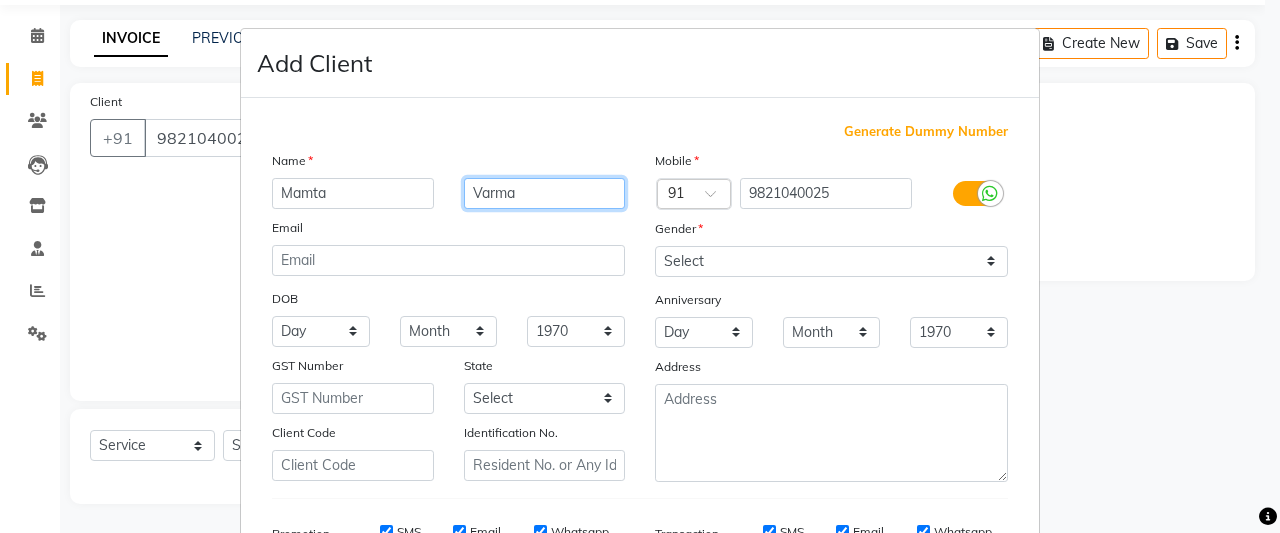 type on "Varma" 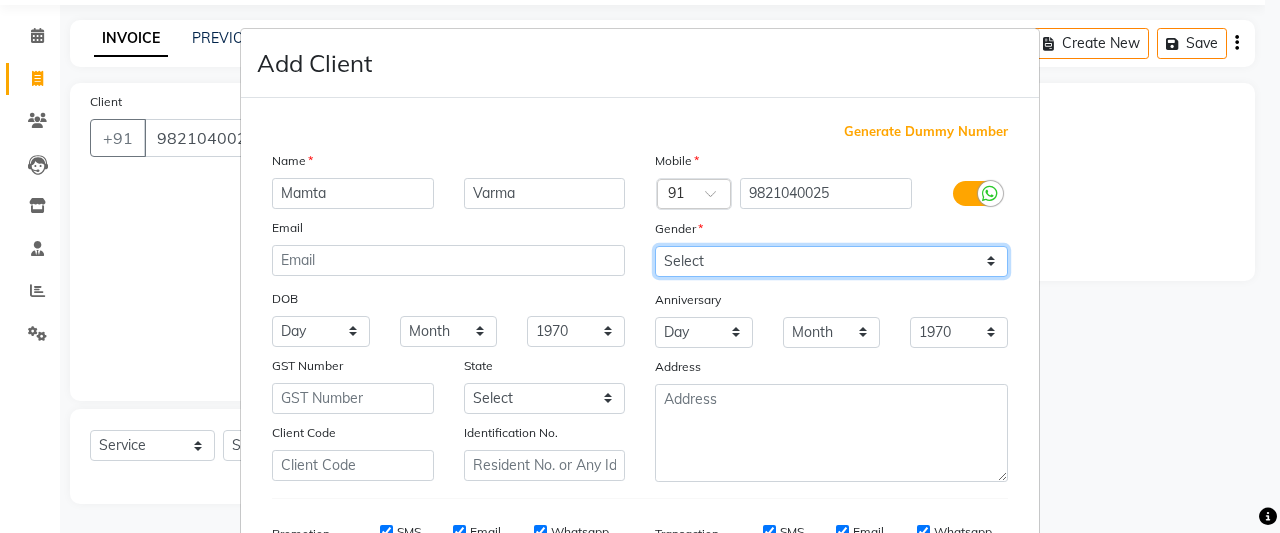 click on "Select [DEMOGRAPHIC_DATA] [DEMOGRAPHIC_DATA] Other Prefer Not To Say" at bounding box center (831, 261) 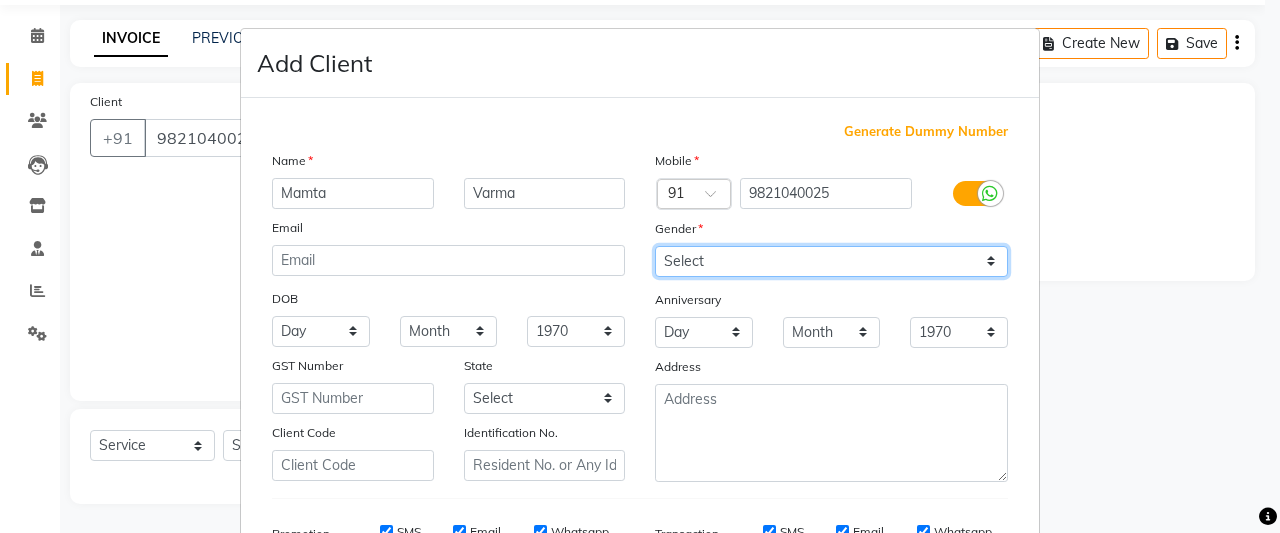 select on "[DEMOGRAPHIC_DATA]" 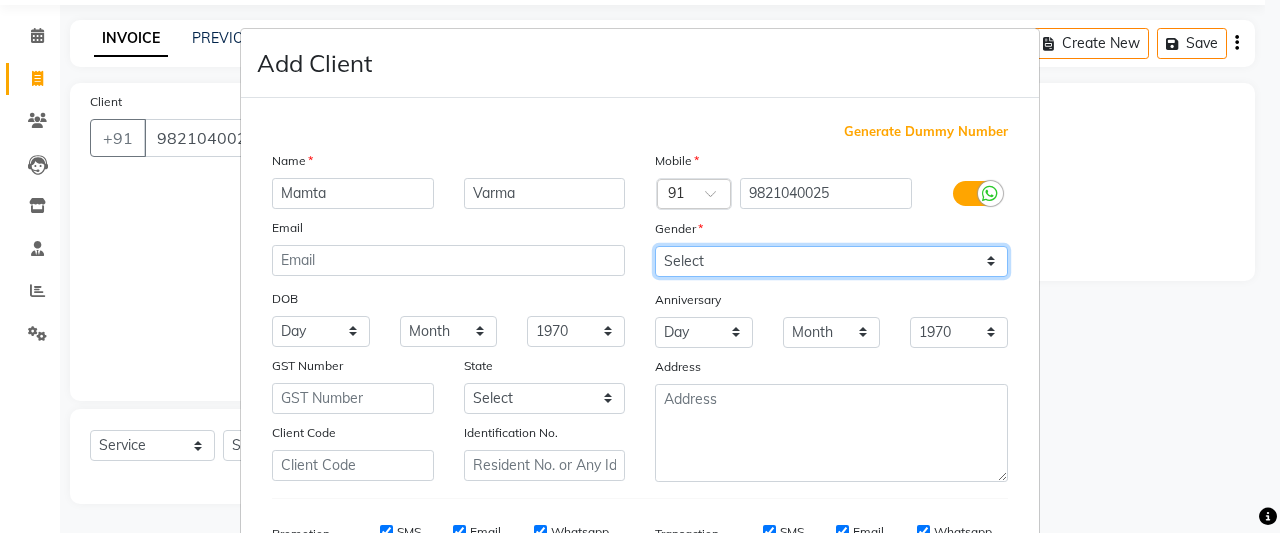 click on "Select [DEMOGRAPHIC_DATA] [DEMOGRAPHIC_DATA] Other Prefer Not To Say" at bounding box center [831, 261] 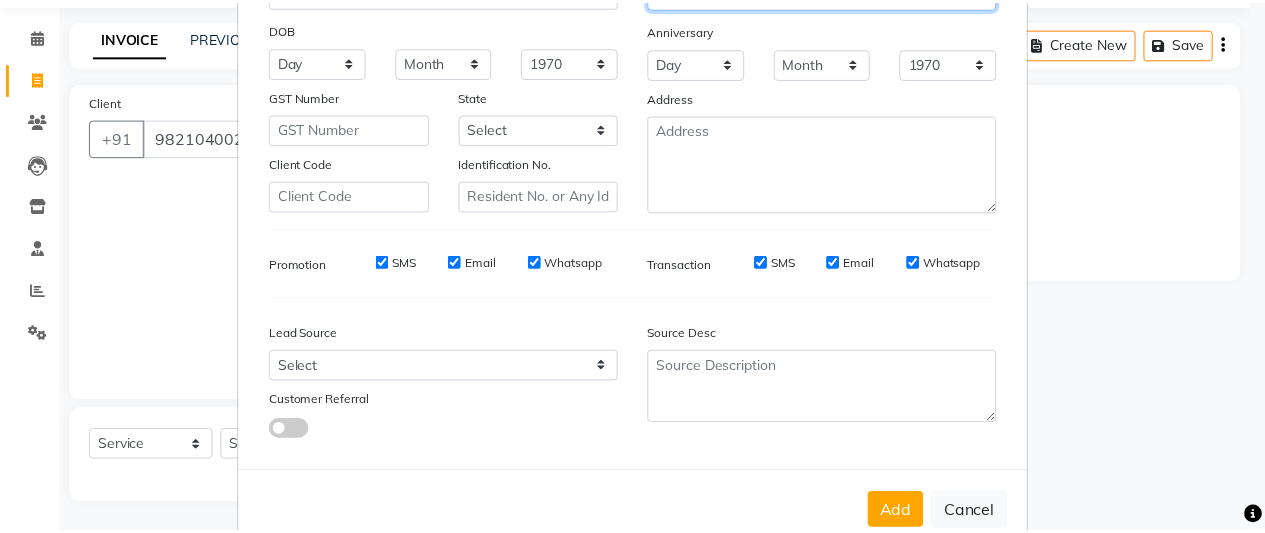 scroll, scrollTop: 312, scrollLeft: 0, axis: vertical 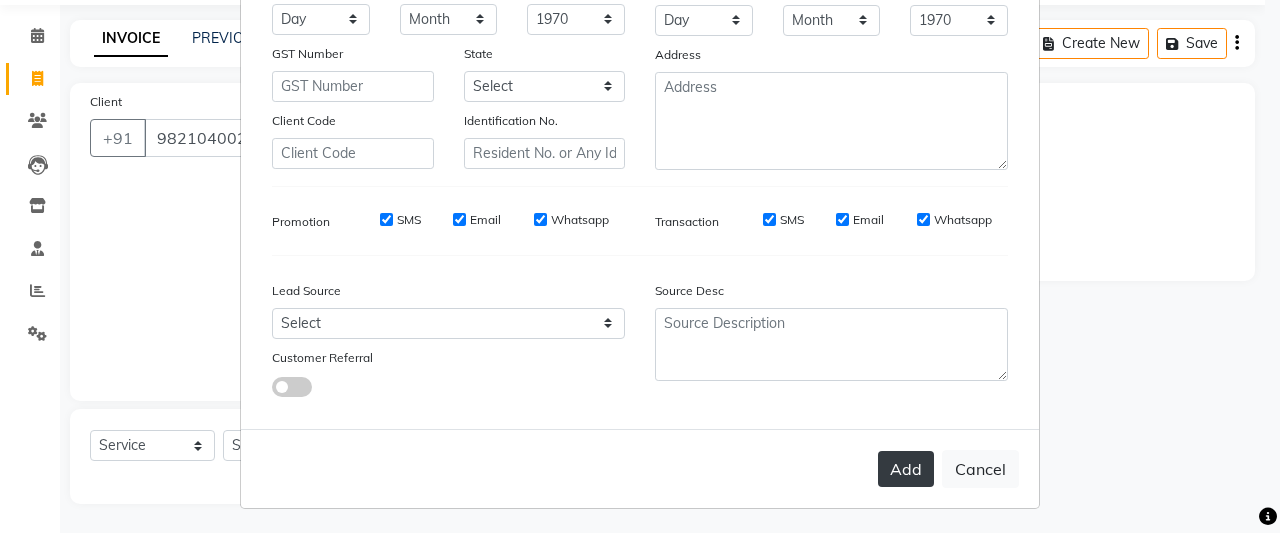 click on "Add" at bounding box center (906, 469) 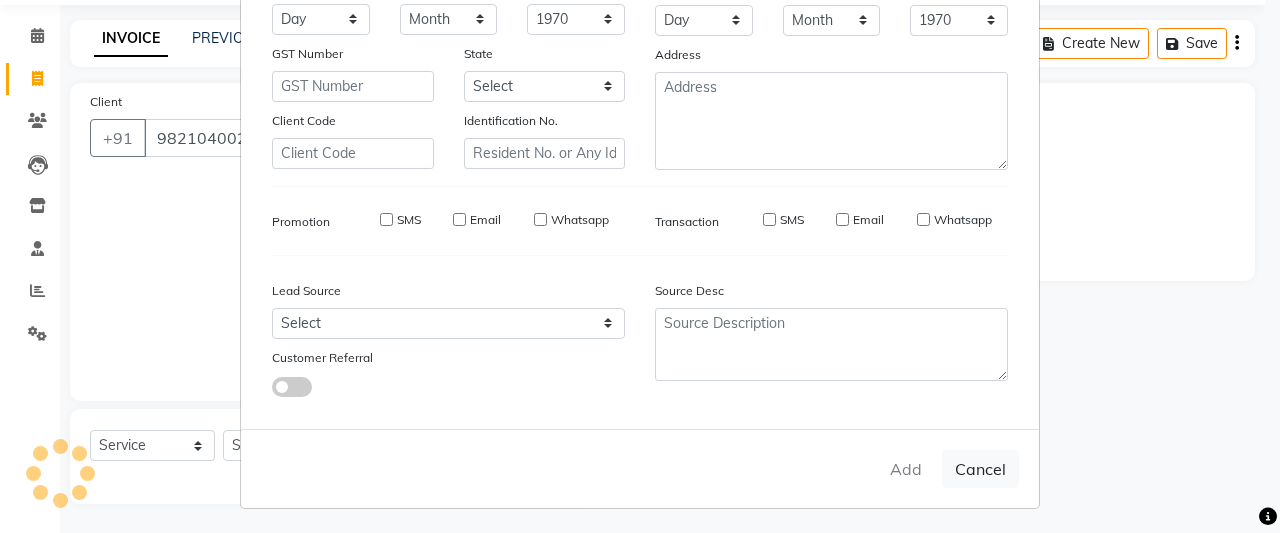 type 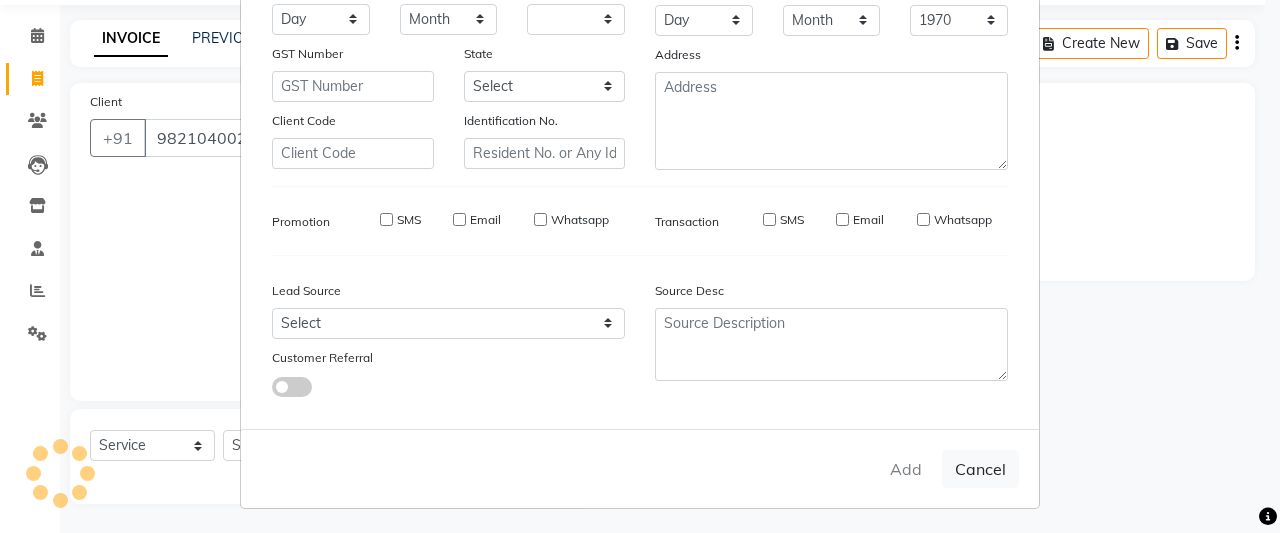 select 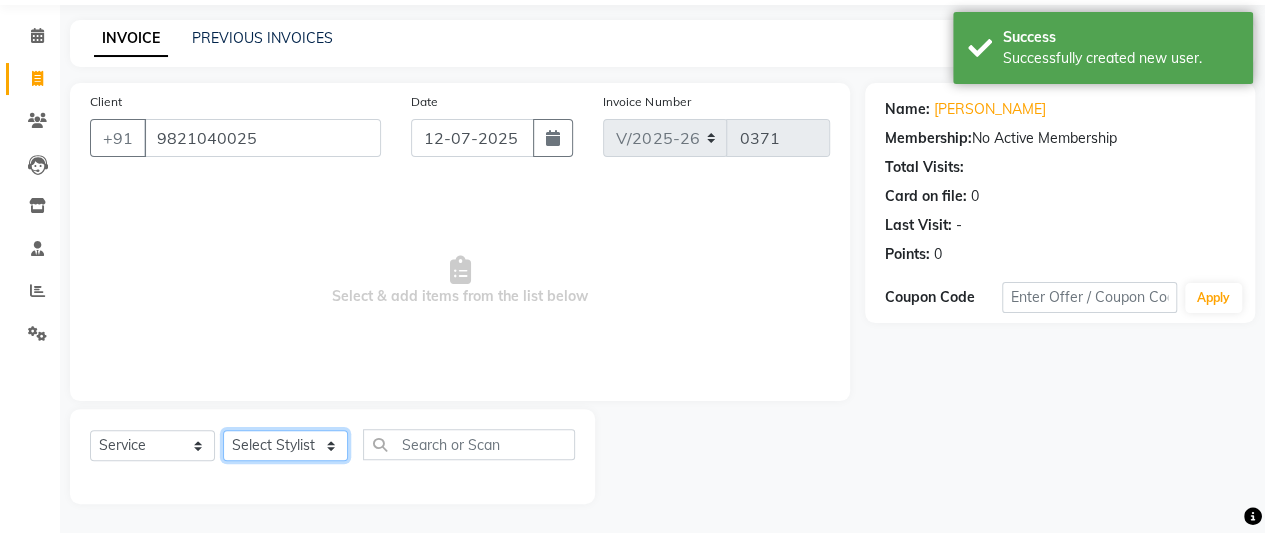 click on "Select Stylist A Ansari Admin [PERSON_NAME] [PERSON_NAME] [PERSON_NAME] [PERSON_NAME]" 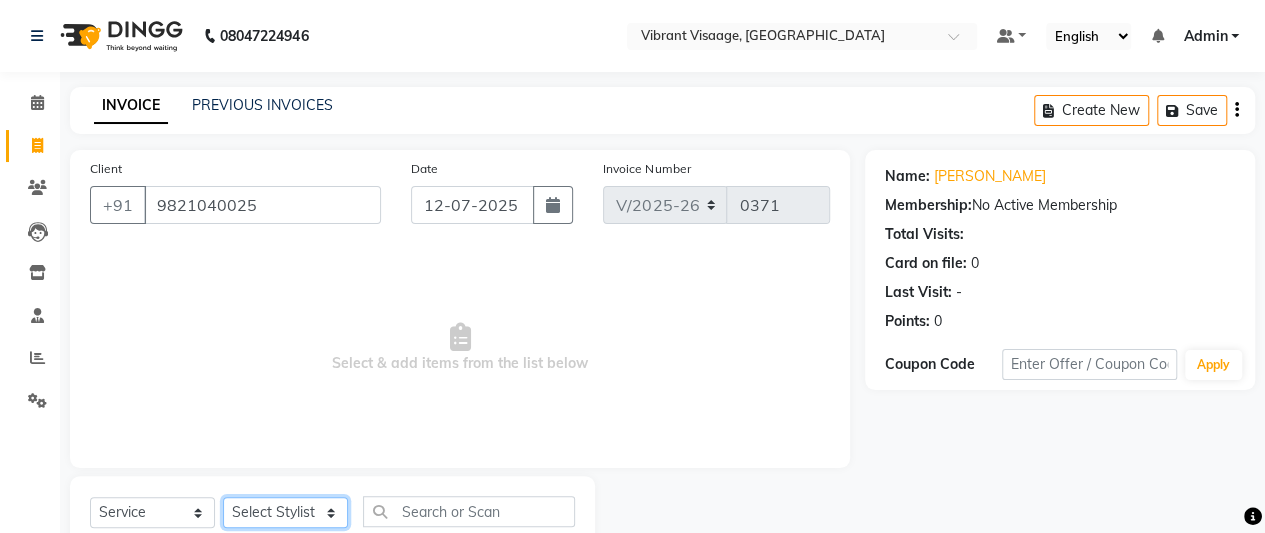scroll, scrollTop: 67, scrollLeft: 0, axis: vertical 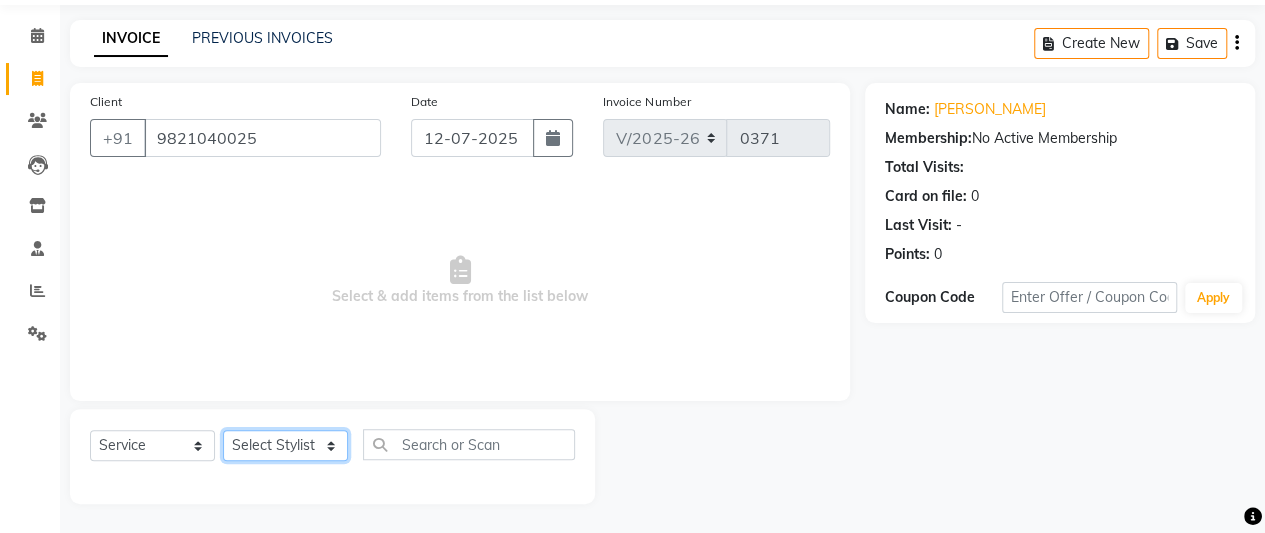 click on "Select Stylist A Ansari Admin [PERSON_NAME] [PERSON_NAME] [PERSON_NAME] [PERSON_NAME]" 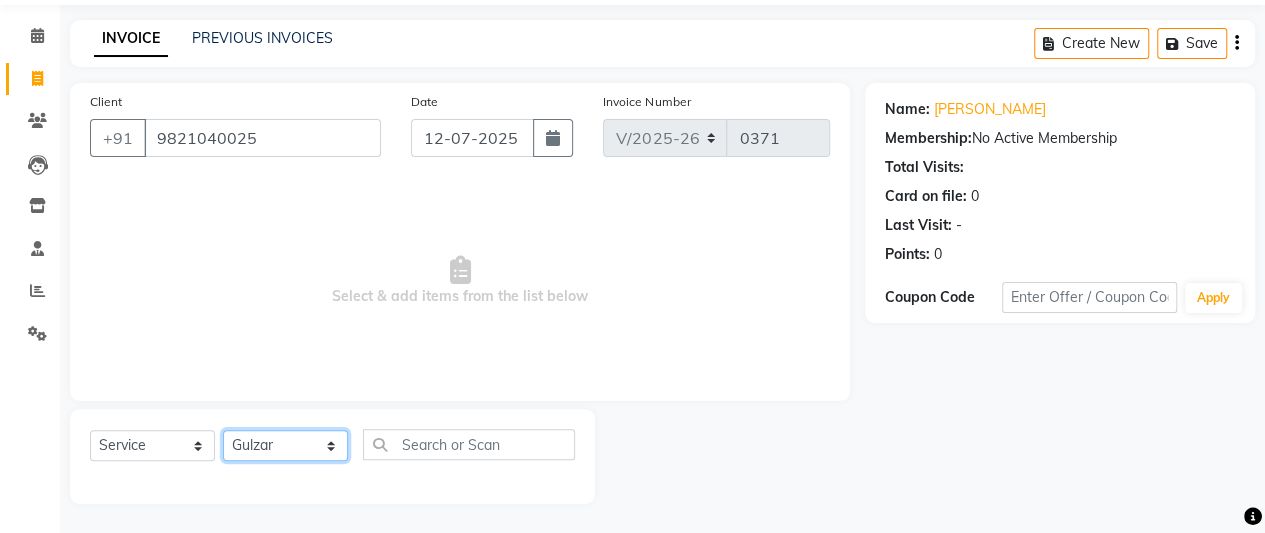 click on "Select Stylist A Ansari Admin [PERSON_NAME] [PERSON_NAME] [PERSON_NAME] [PERSON_NAME]" 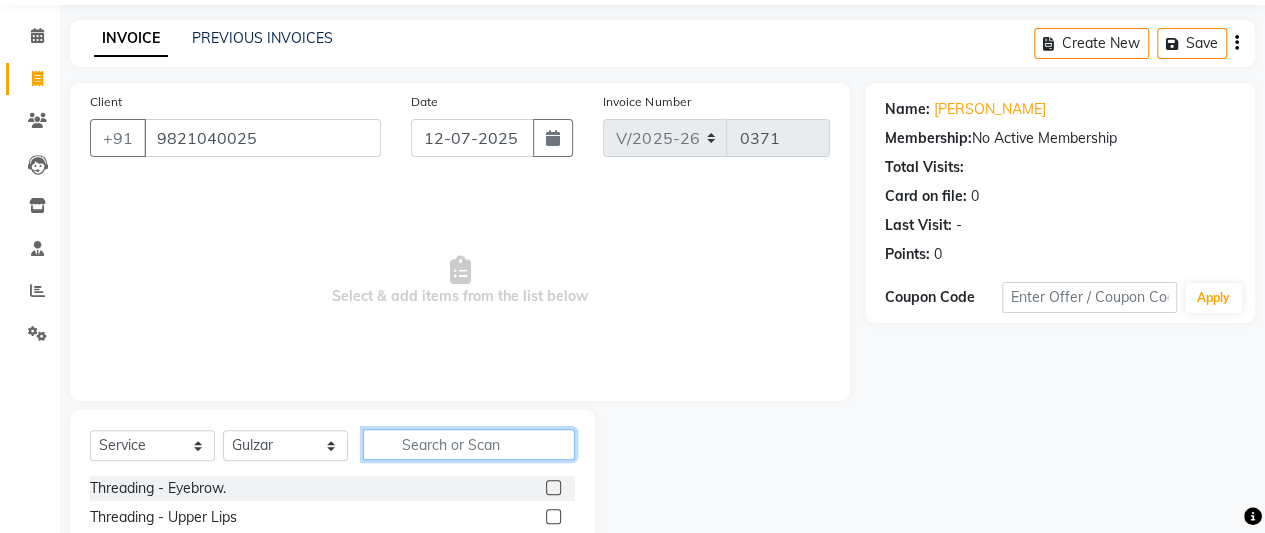 click 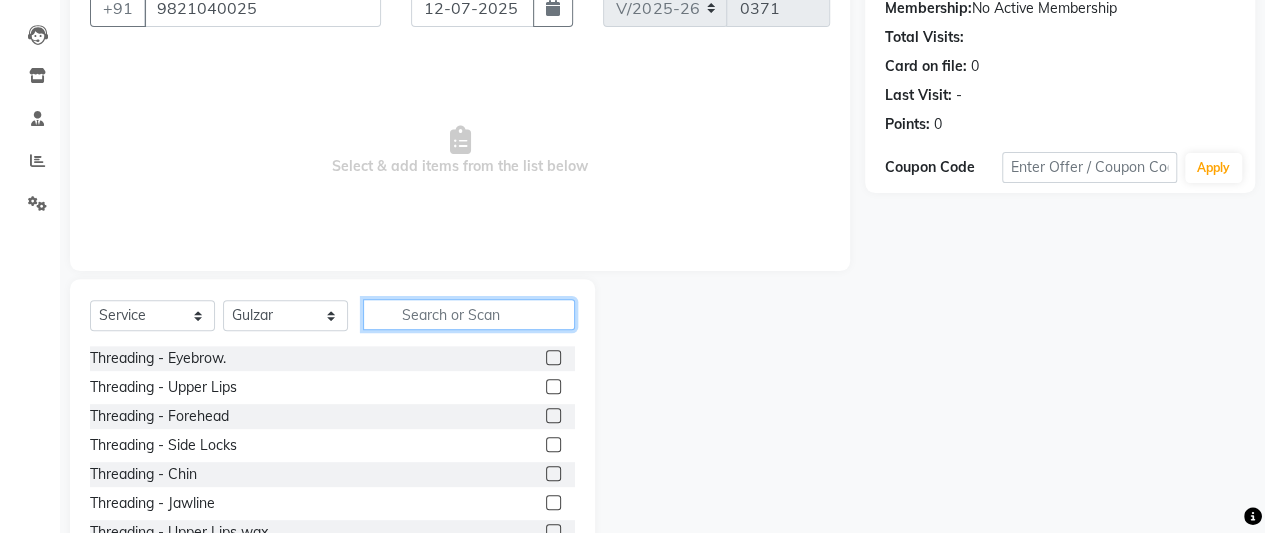 scroll, scrollTop: 200, scrollLeft: 0, axis: vertical 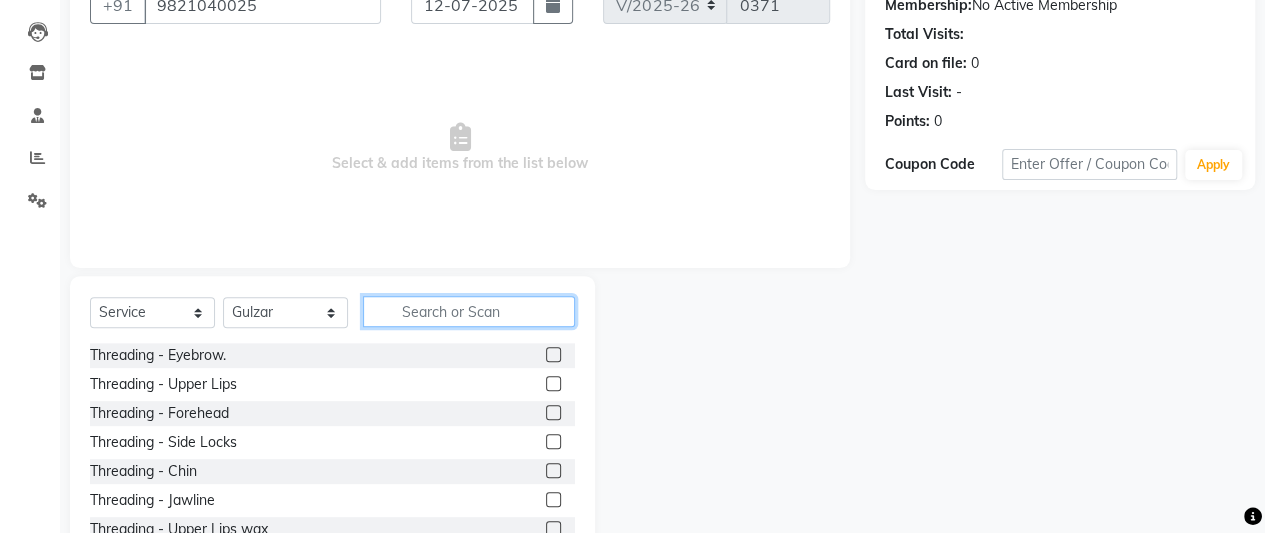 click 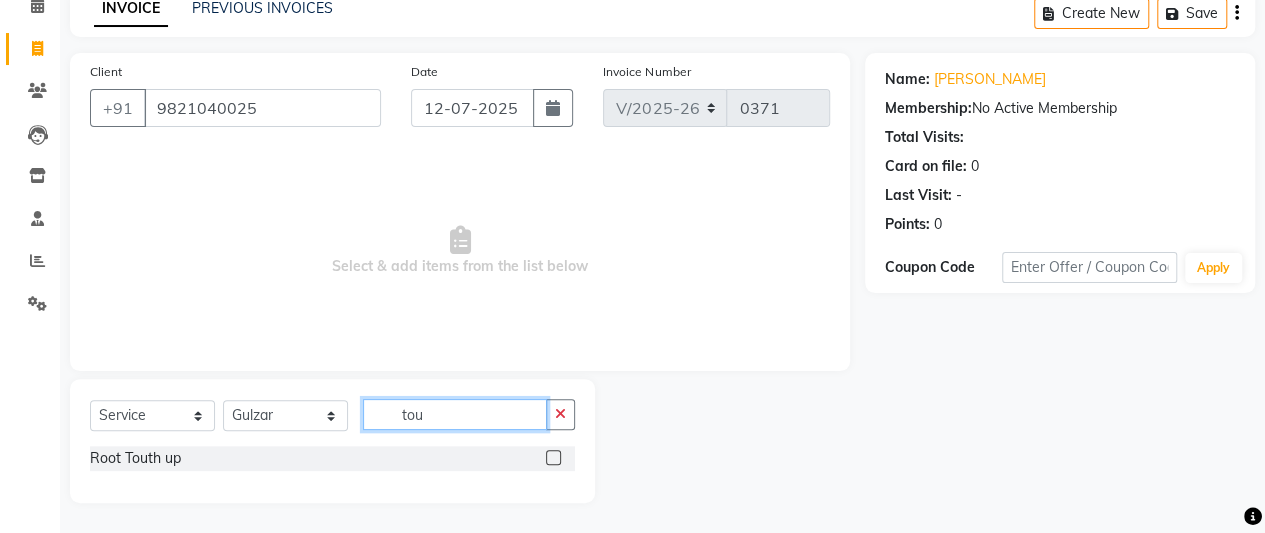 scroll, scrollTop: 96, scrollLeft: 0, axis: vertical 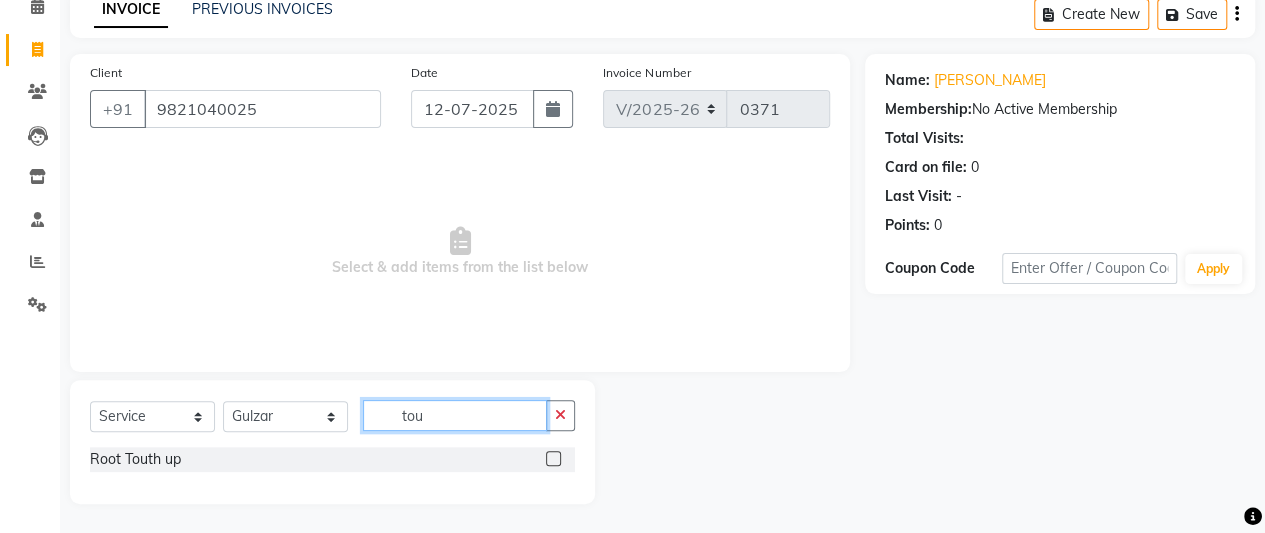 type on "tou" 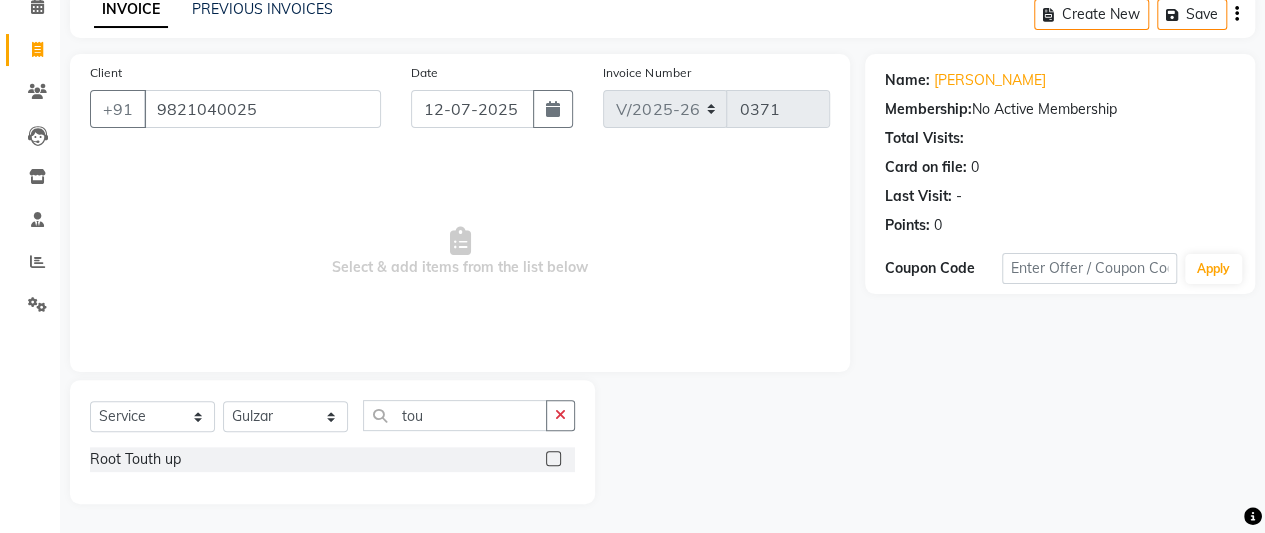 click 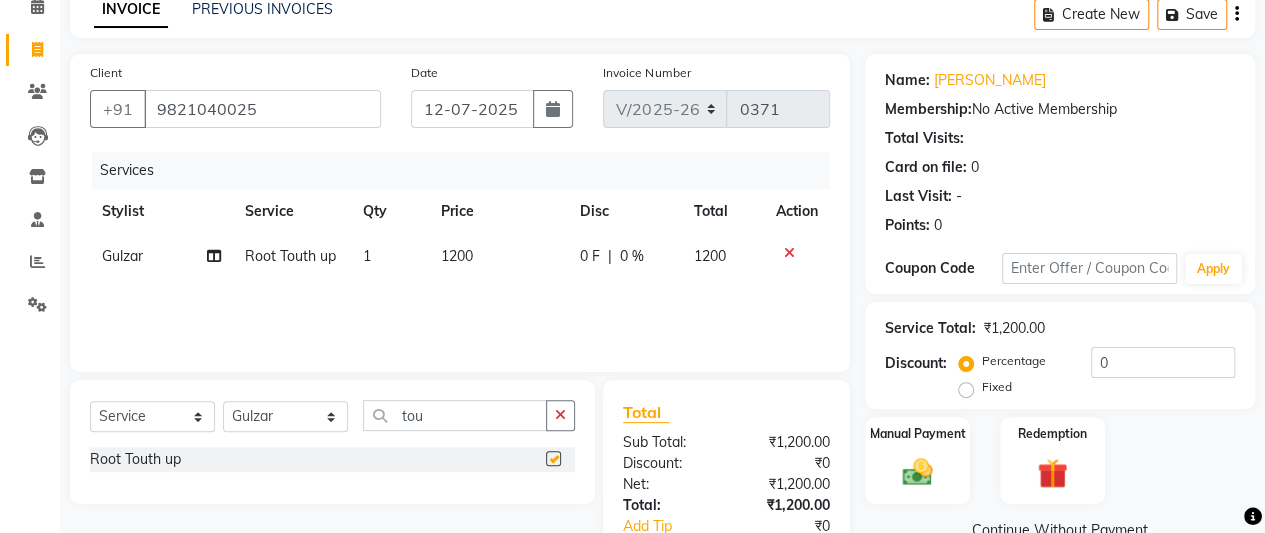 checkbox on "false" 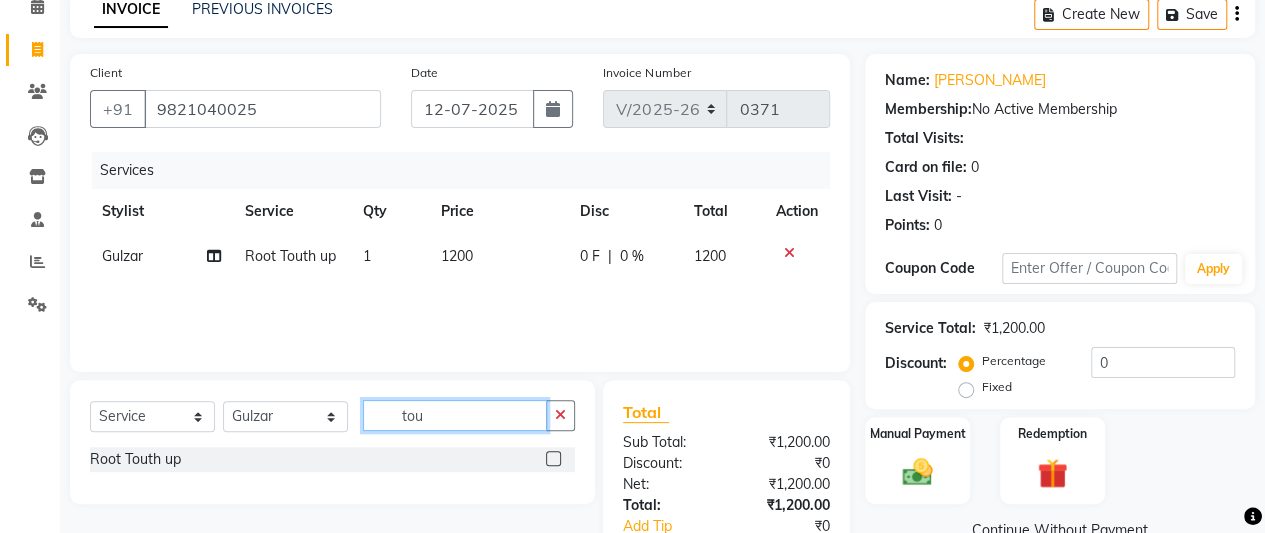 click on "tou" 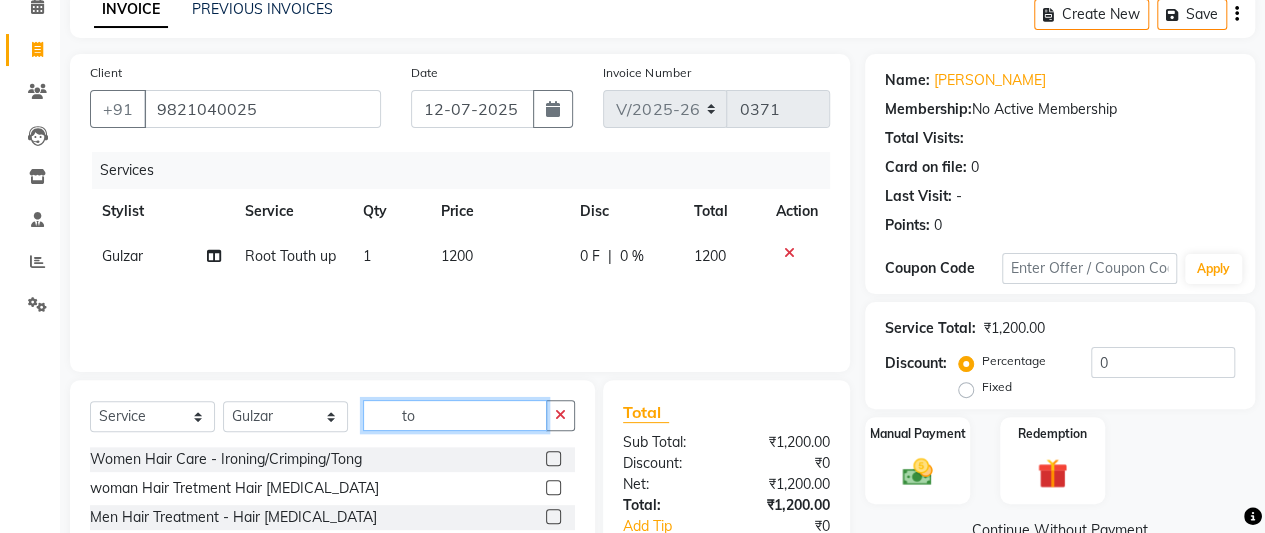 type on "t" 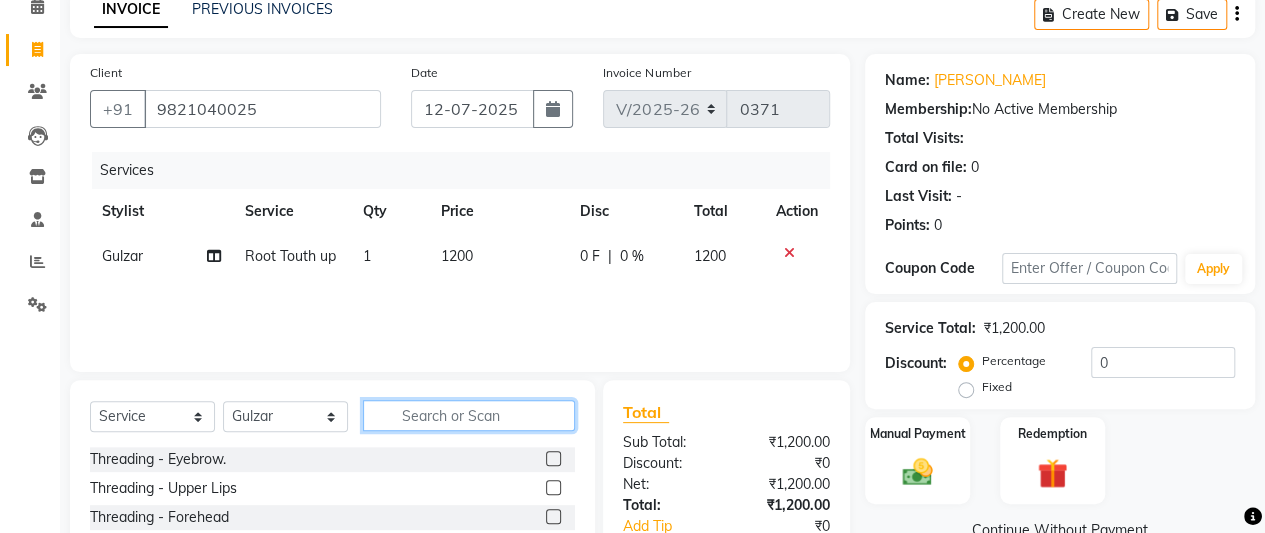 type 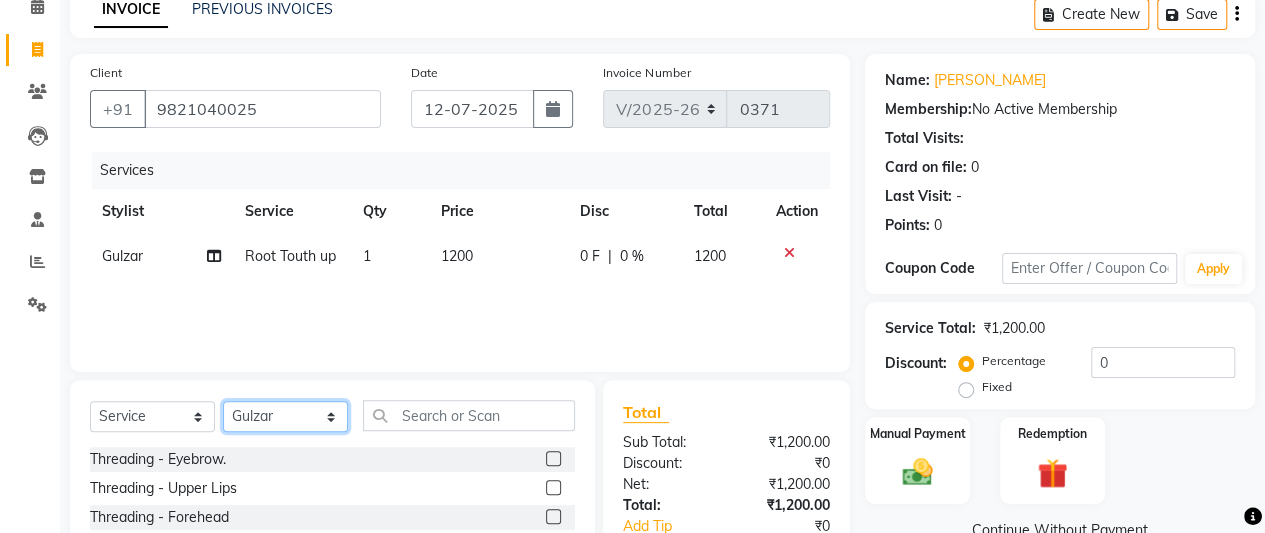 click on "Select Stylist A Ansari Admin [PERSON_NAME] [PERSON_NAME] [PERSON_NAME] [PERSON_NAME]" 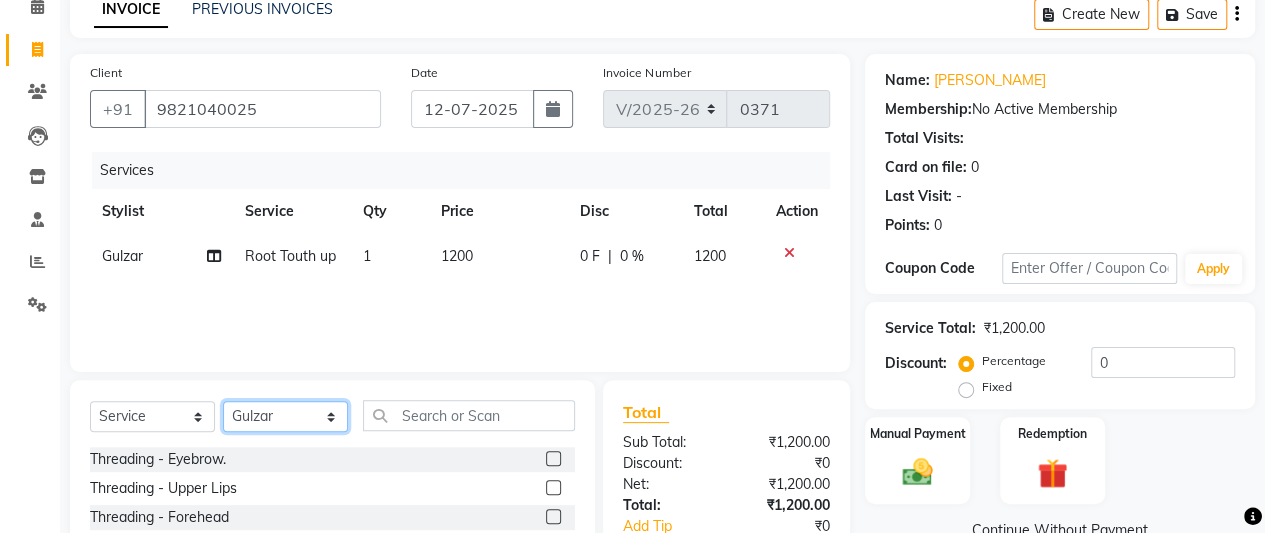 select on "84446" 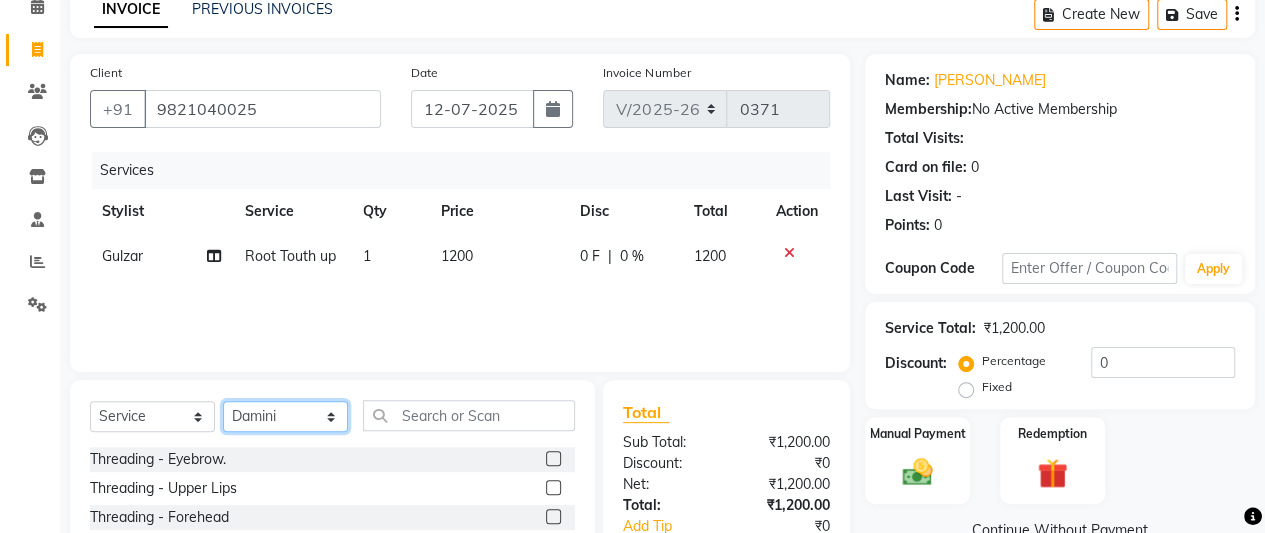 click on "Select Stylist A Ansari Admin [PERSON_NAME] [PERSON_NAME] [PERSON_NAME] [PERSON_NAME]" 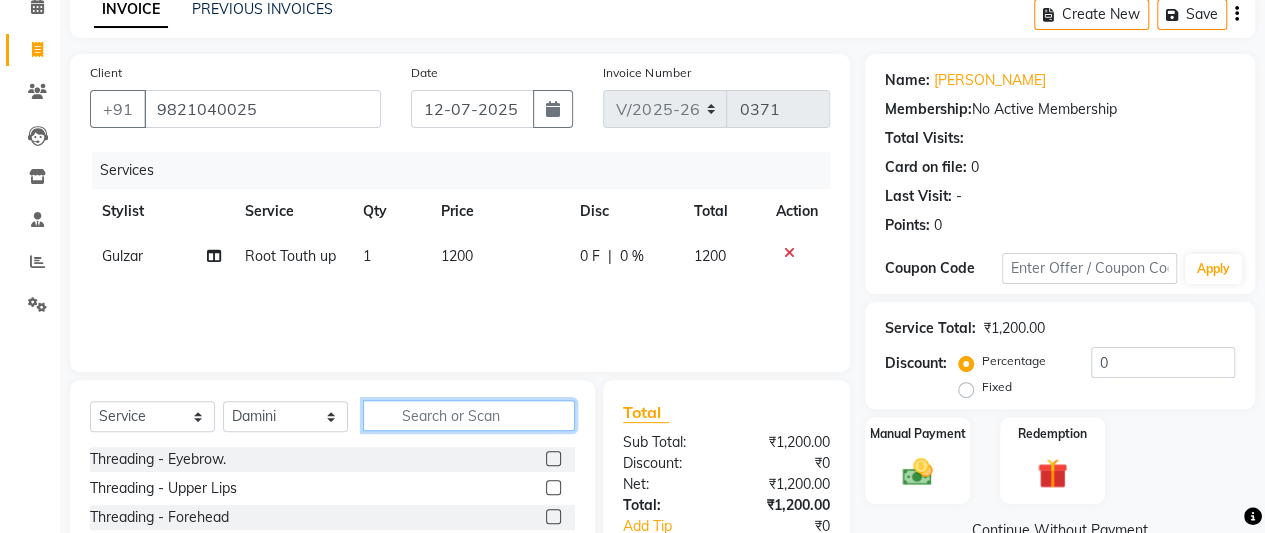 click 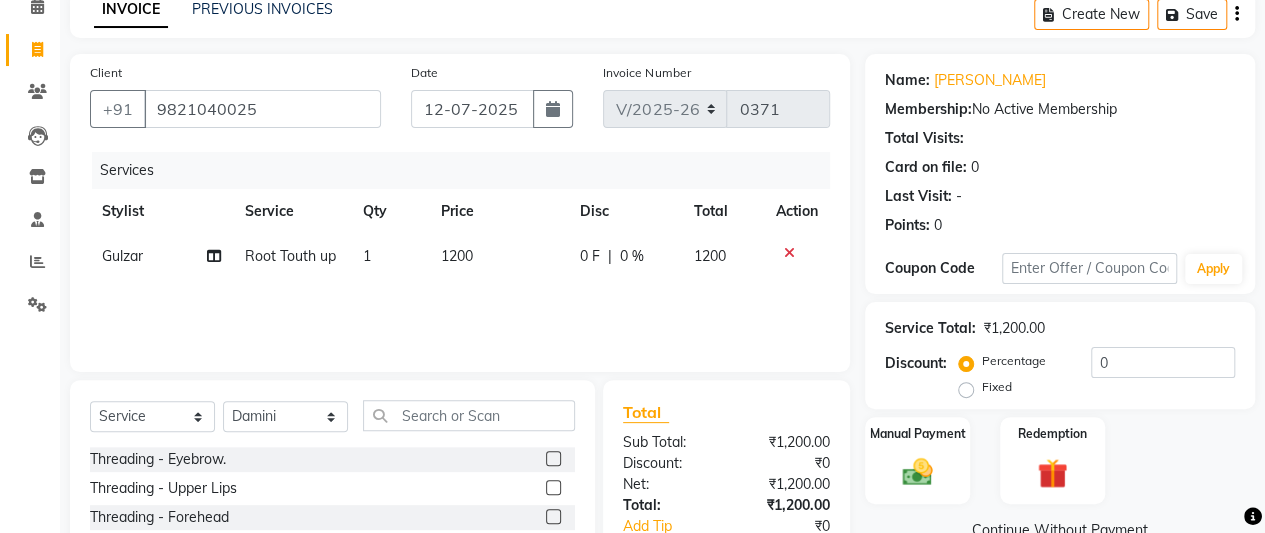 click 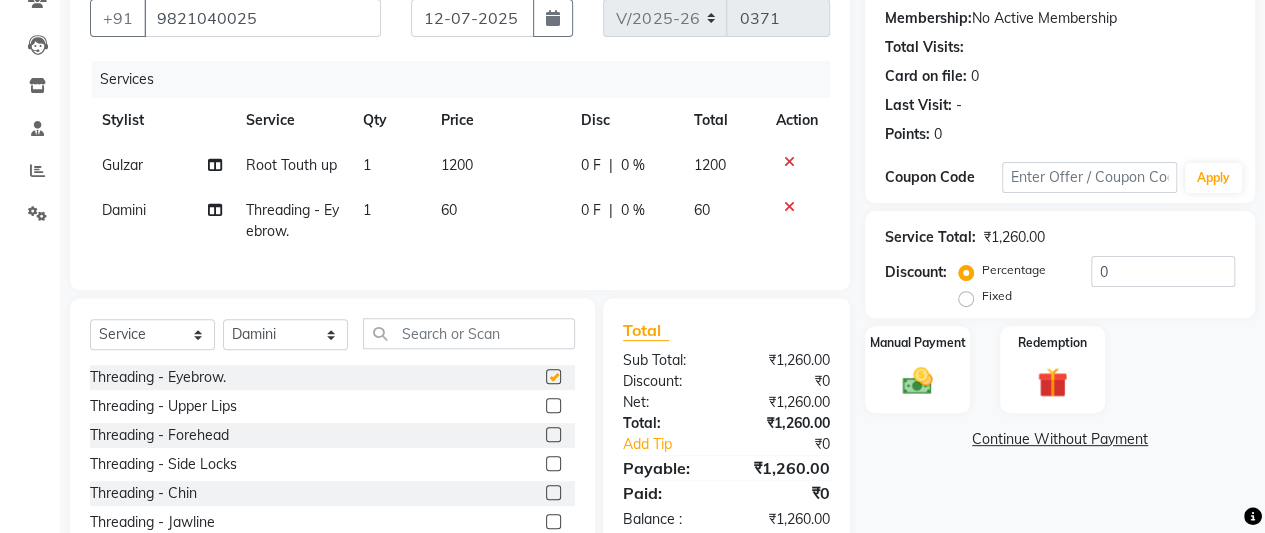 checkbox on "false" 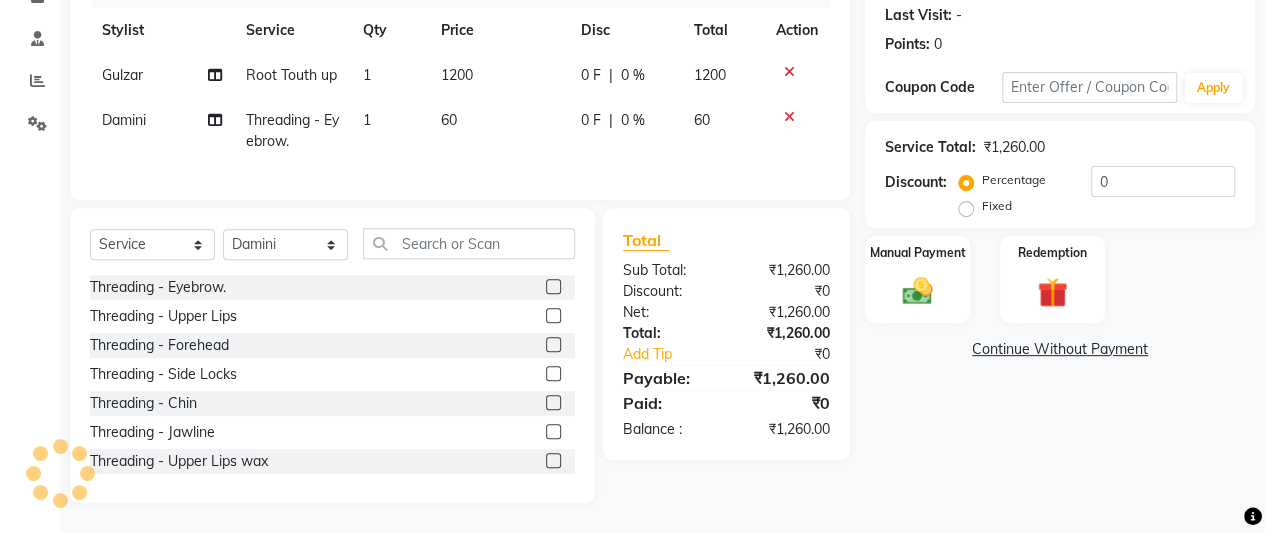 scroll, scrollTop: 290, scrollLeft: 0, axis: vertical 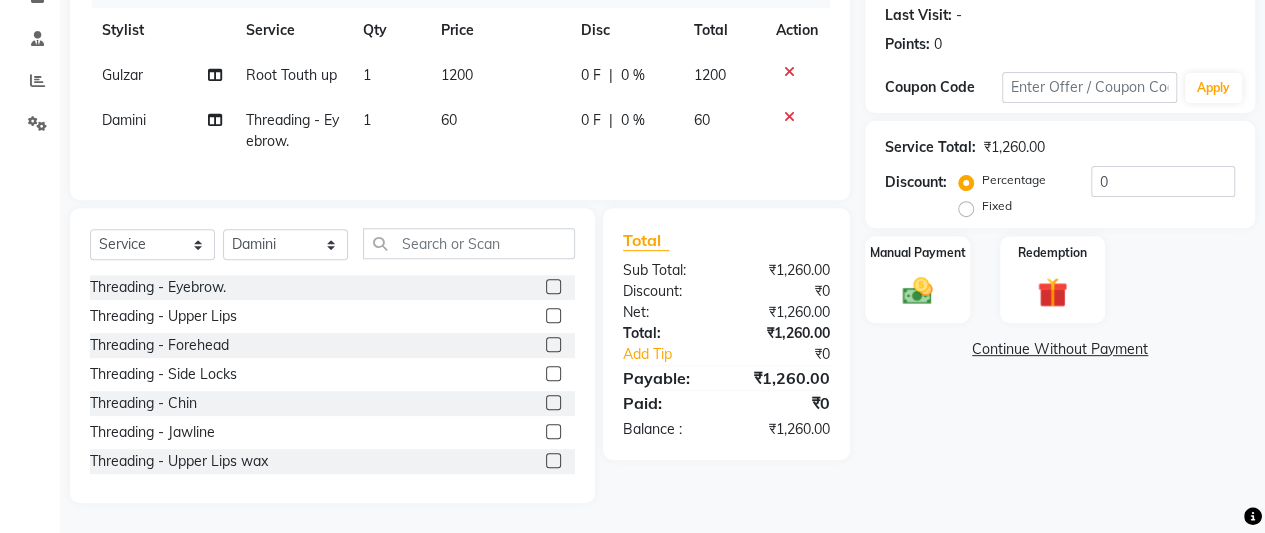 click 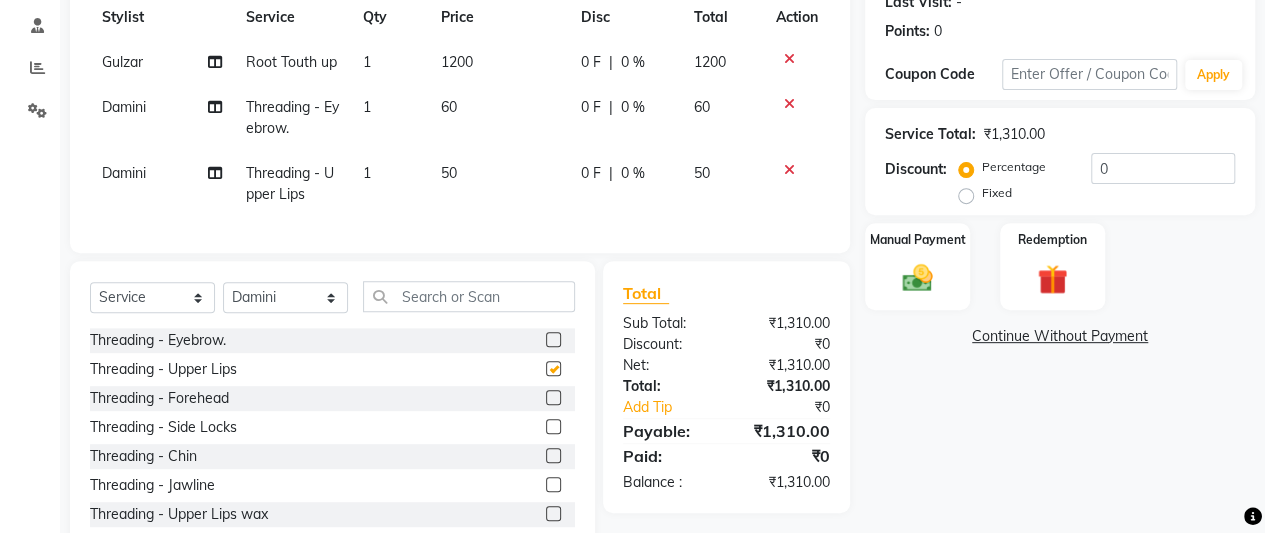 checkbox on "false" 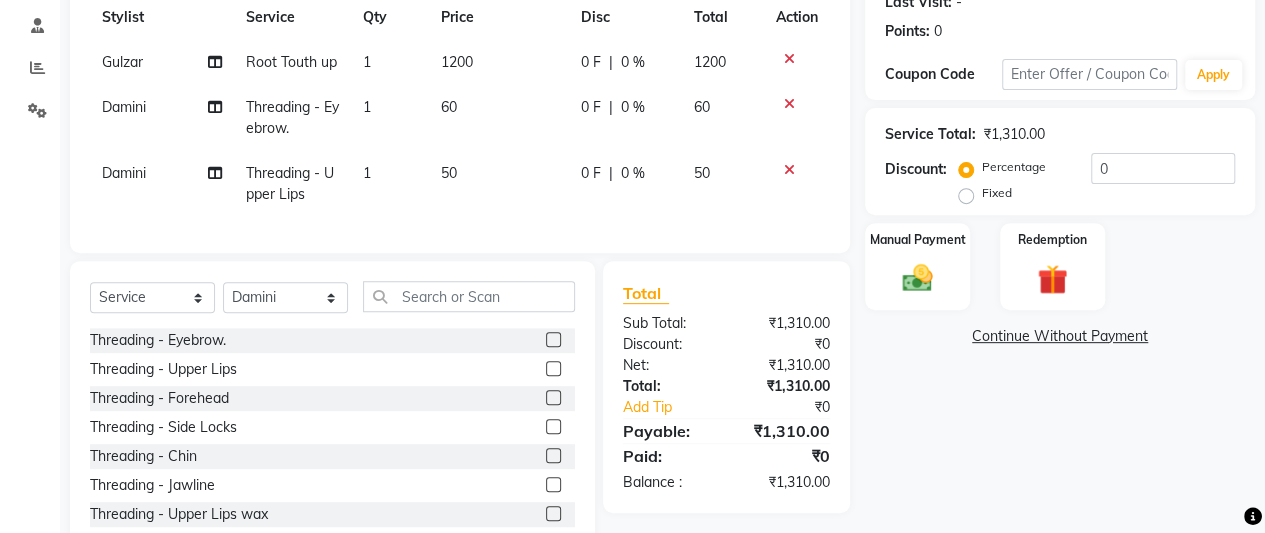 click 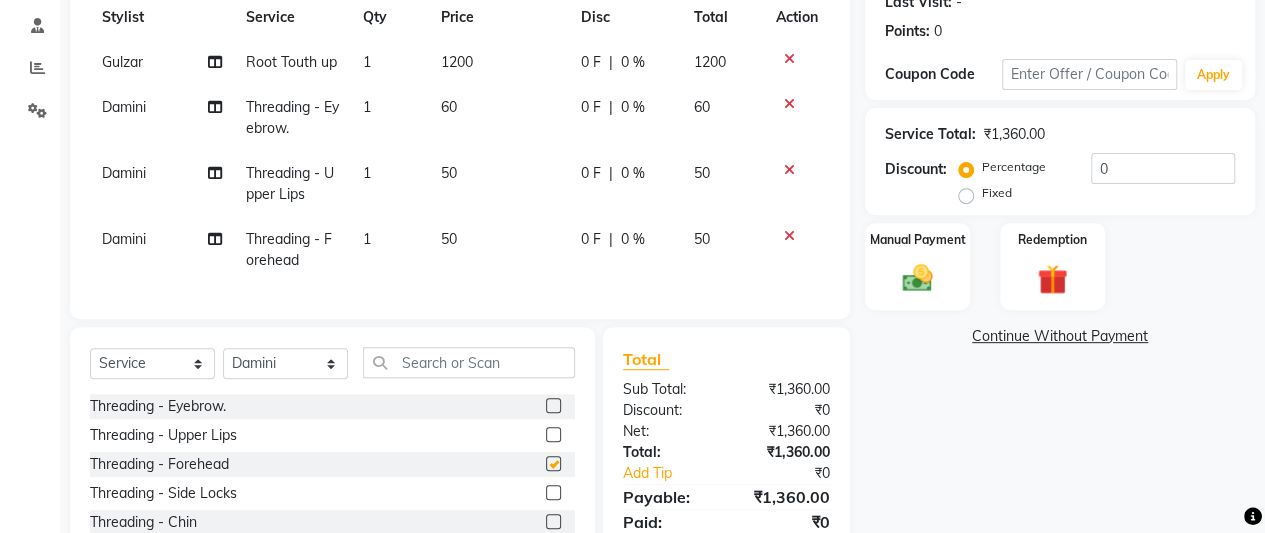 checkbox on "false" 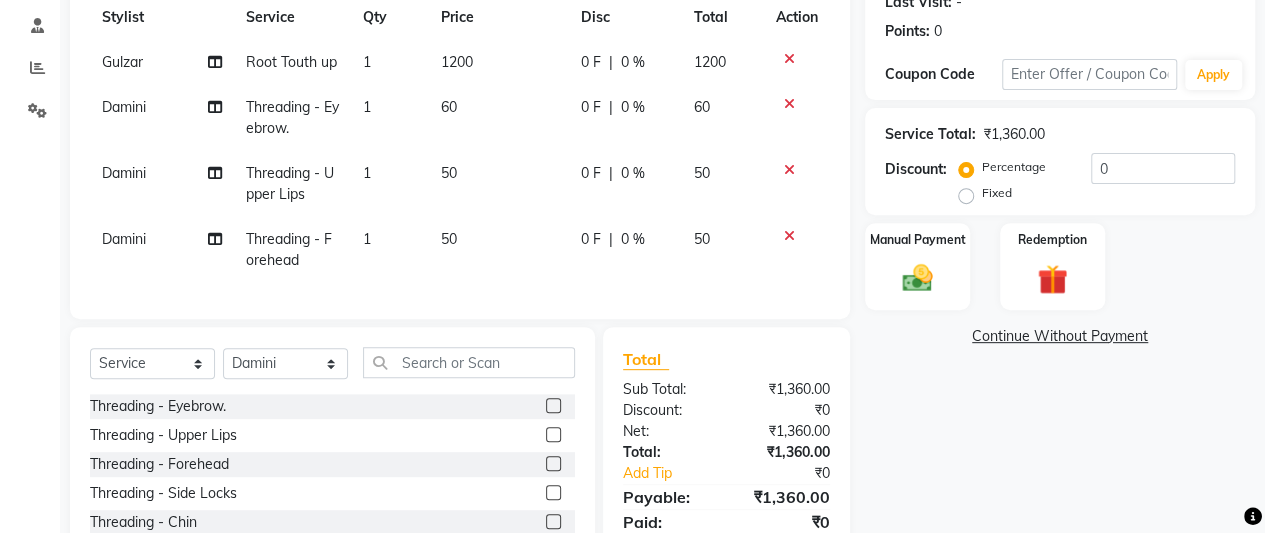 click on "1200" 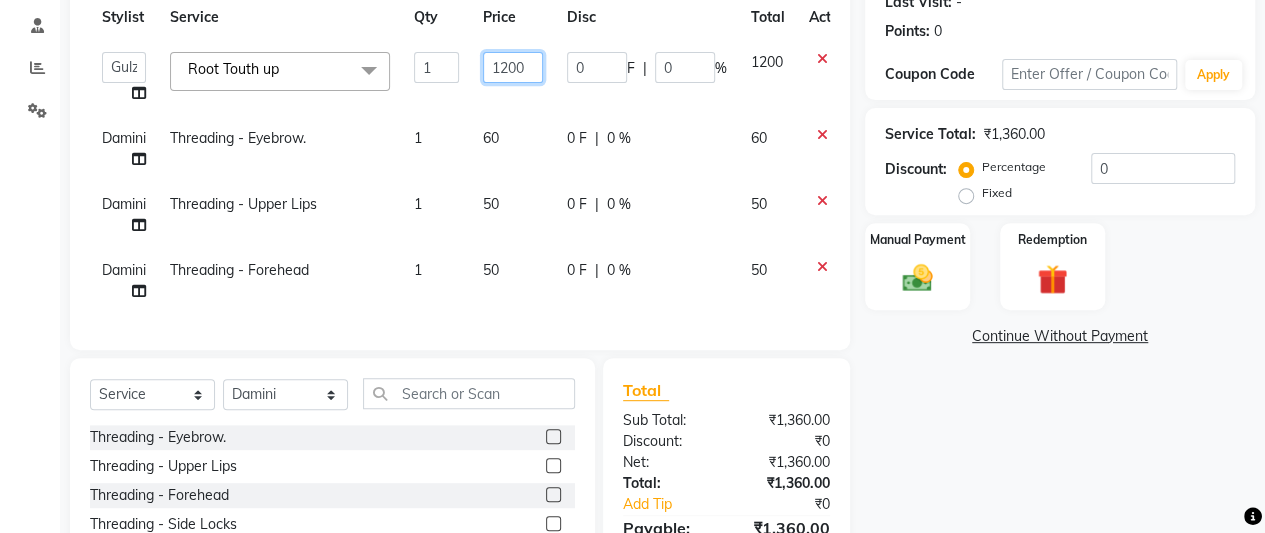 click on "1200" 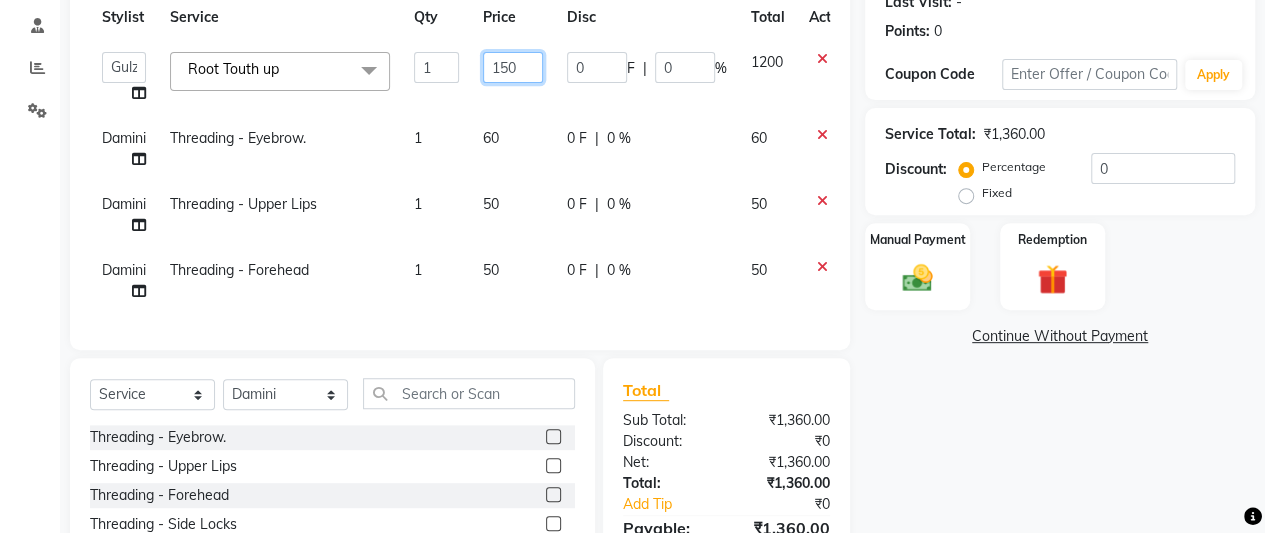 type on "1500" 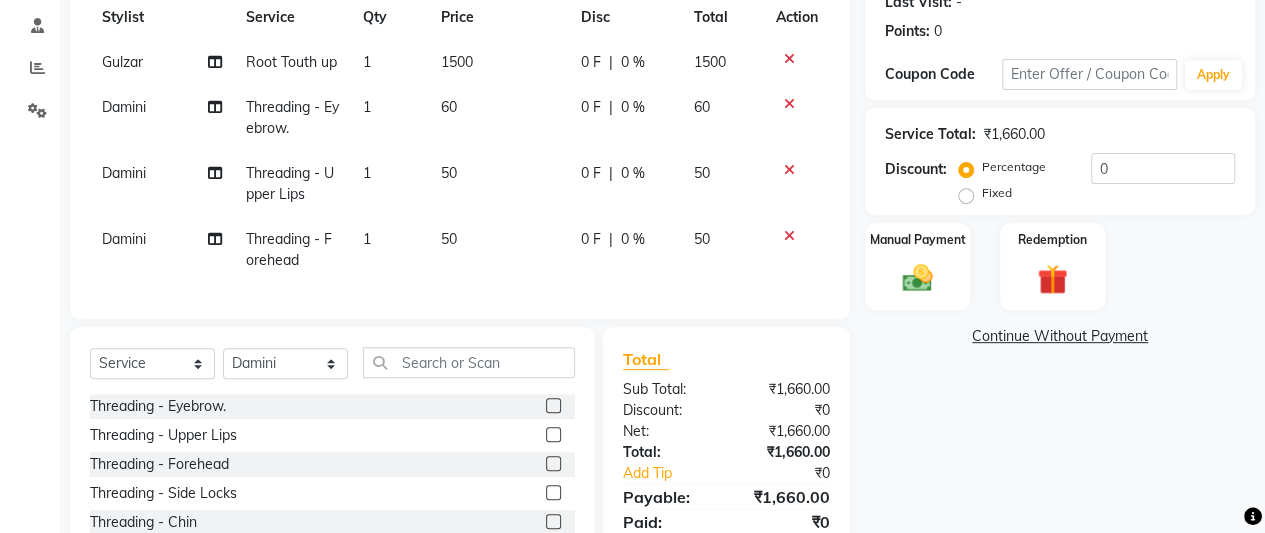 click on "Name: [PERSON_NAME] Membership:  No Active Membership  Total Visits:   Card on file:  0 Last Visit:   - Points:   0  Coupon Code Apply Service Total:  ₹1,660.00  Discount:  Percentage   Fixed  0 Manual Payment Redemption  Continue Without Payment" 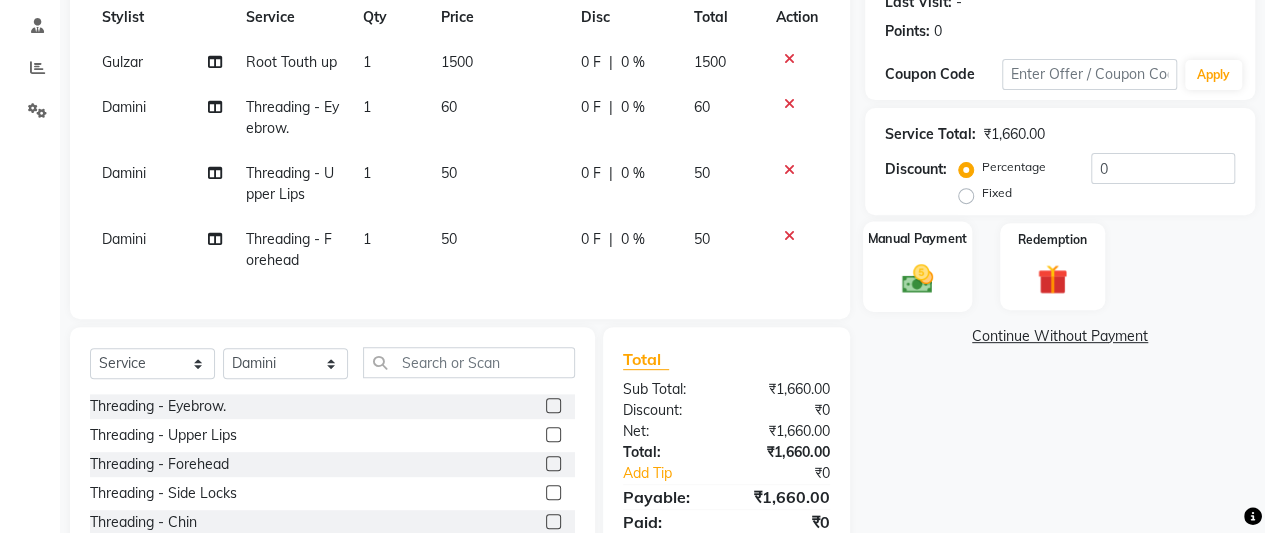 click 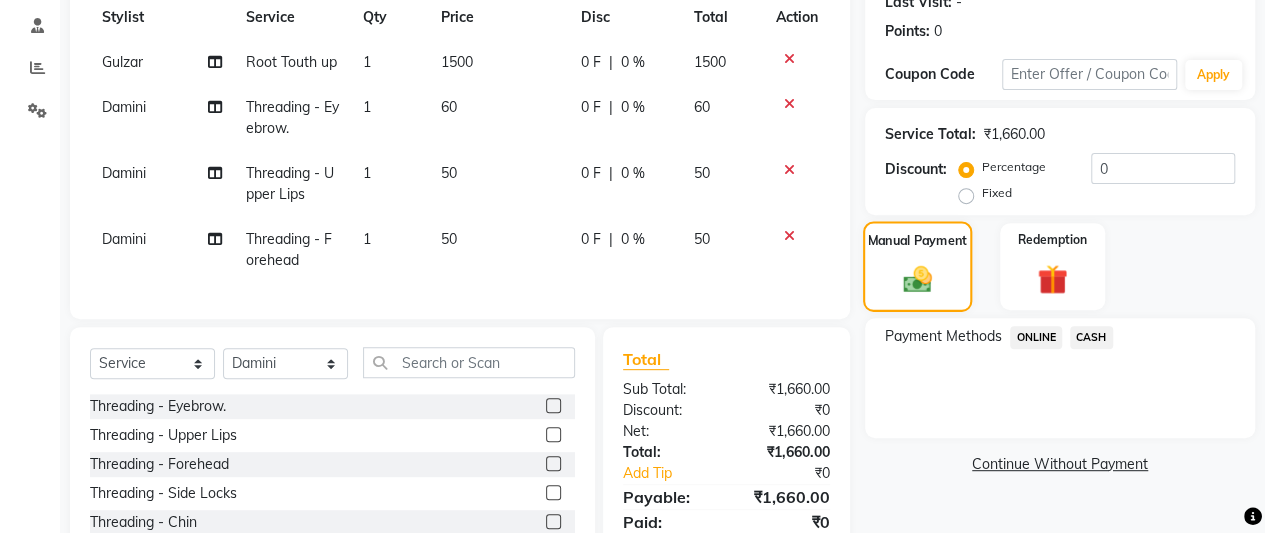 scroll, scrollTop: 423, scrollLeft: 0, axis: vertical 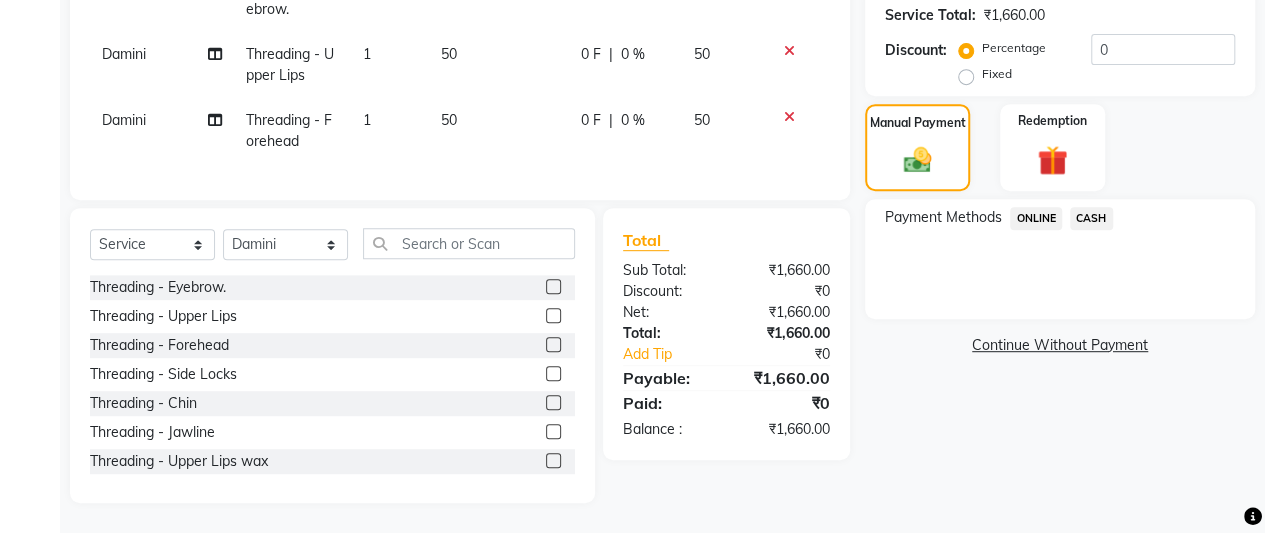 click on "ONLINE" 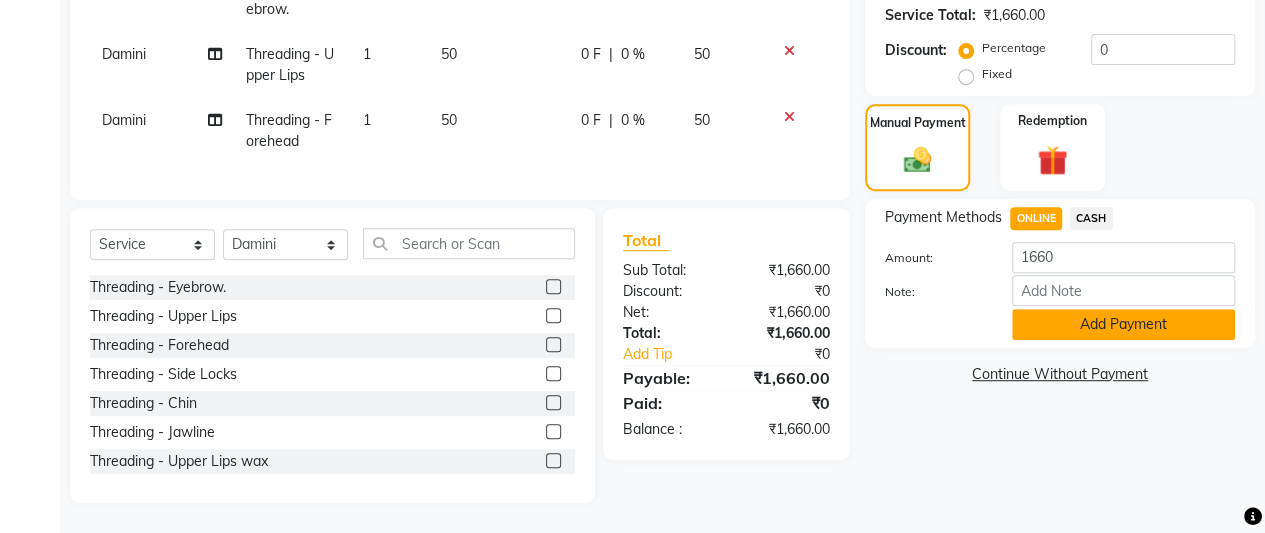 click on "Add Payment" 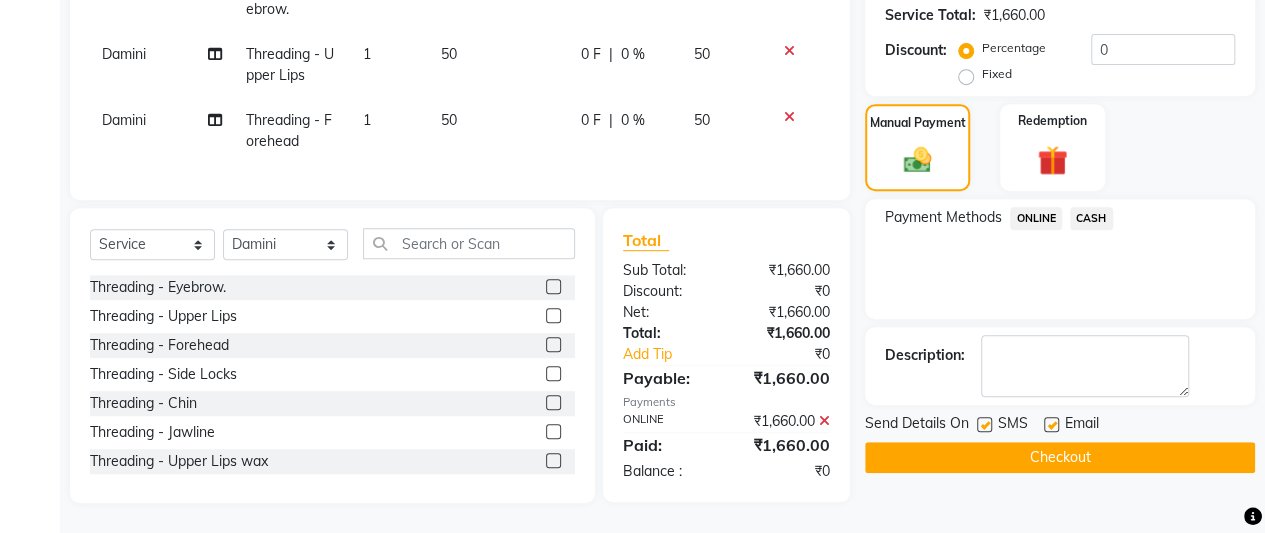 click on "Checkout" 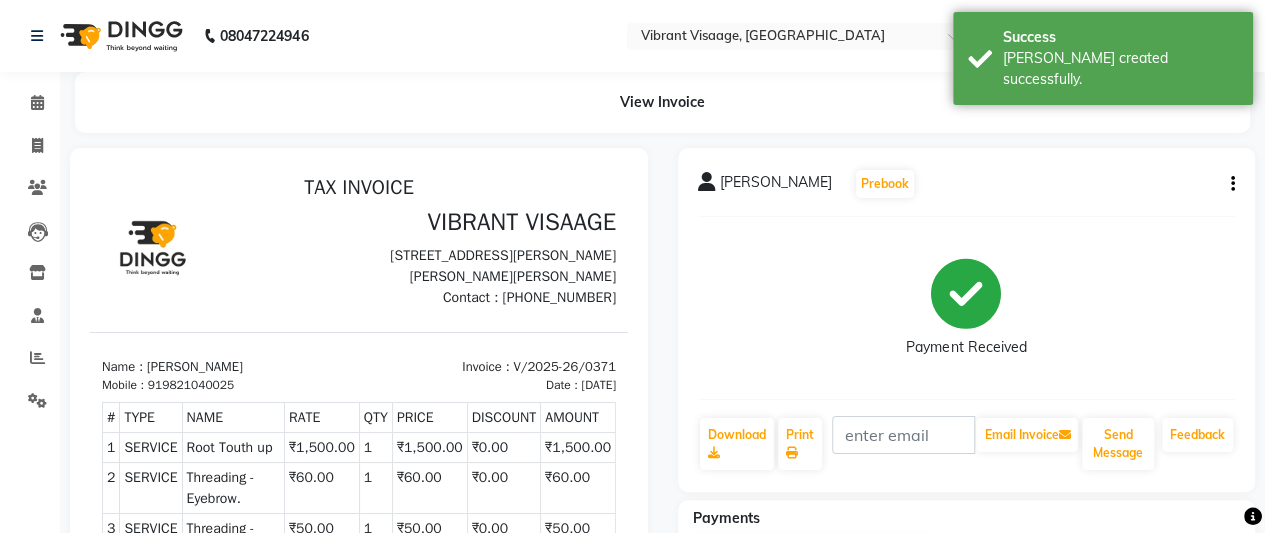 scroll, scrollTop: 0, scrollLeft: 0, axis: both 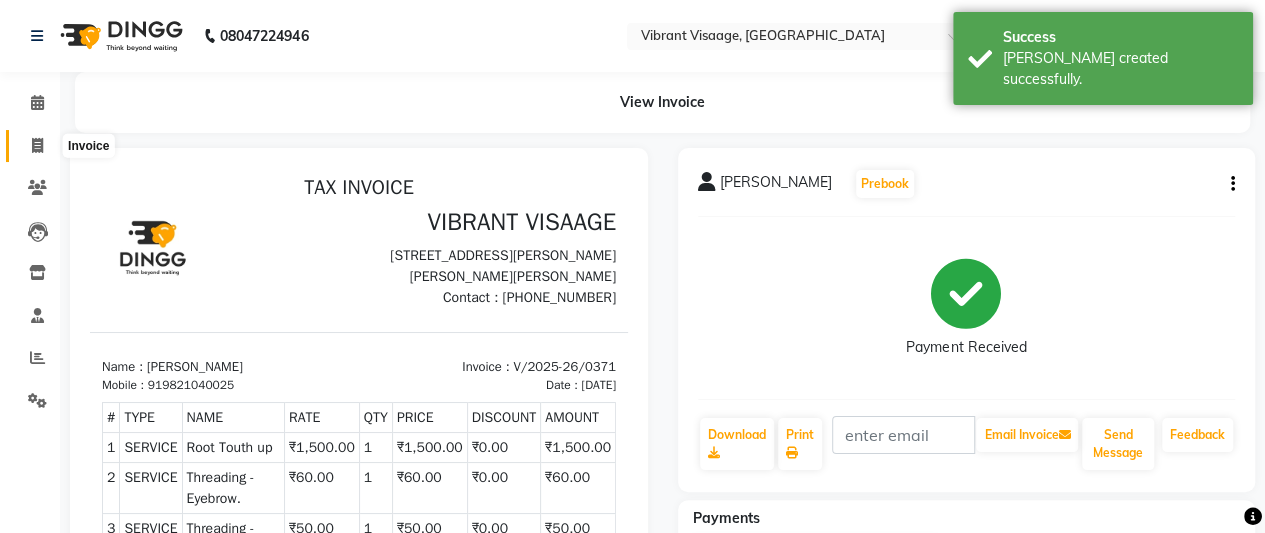 click 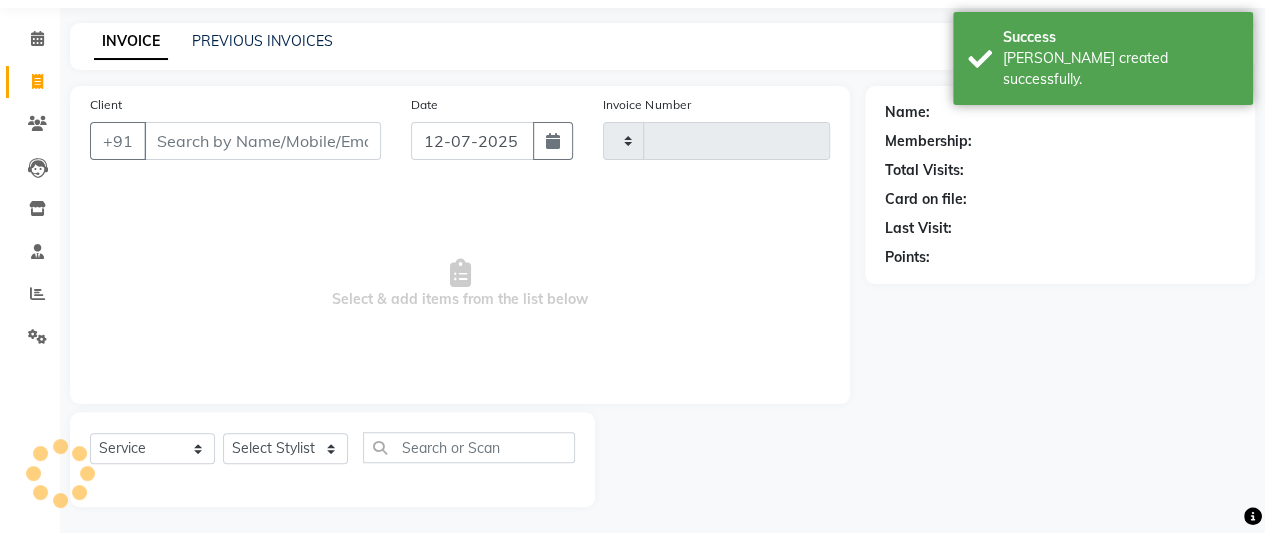type on "0372" 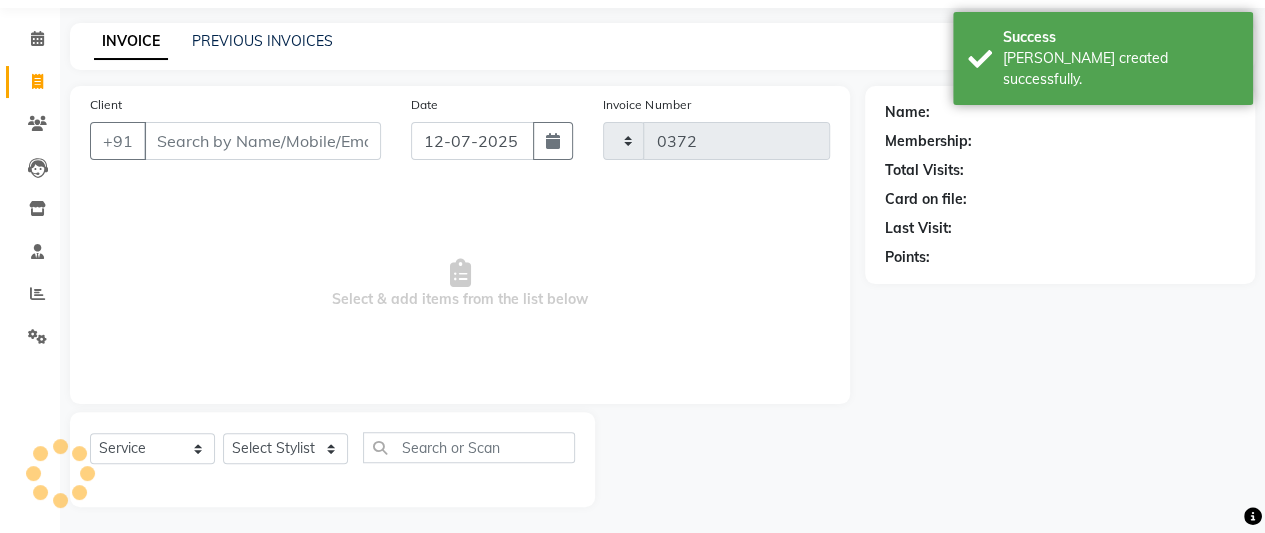 scroll, scrollTop: 67, scrollLeft: 0, axis: vertical 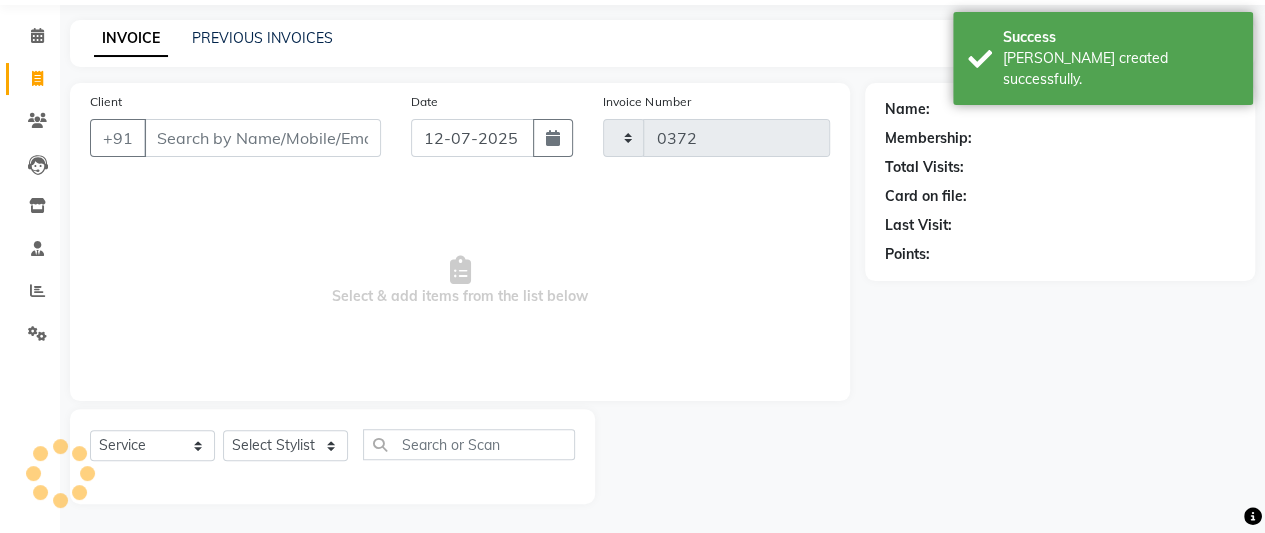 select on "7649" 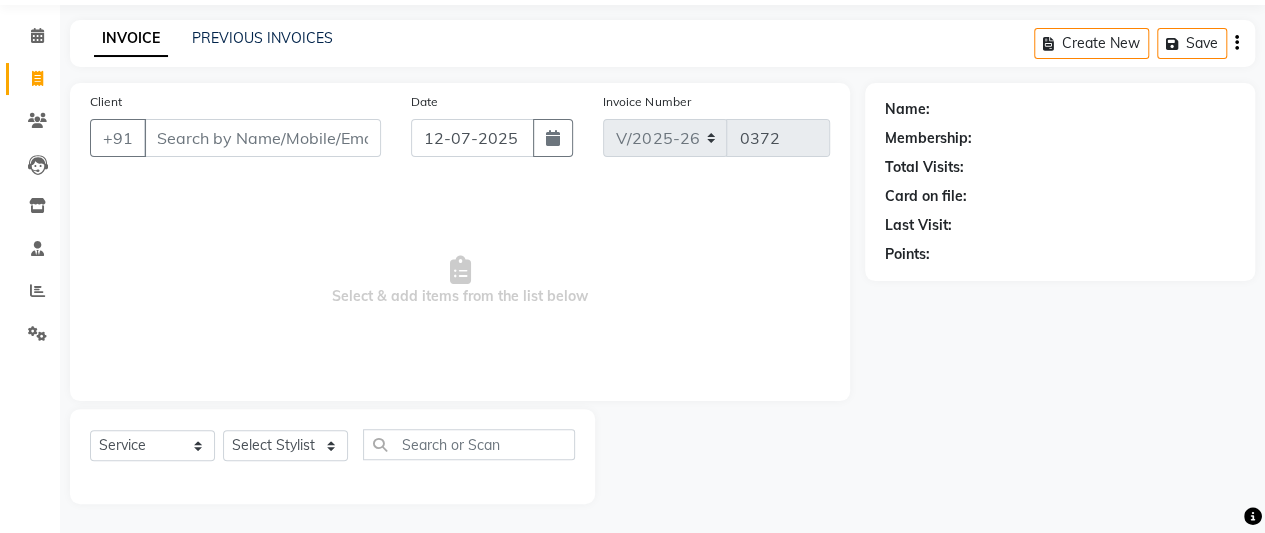 click on "Client" at bounding box center (262, 138) 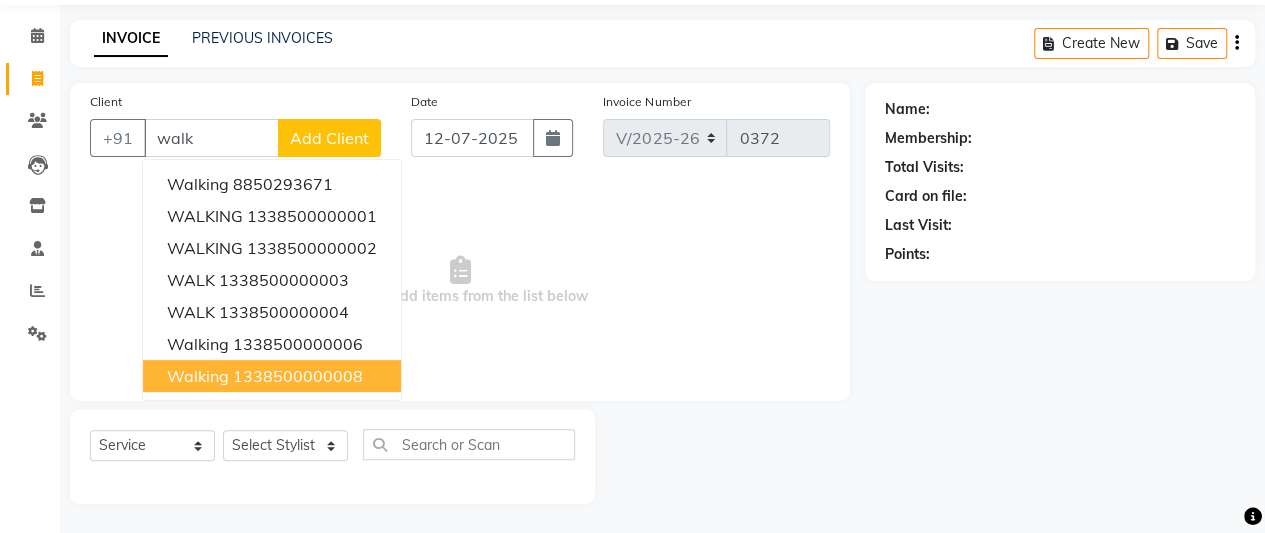 click on "walking  1338500000008" at bounding box center (272, 376) 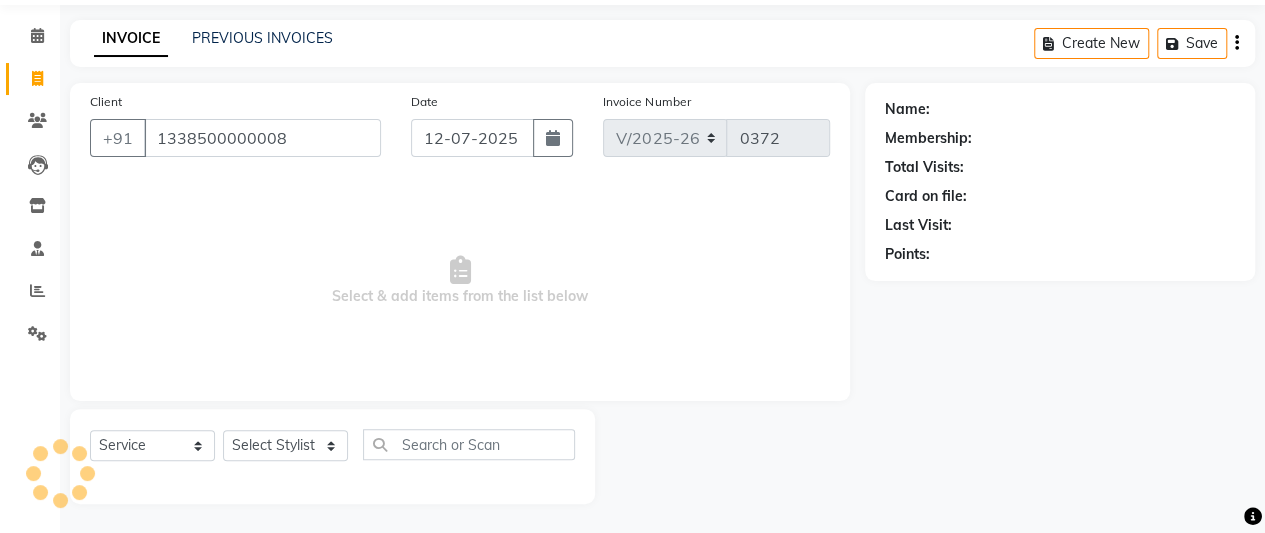 type on "1338500000008" 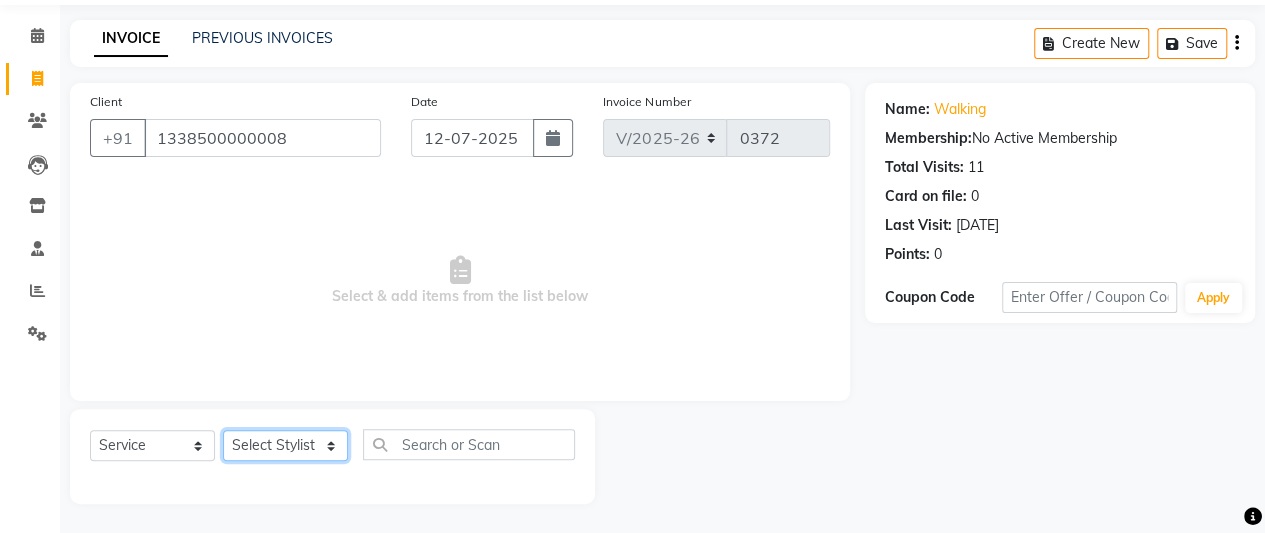 click on "Select Stylist A Ansari Admin [PERSON_NAME] [PERSON_NAME] [PERSON_NAME] [PERSON_NAME]" 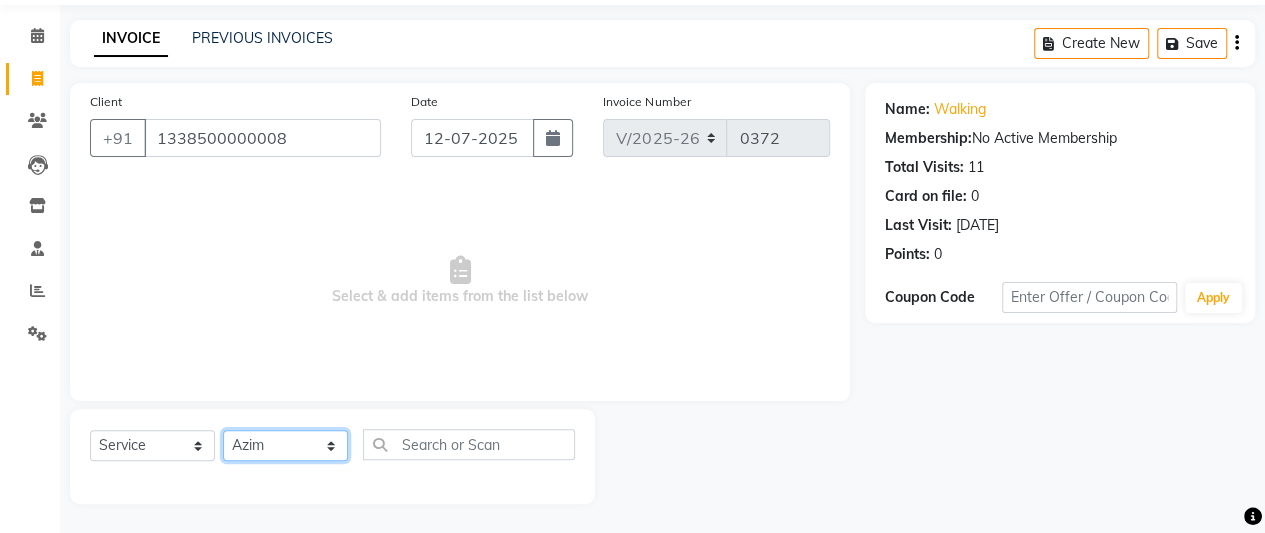 click on "Select Stylist A Ansari Admin [PERSON_NAME] [PERSON_NAME] [PERSON_NAME] [PERSON_NAME]" 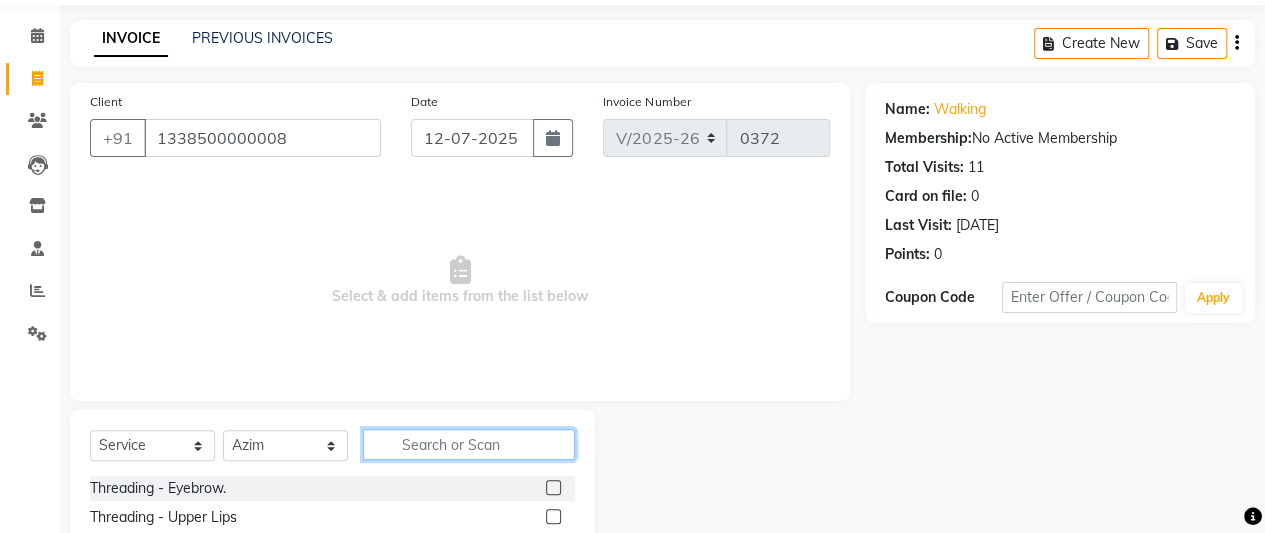 click 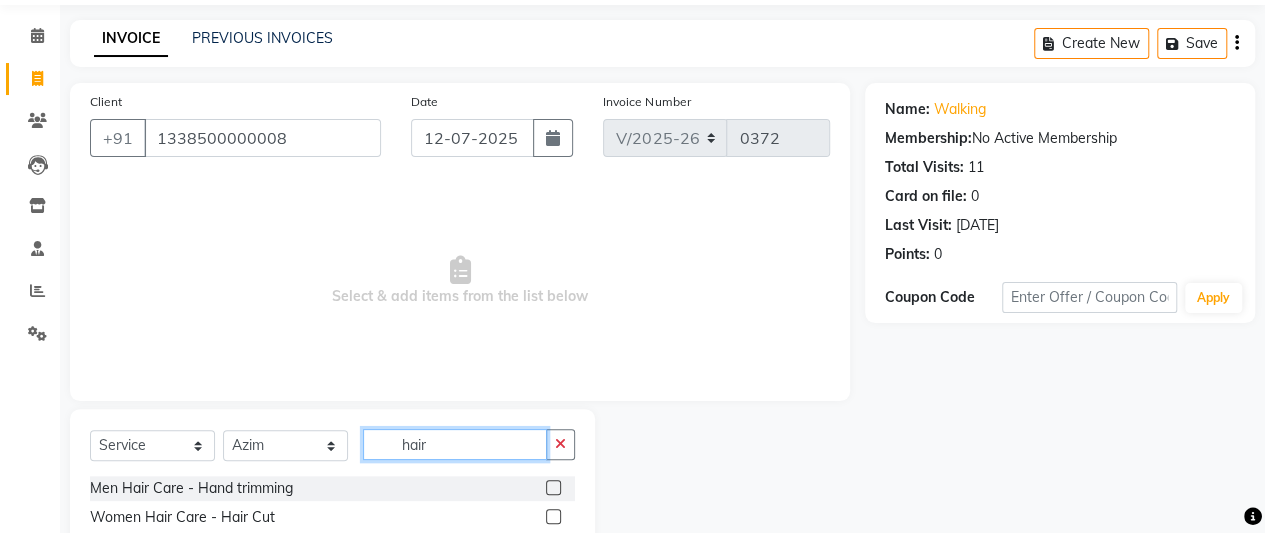 scroll, scrollTop: 0, scrollLeft: 0, axis: both 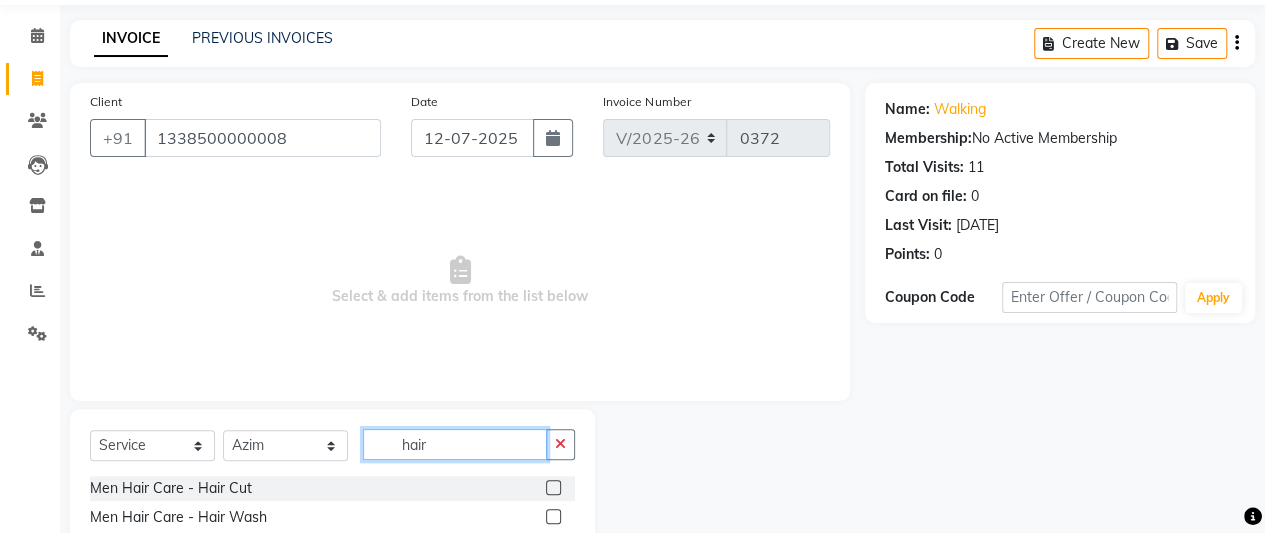 type on "hair" 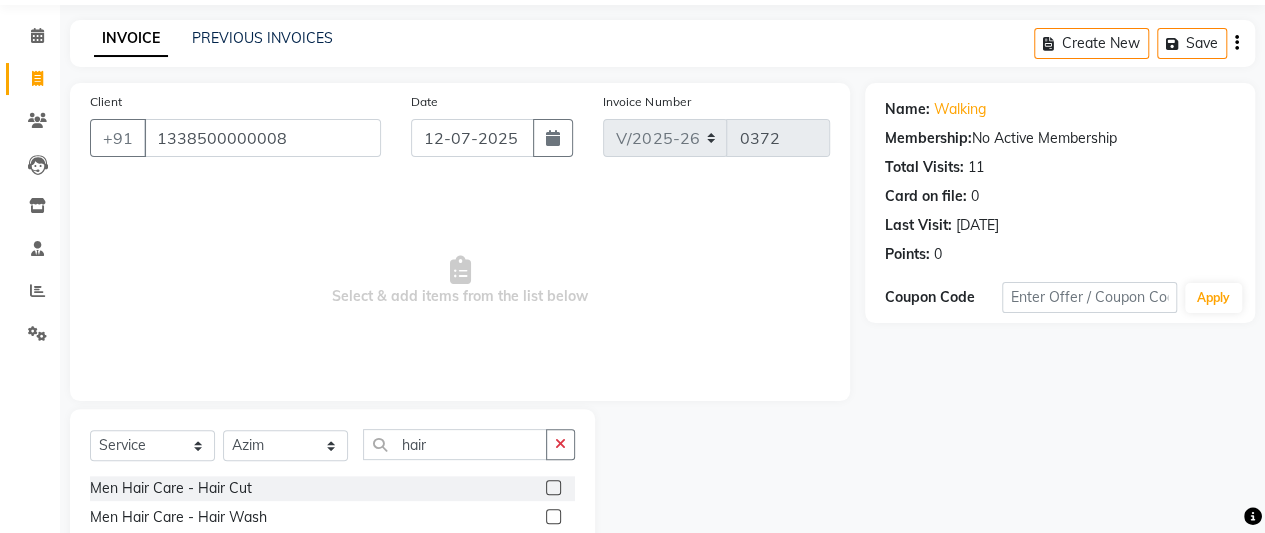 click 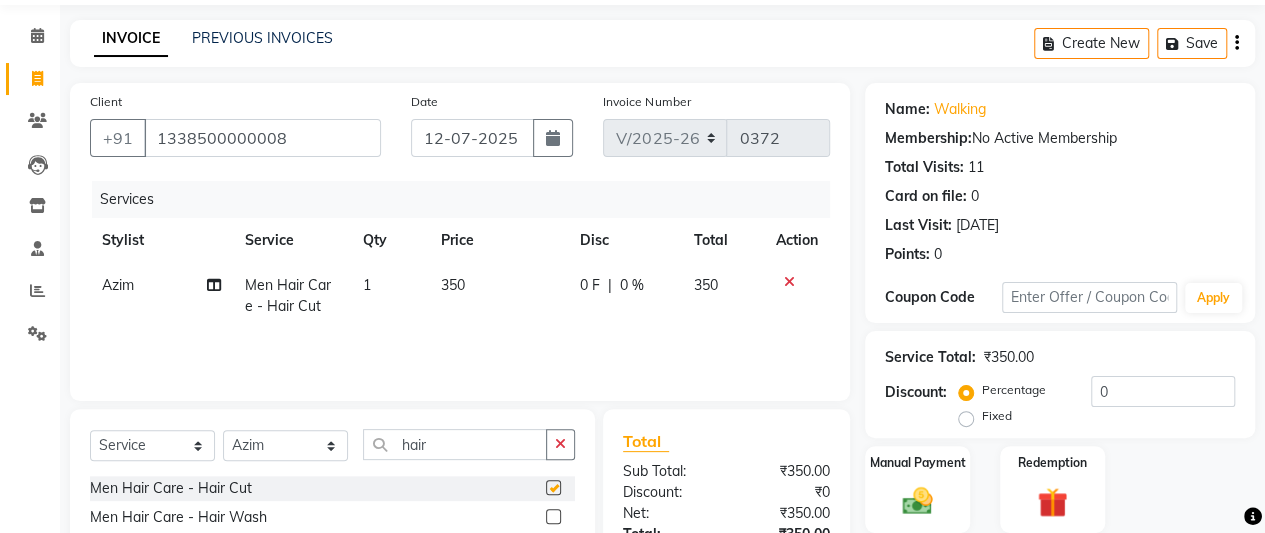 checkbox on "false" 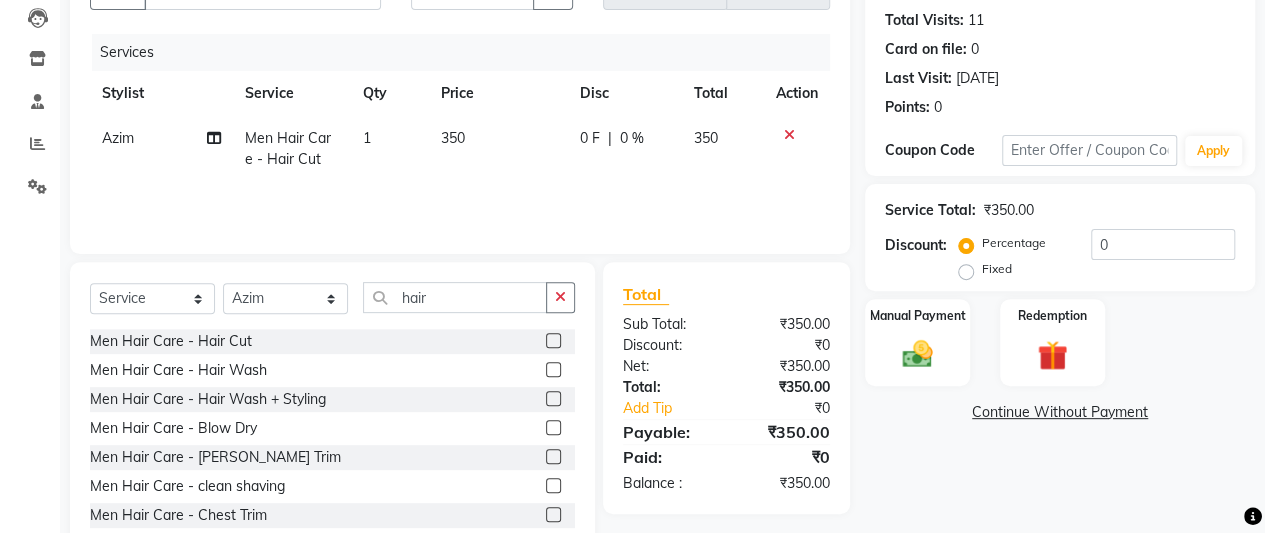 scroll, scrollTop: 267, scrollLeft: 0, axis: vertical 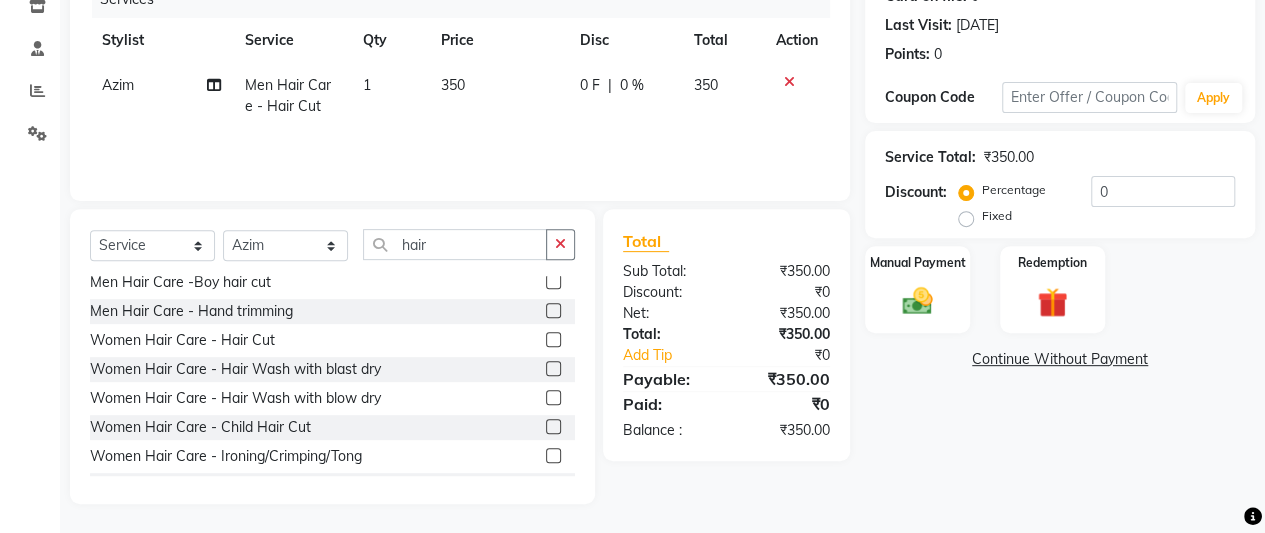 click 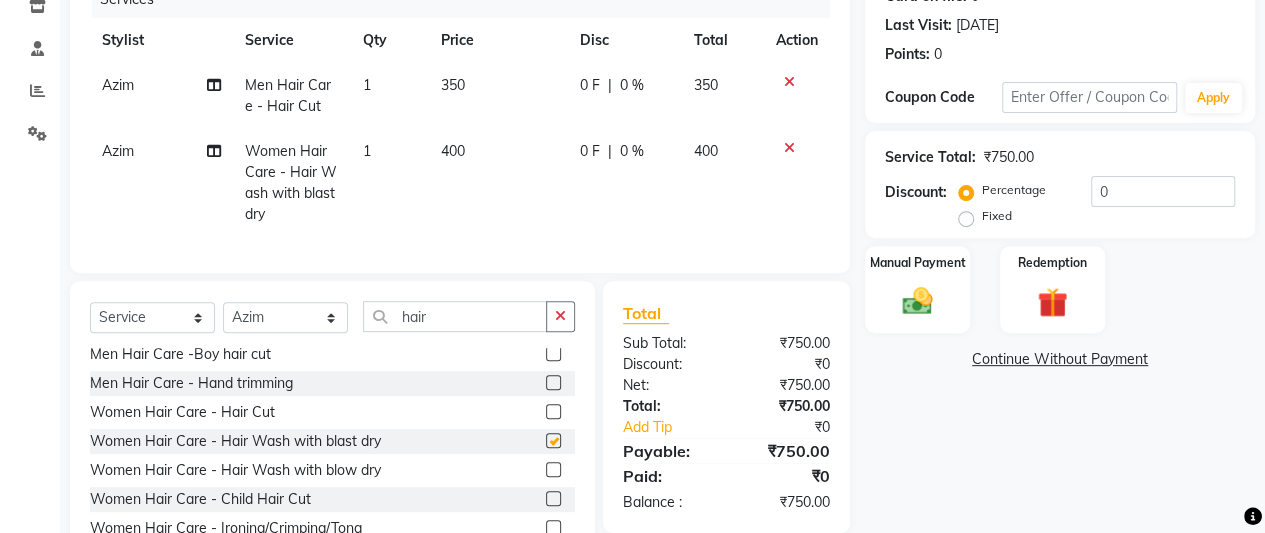 checkbox on "false" 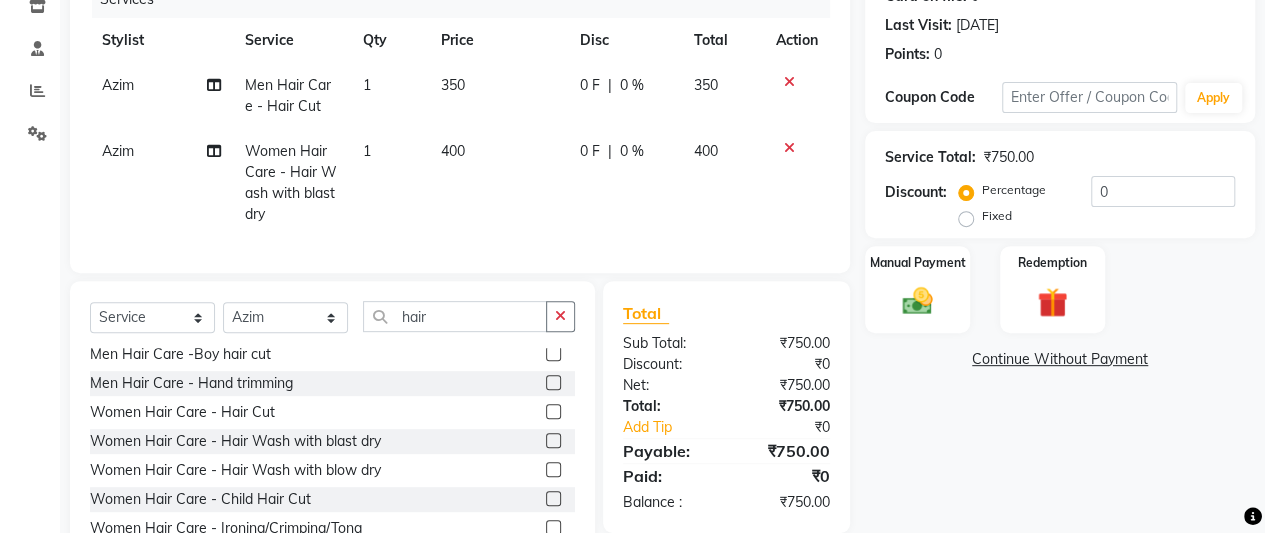 click on "350" 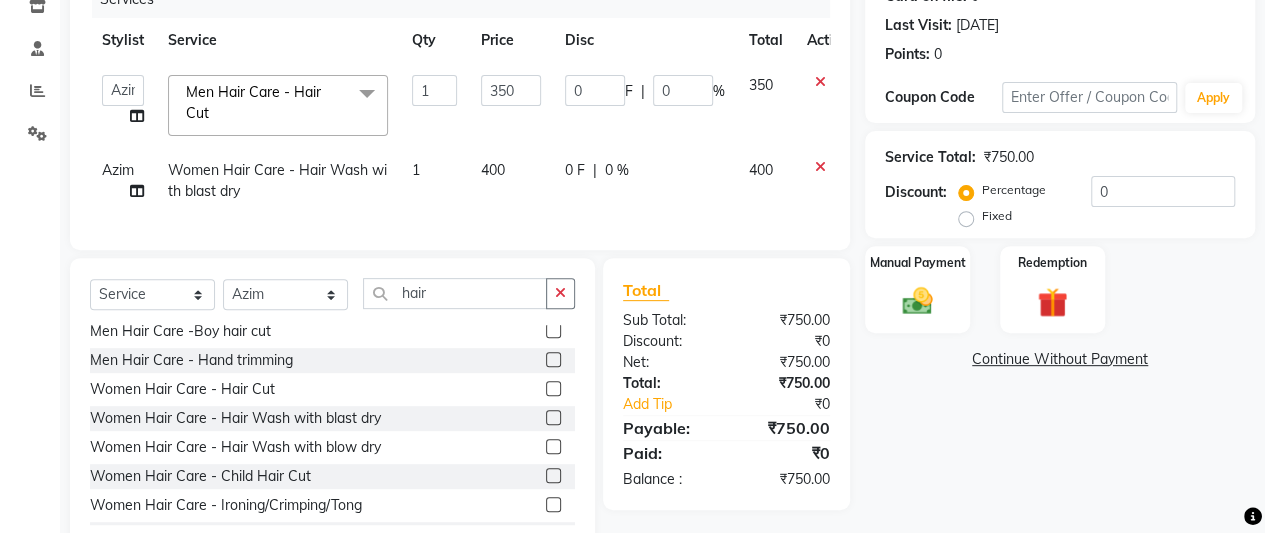 click 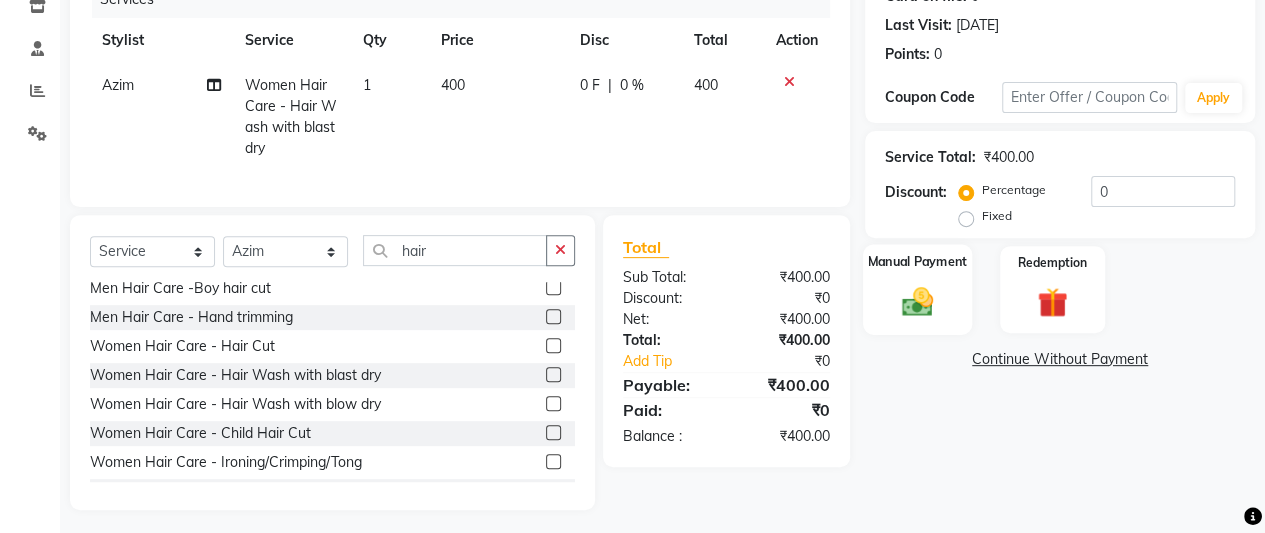 click 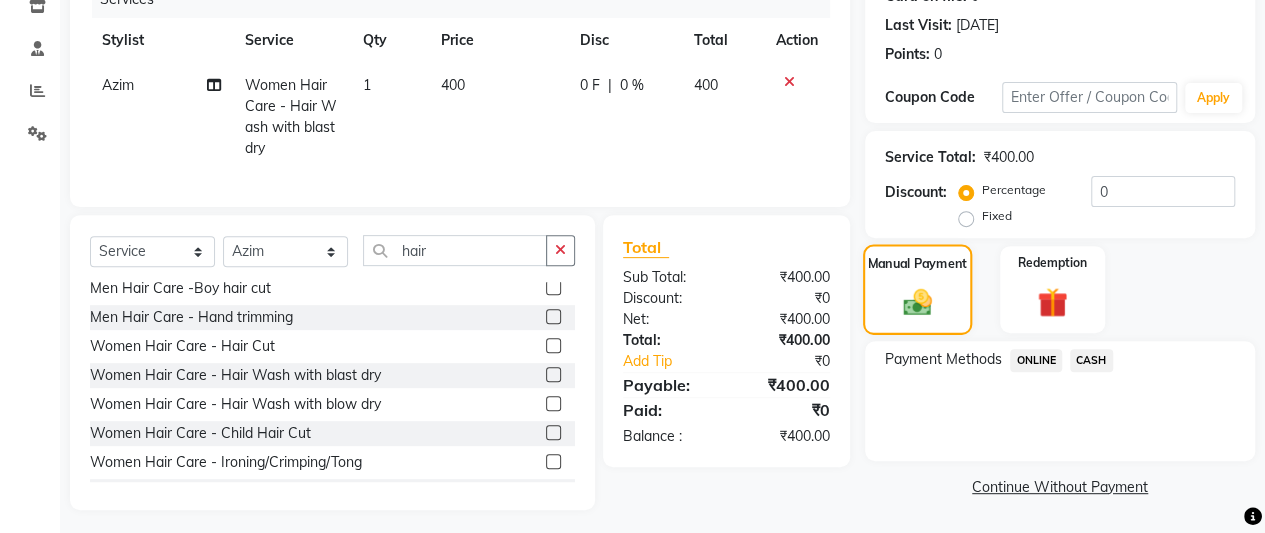 scroll, scrollTop: 288, scrollLeft: 0, axis: vertical 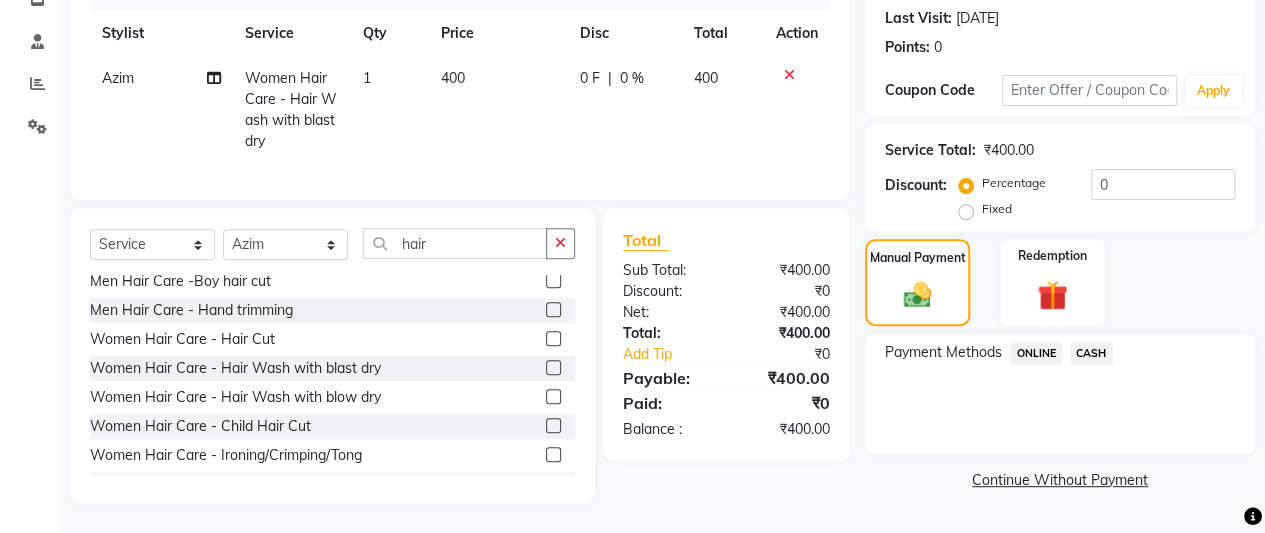 click on "CASH" 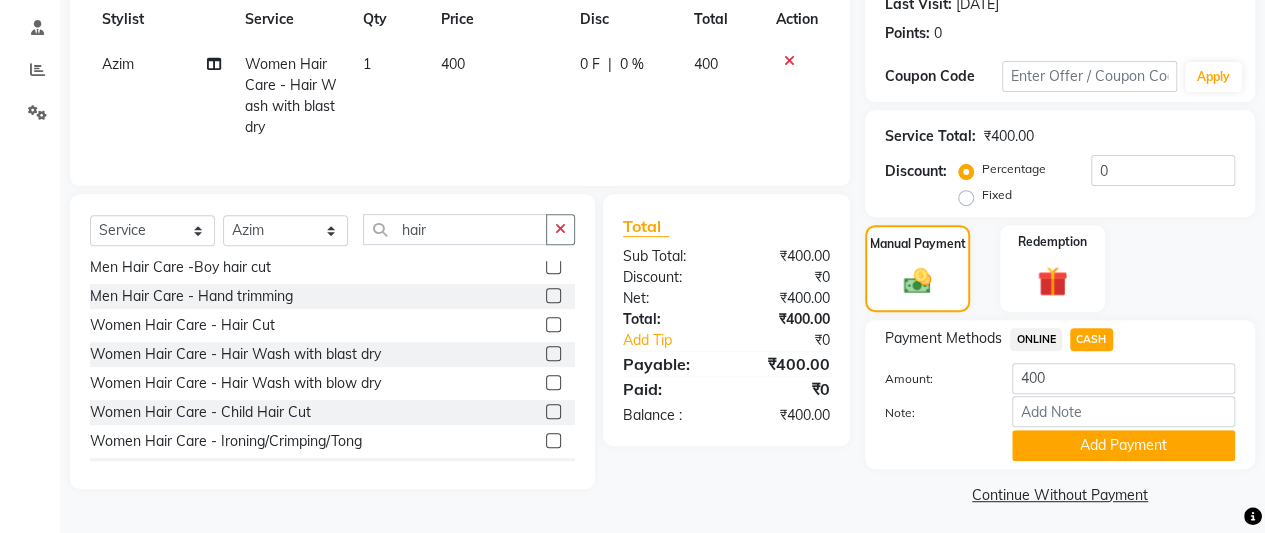 scroll, scrollTop: 294, scrollLeft: 0, axis: vertical 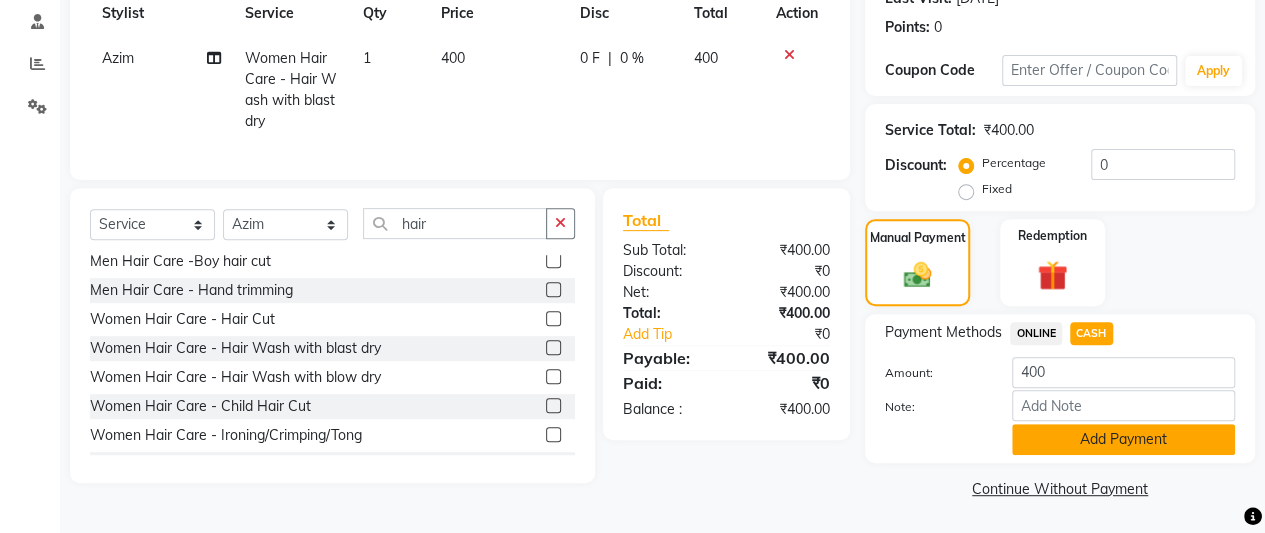 click on "Add Payment" 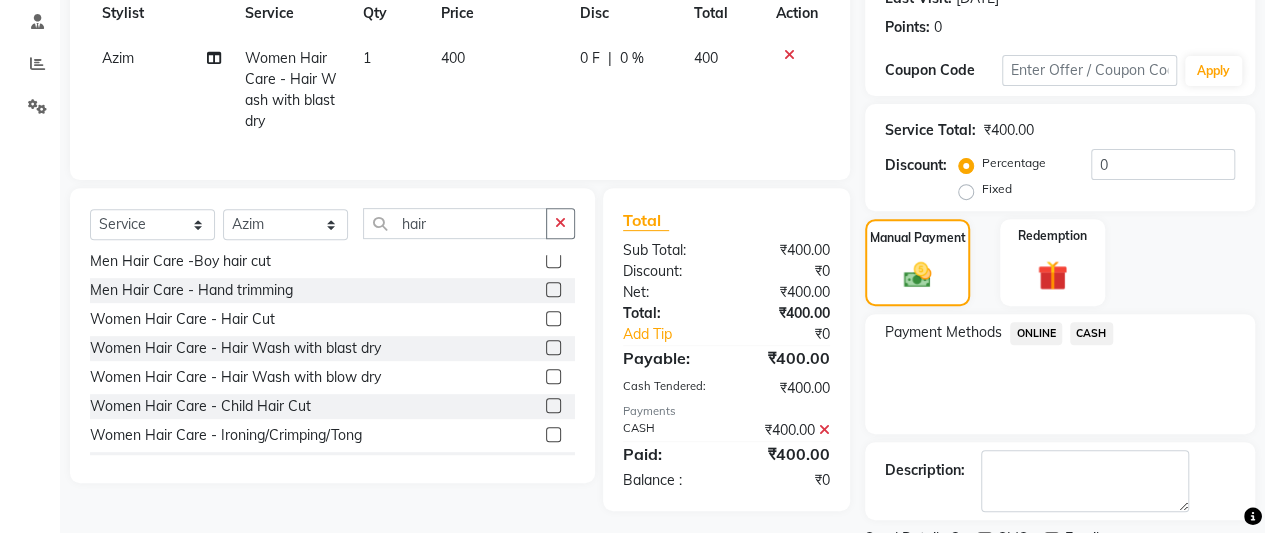 scroll, scrollTop: 376, scrollLeft: 0, axis: vertical 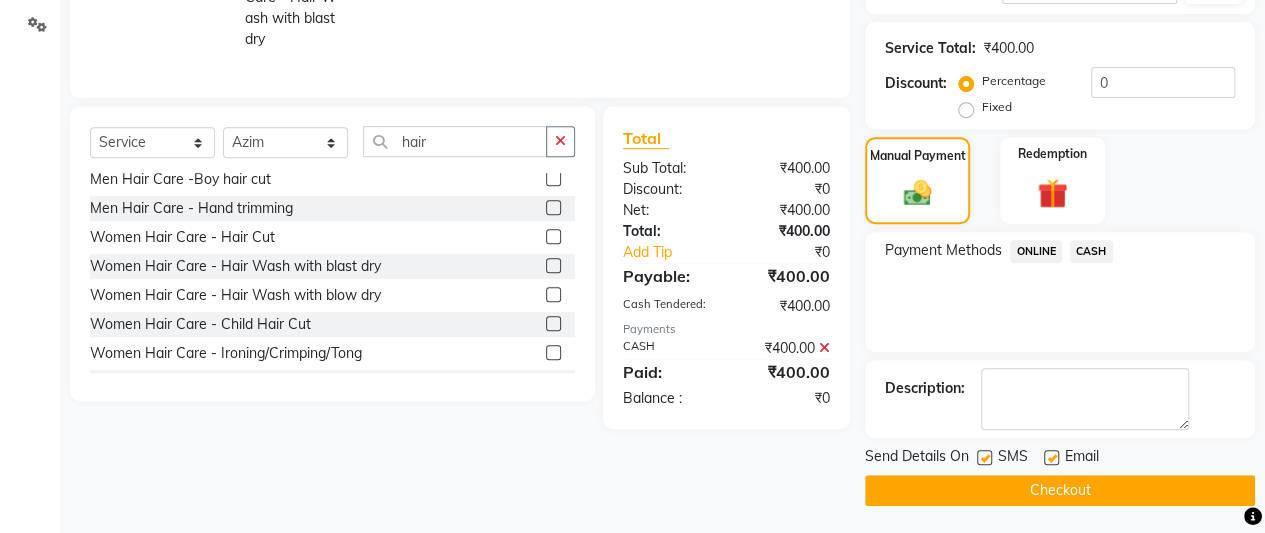 click on "Checkout" 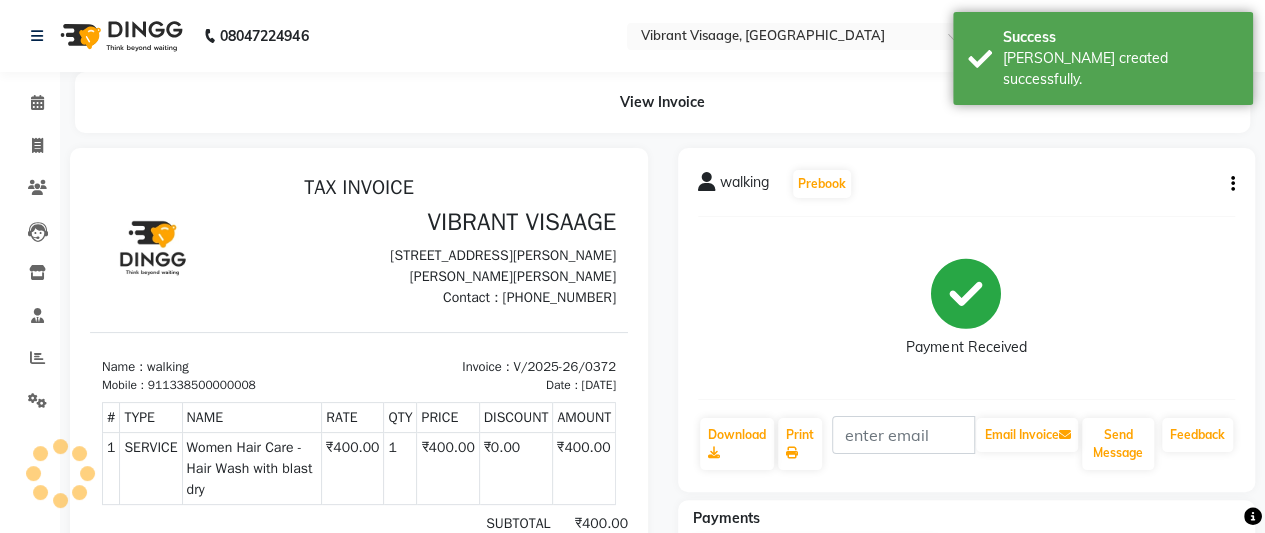 scroll, scrollTop: 0, scrollLeft: 0, axis: both 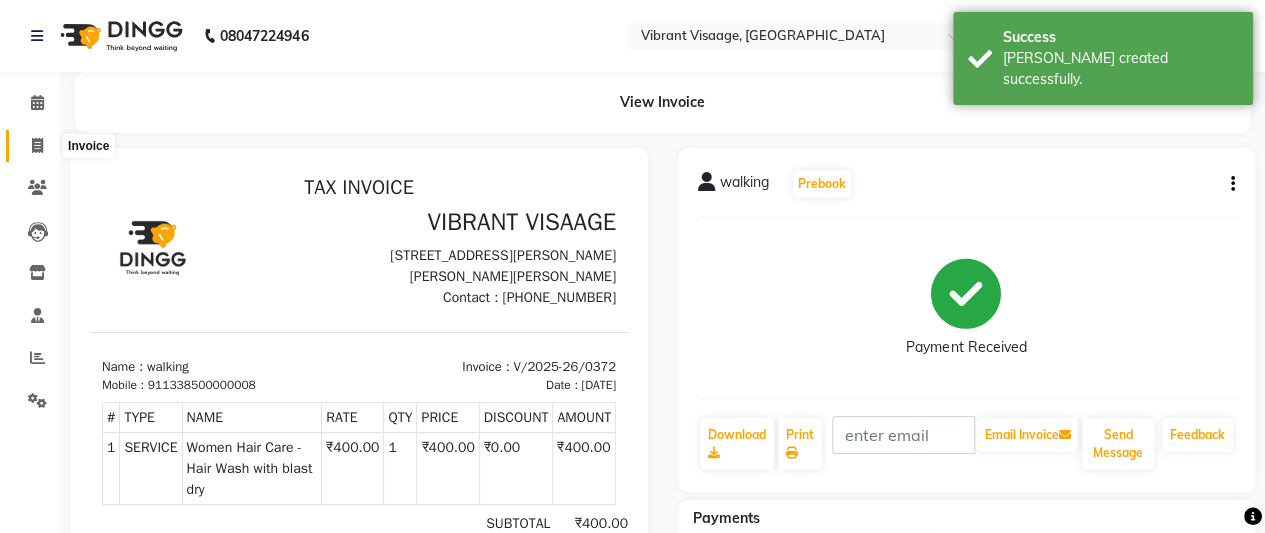 click 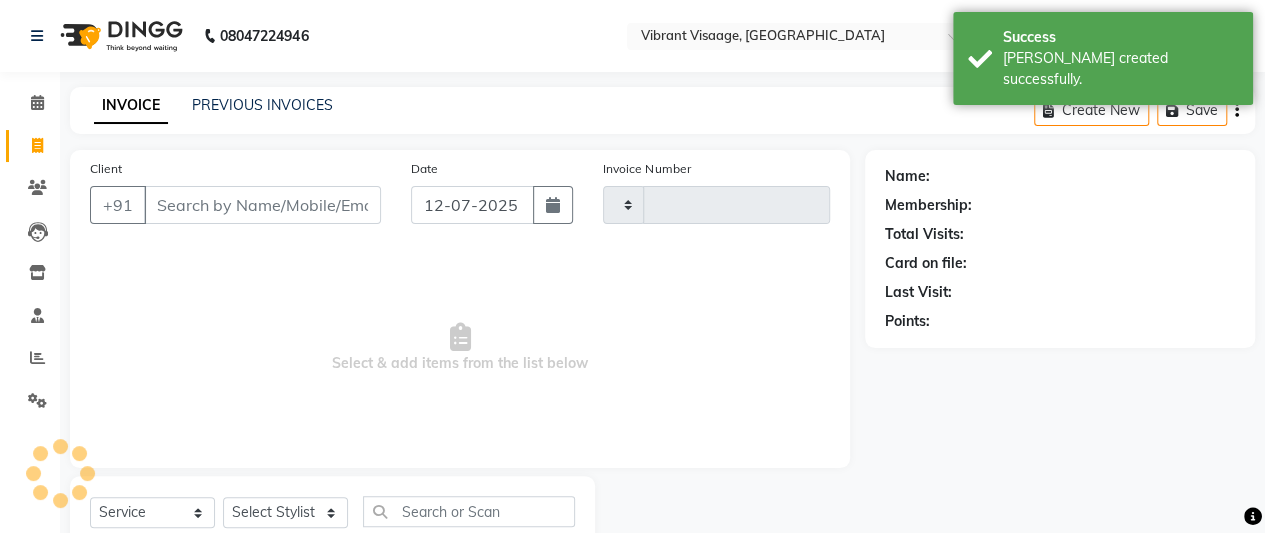 scroll, scrollTop: 67, scrollLeft: 0, axis: vertical 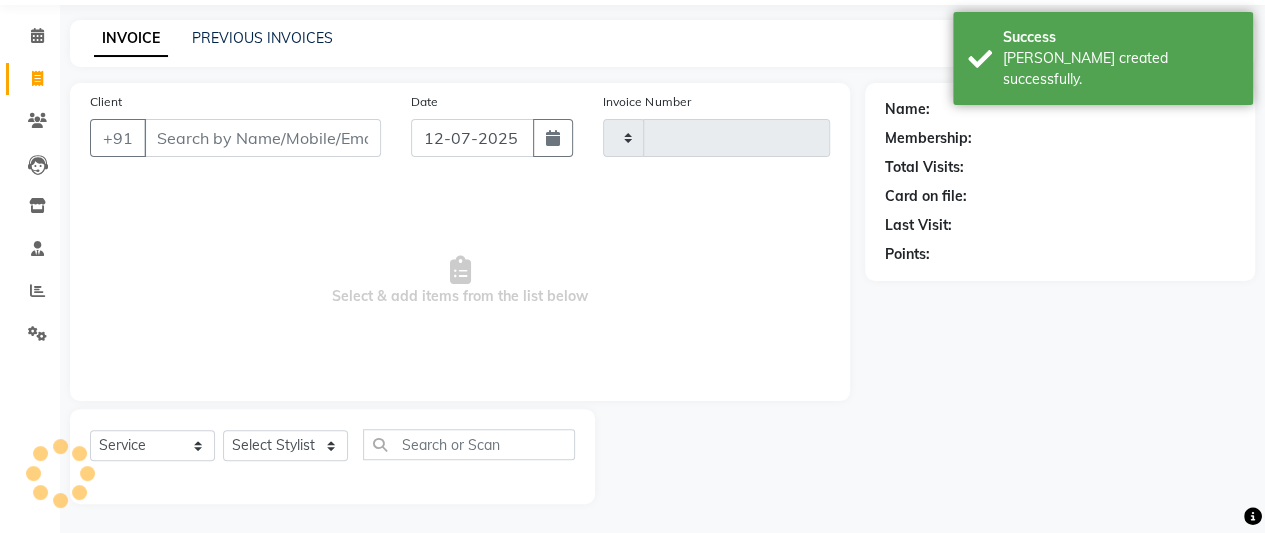 type on "0373" 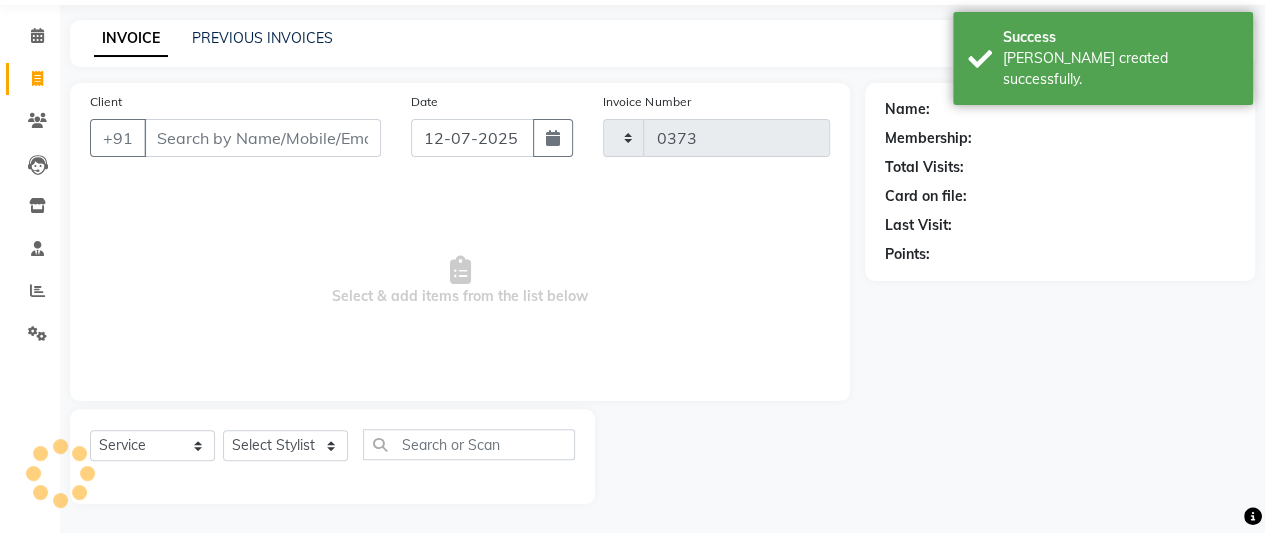 select on "7649" 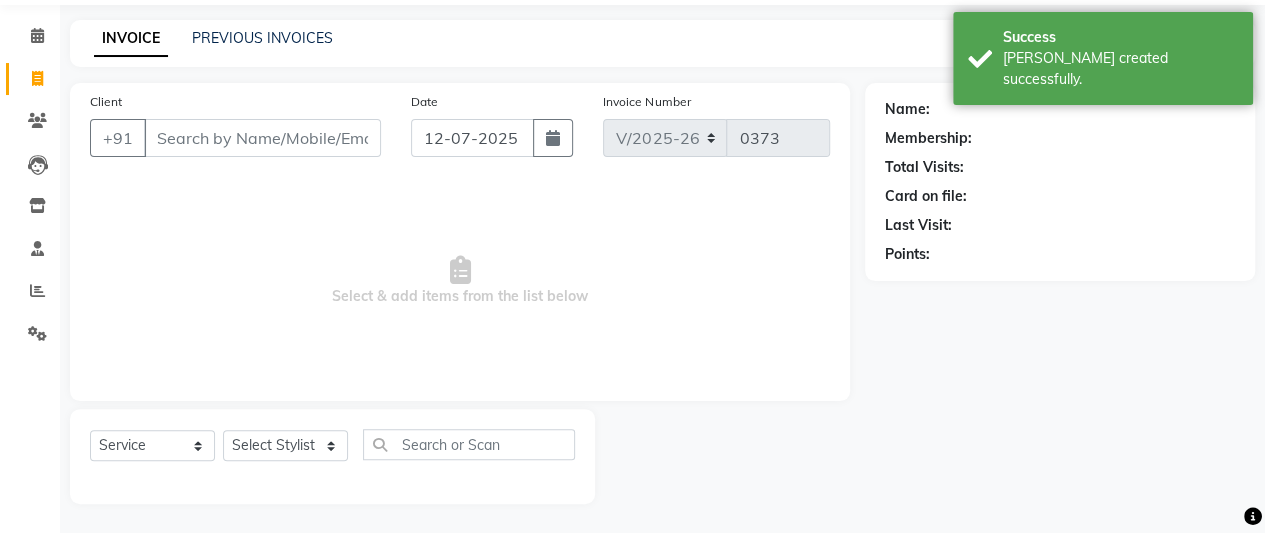 click on "Client" at bounding box center (262, 138) 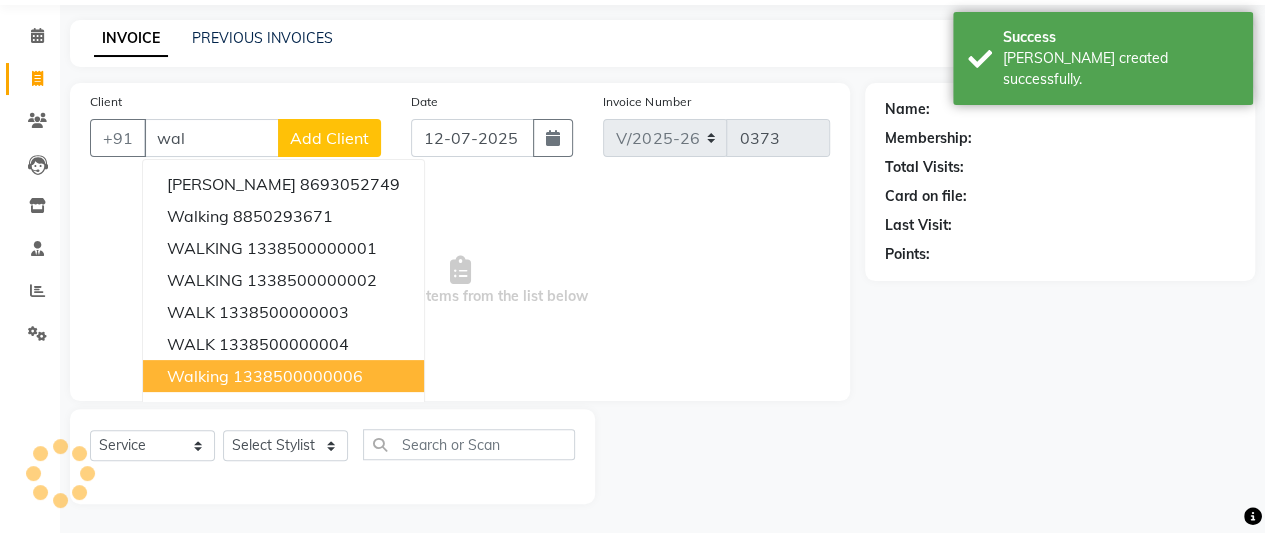 click on "1338500000006" at bounding box center [298, 376] 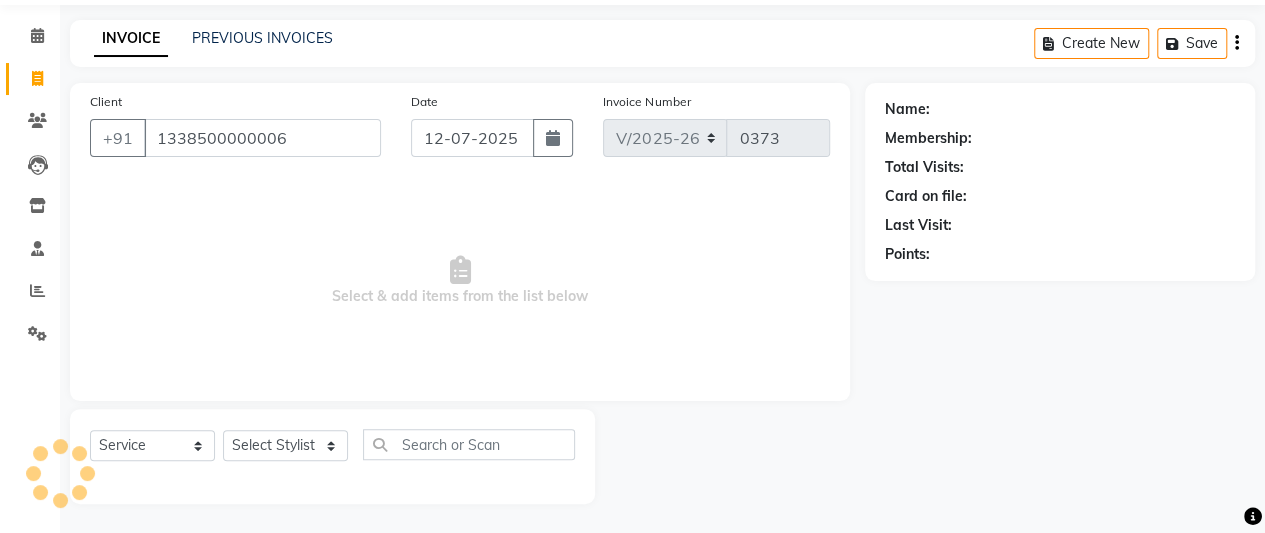 type on "1338500000006" 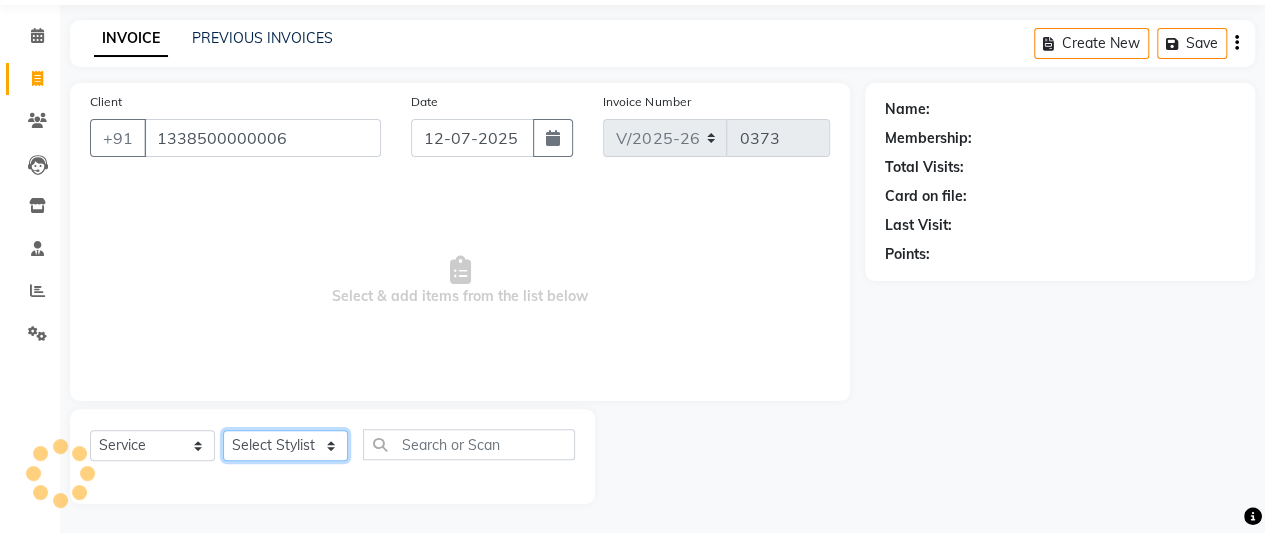 click on "Select Stylist A Ansari Admin [PERSON_NAME] [PERSON_NAME] [PERSON_NAME] [PERSON_NAME]" 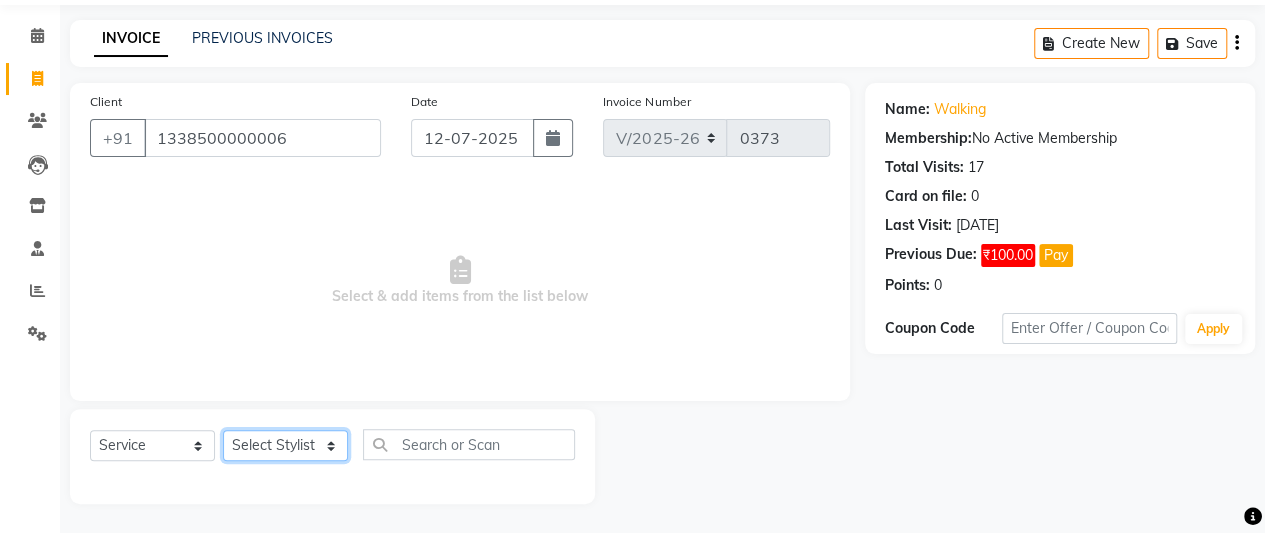select on "69763" 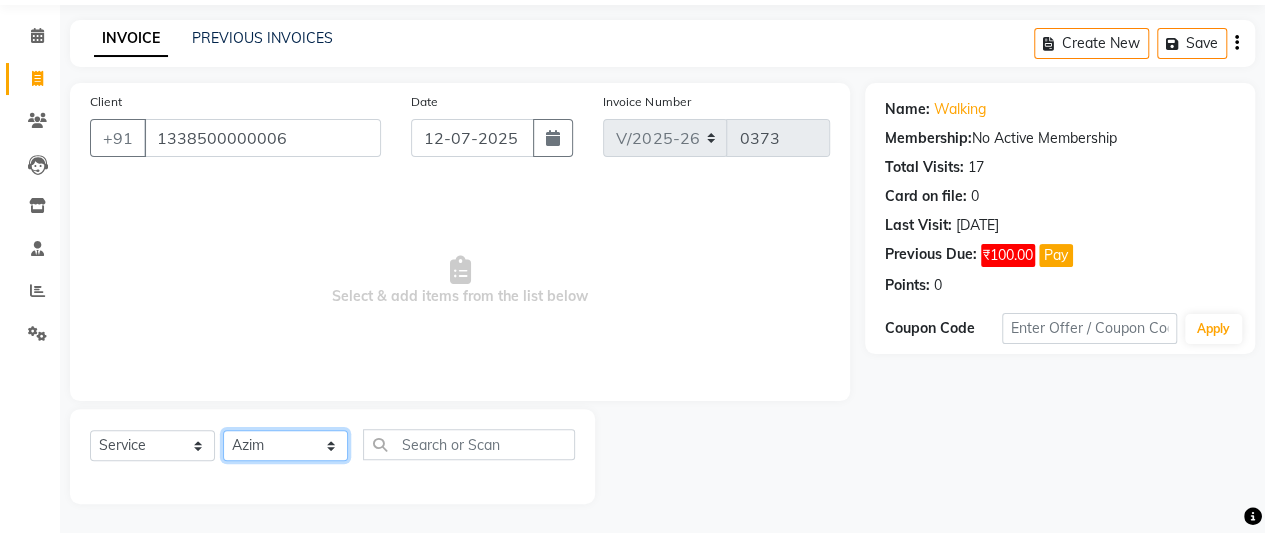 click on "Select Stylist A Ansari Admin [PERSON_NAME] [PERSON_NAME] [PERSON_NAME] [PERSON_NAME]" 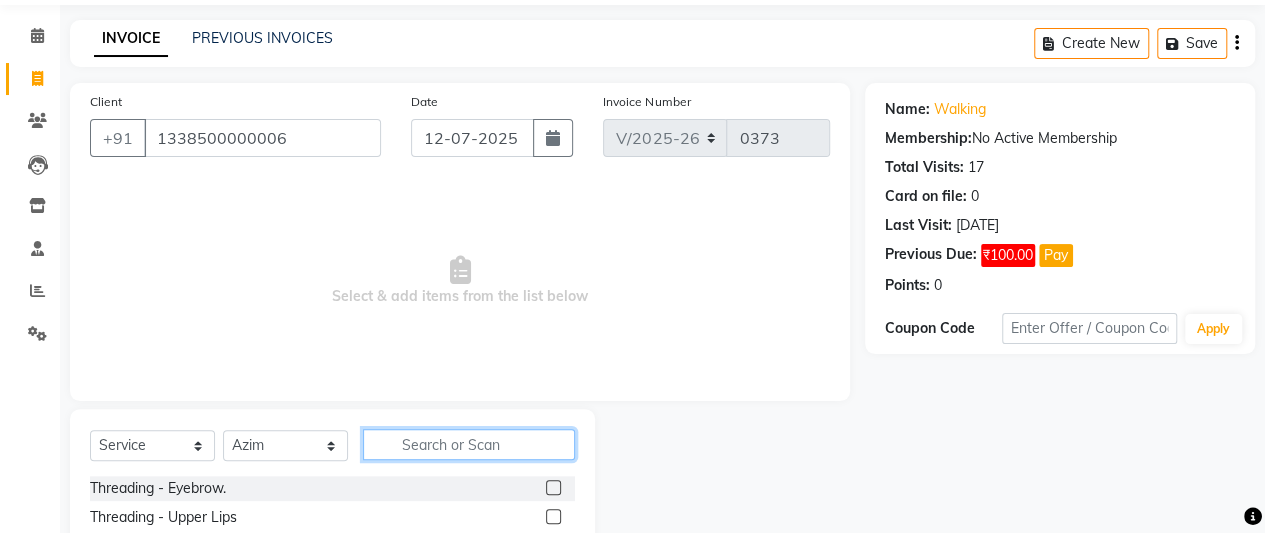 click 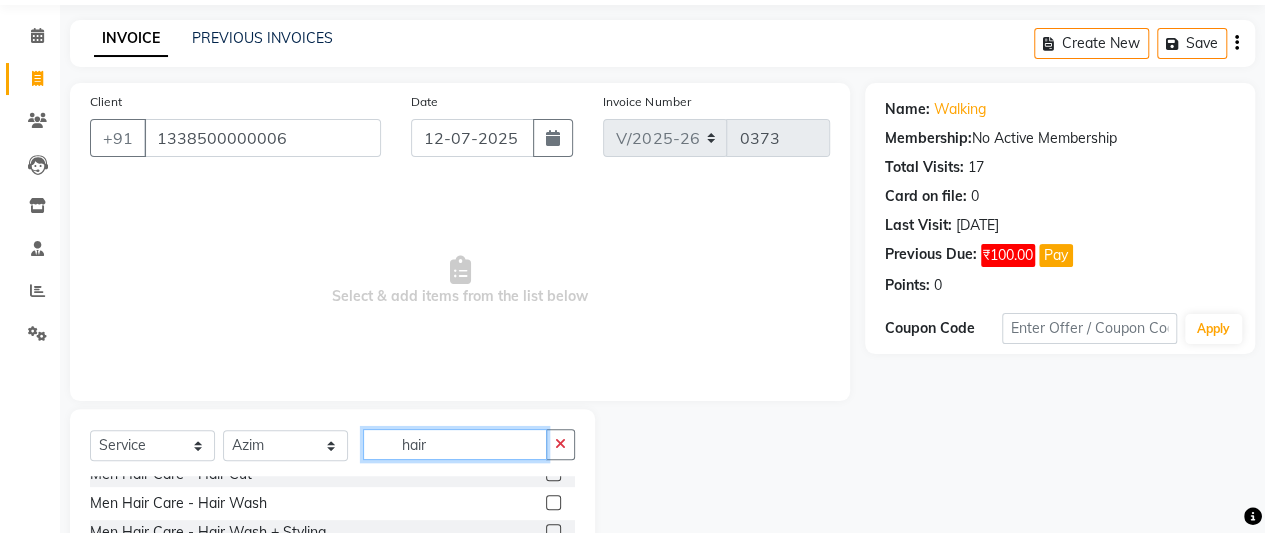 scroll, scrollTop: 0, scrollLeft: 0, axis: both 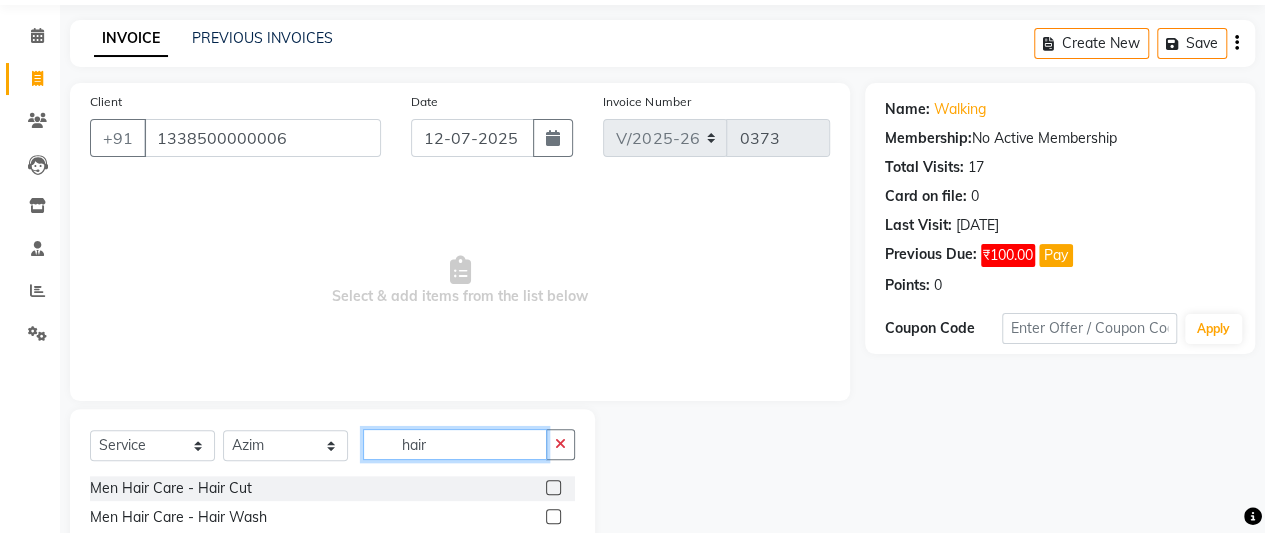 type on "hair" 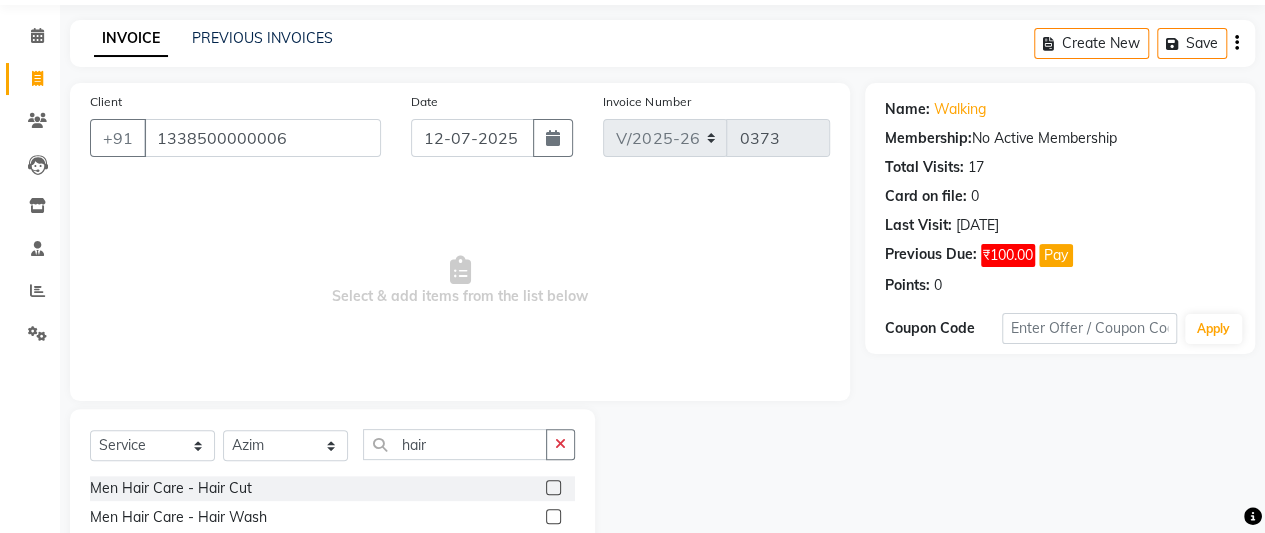 click 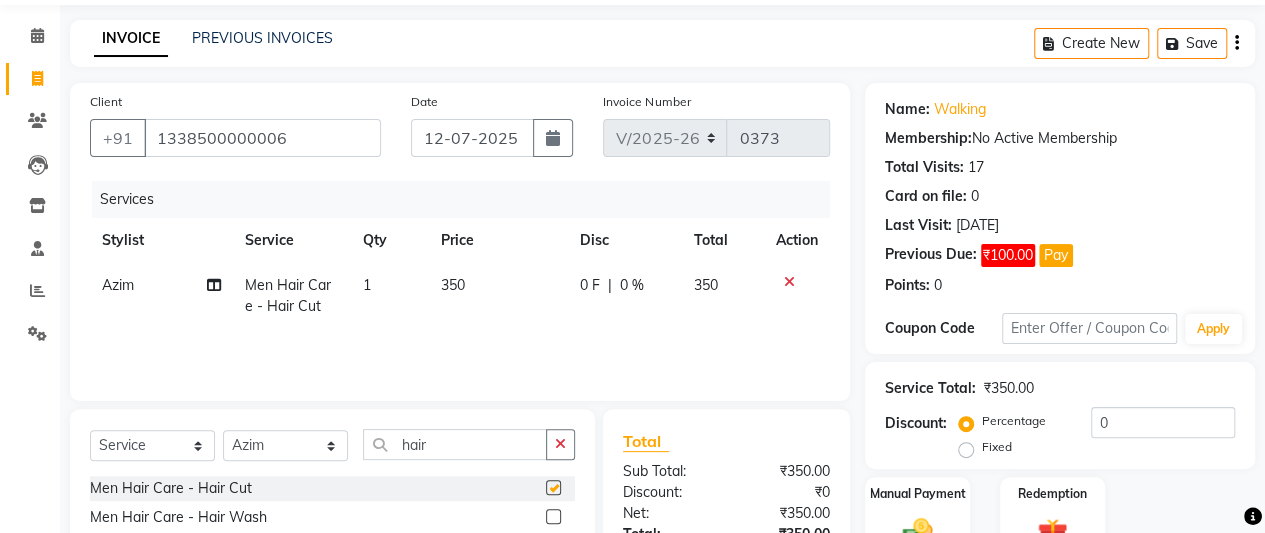 checkbox on "false" 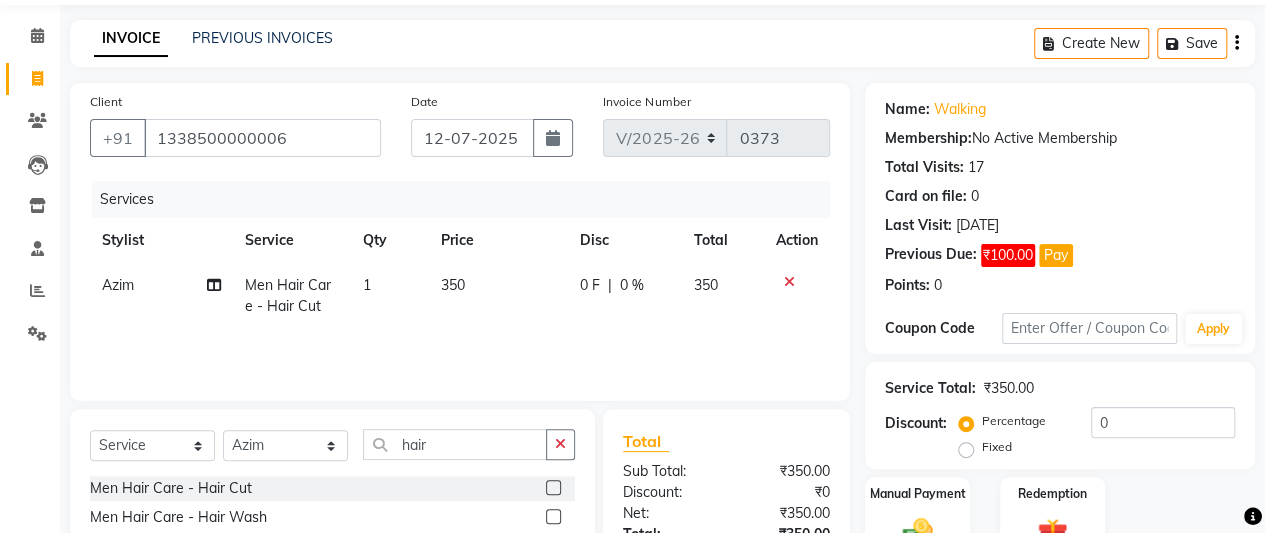 click on "350" 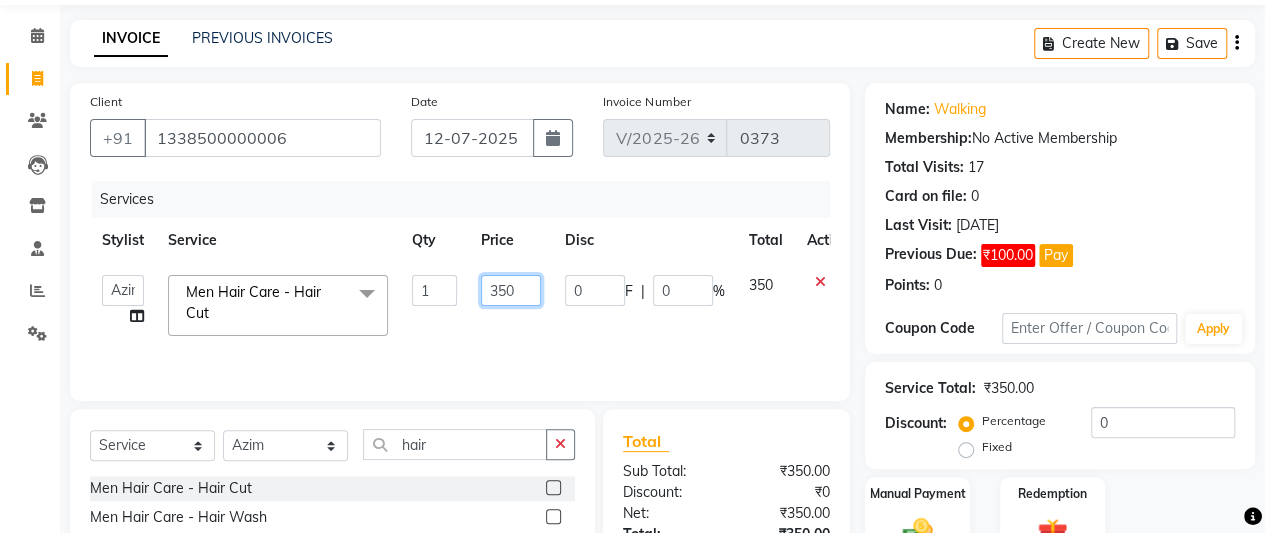 click on "350" 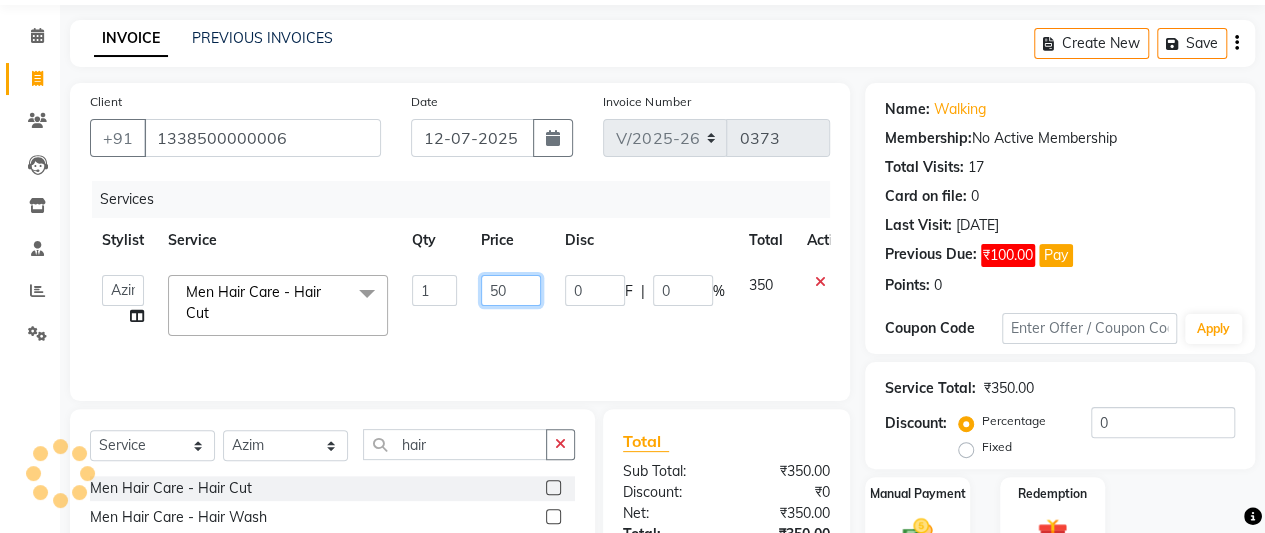 type on "250" 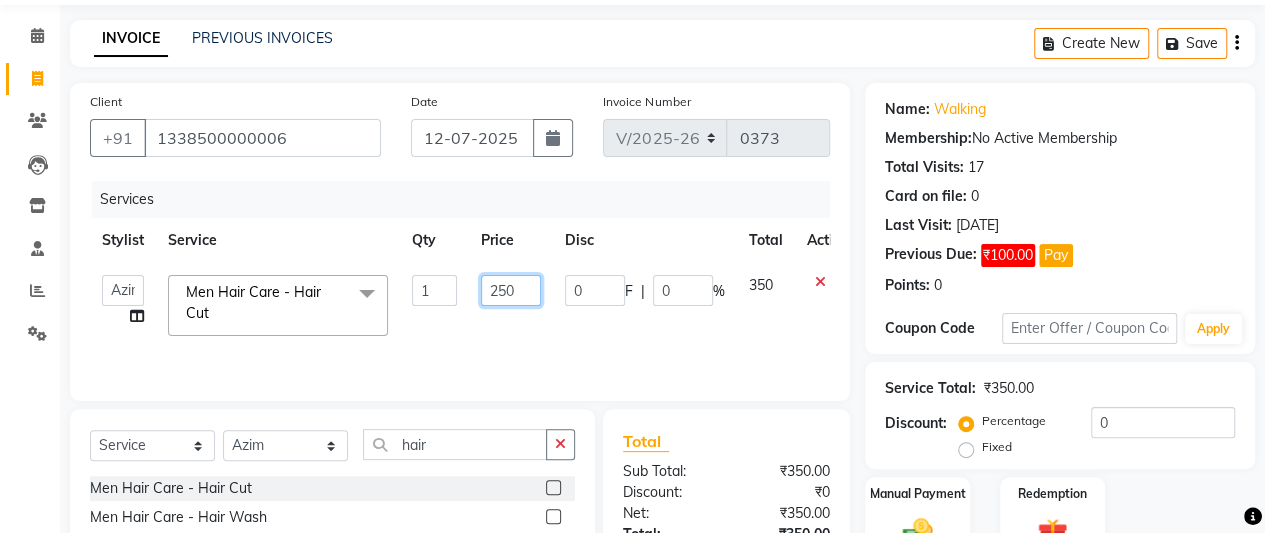 scroll, scrollTop: 267, scrollLeft: 0, axis: vertical 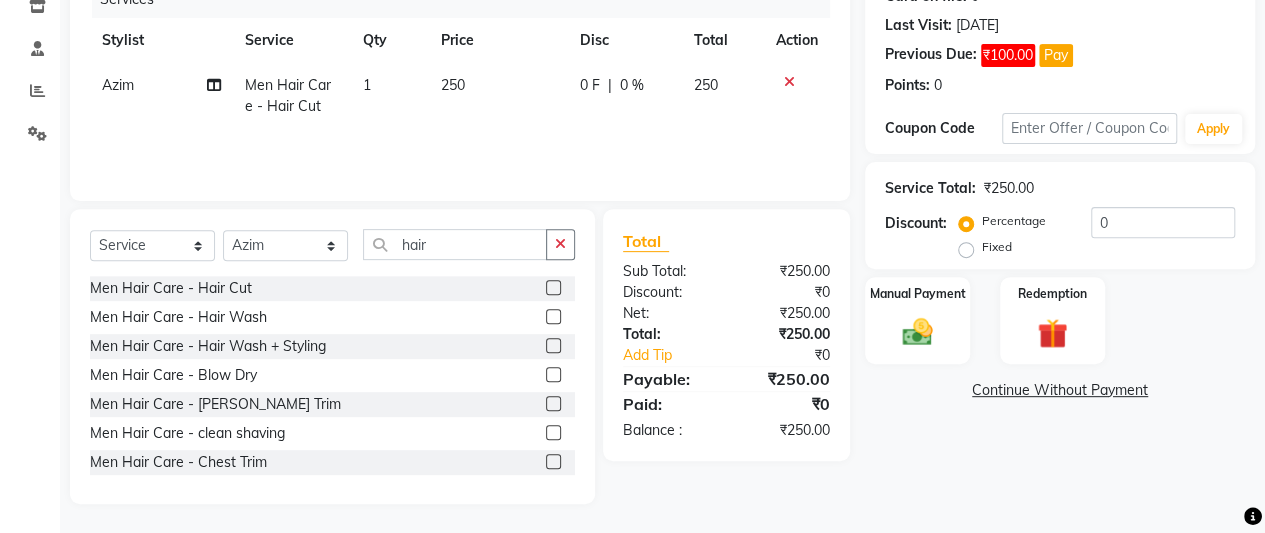 click on "Name: Walking  Membership:  No Active Membership  Total Visits:  17 Card on file:  0 Last Visit:   [DATE] Previous Due:  ₹100.00 Pay Points:   0  Coupon Code Apply Service Total:  ₹250.00  Discount:  Percentage   Fixed  0 Manual Payment Redemption  Continue Without Payment" 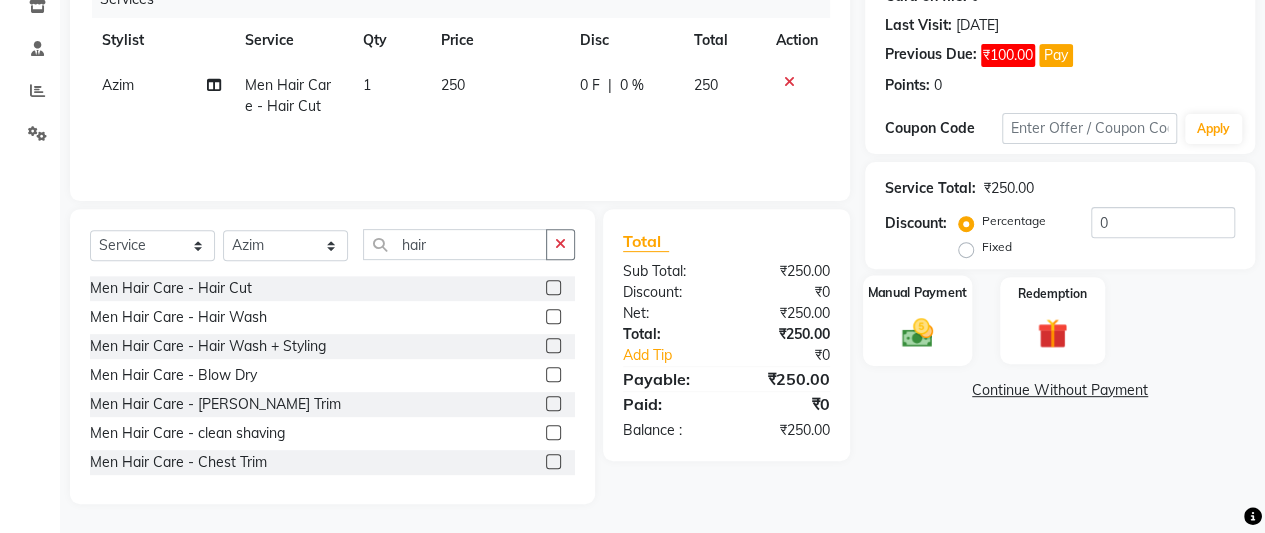 click 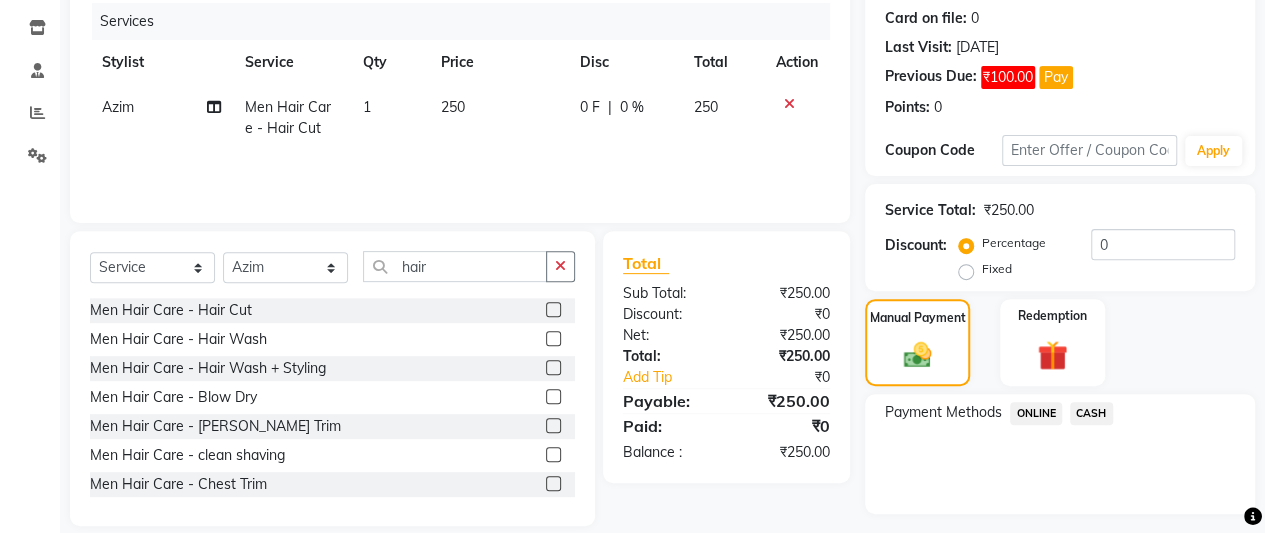 scroll, scrollTop: 243, scrollLeft: 0, axis: vertical 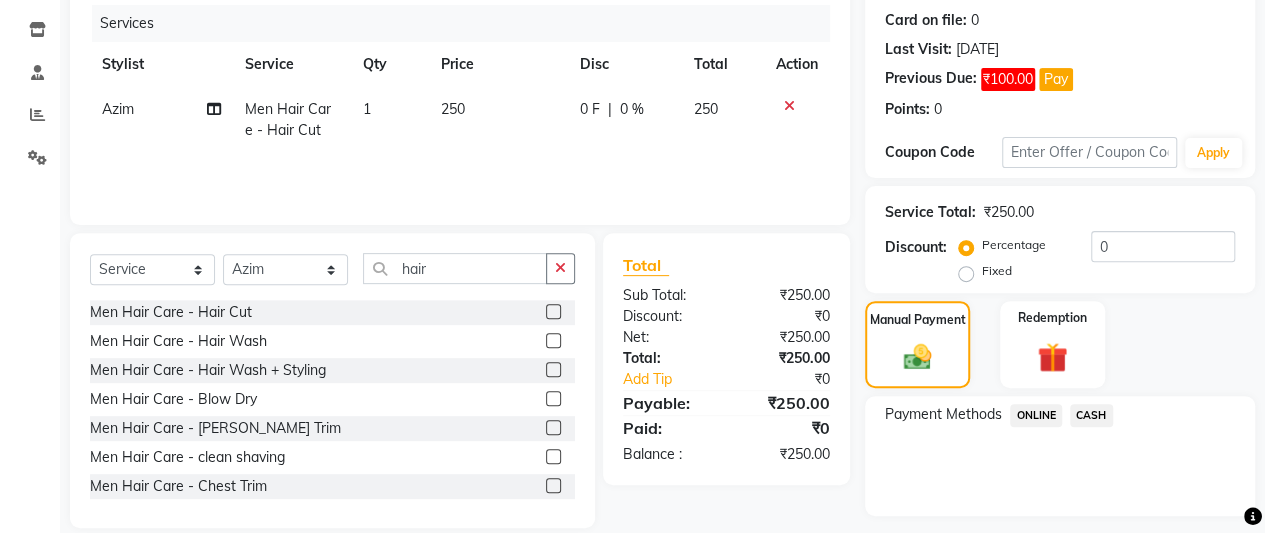 click on "ONLINE" 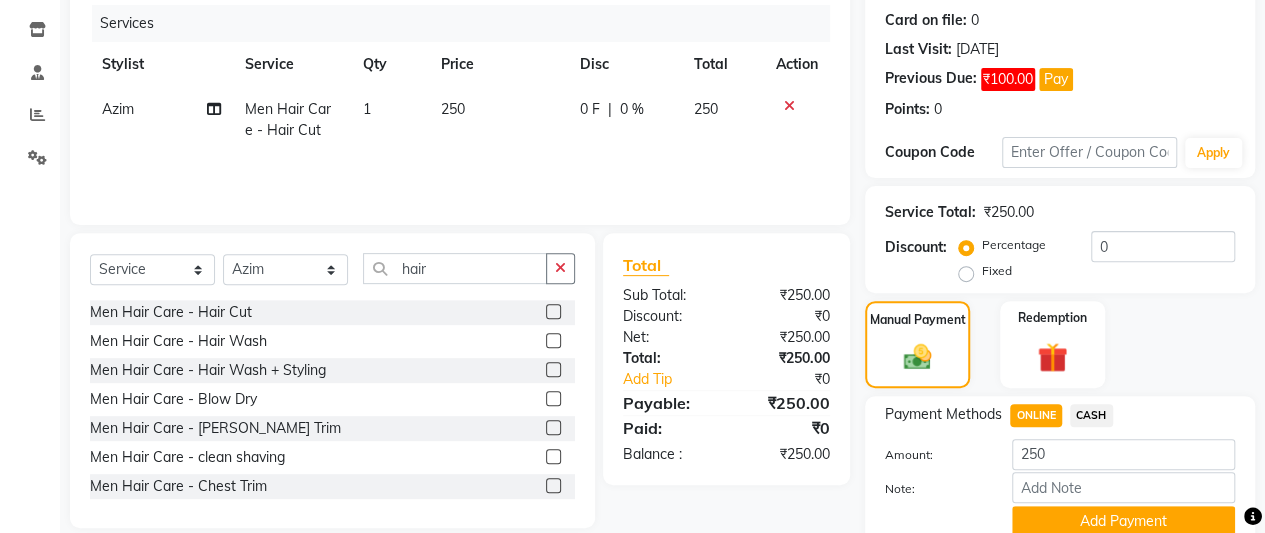 scroll, scrollTop: 324, scrollLeft: 0, axis: vertical 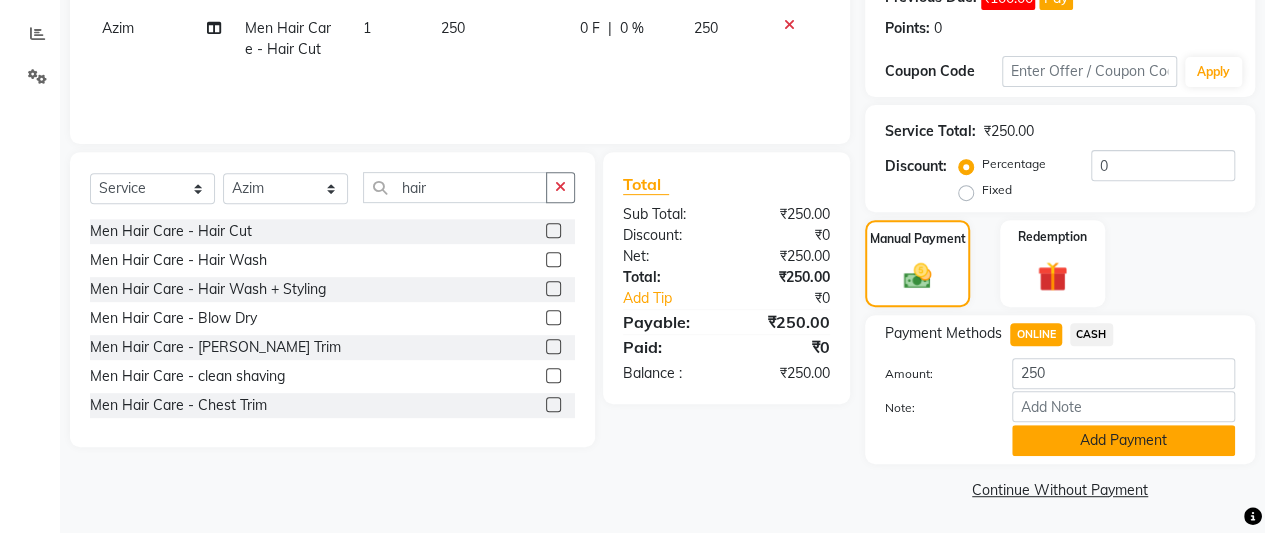click on "Add Payment" 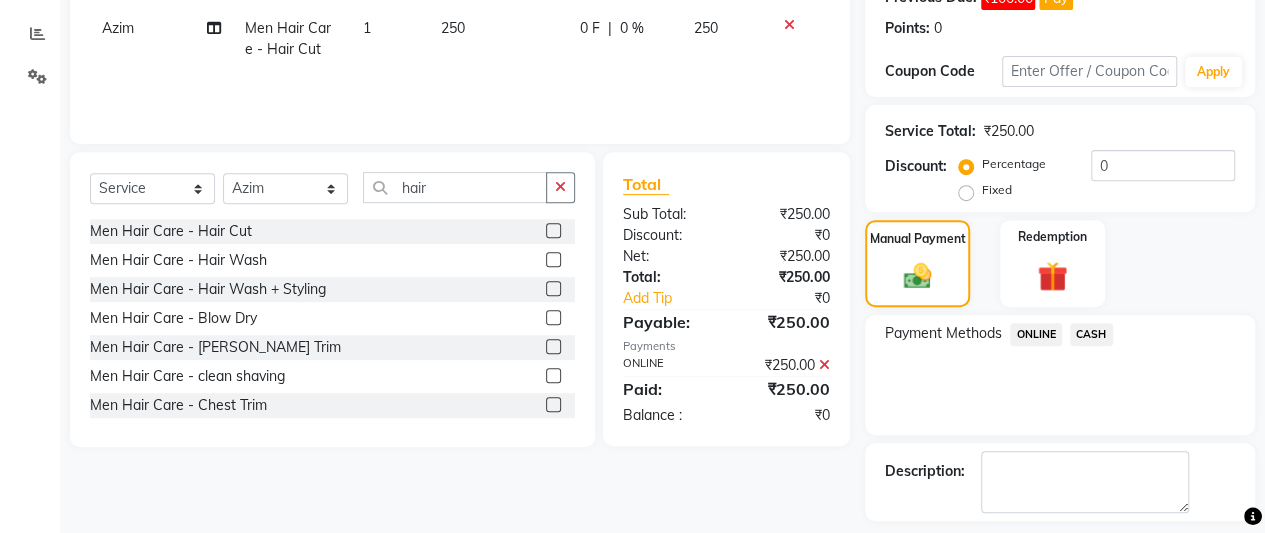 scroll, scrollTop: 408, scrollLeft: 0, axis: vertical 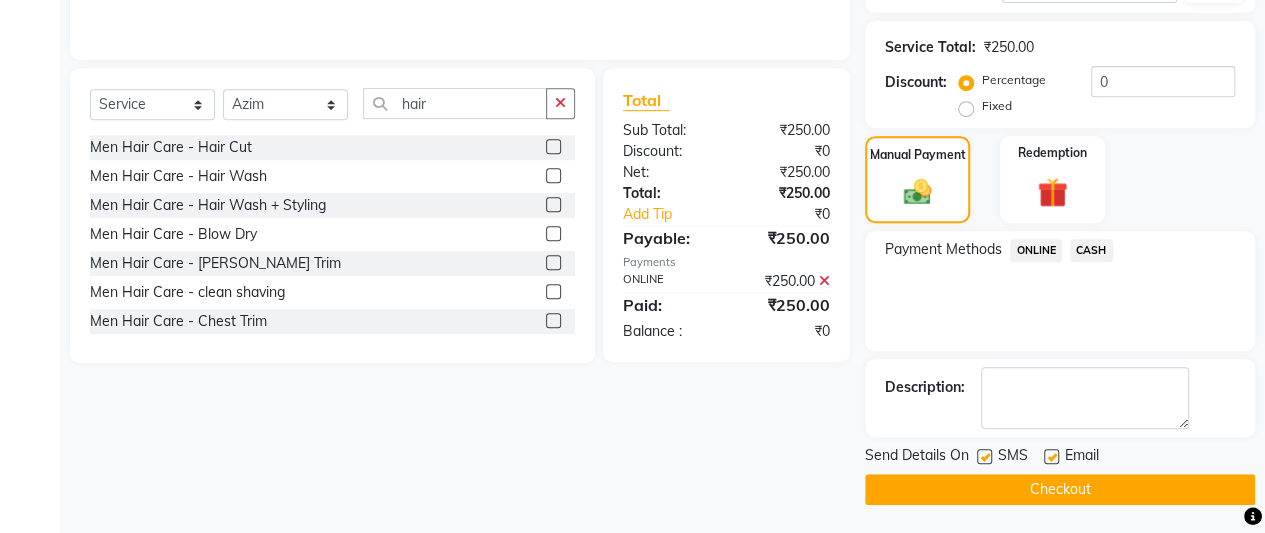 click on "Checkout" 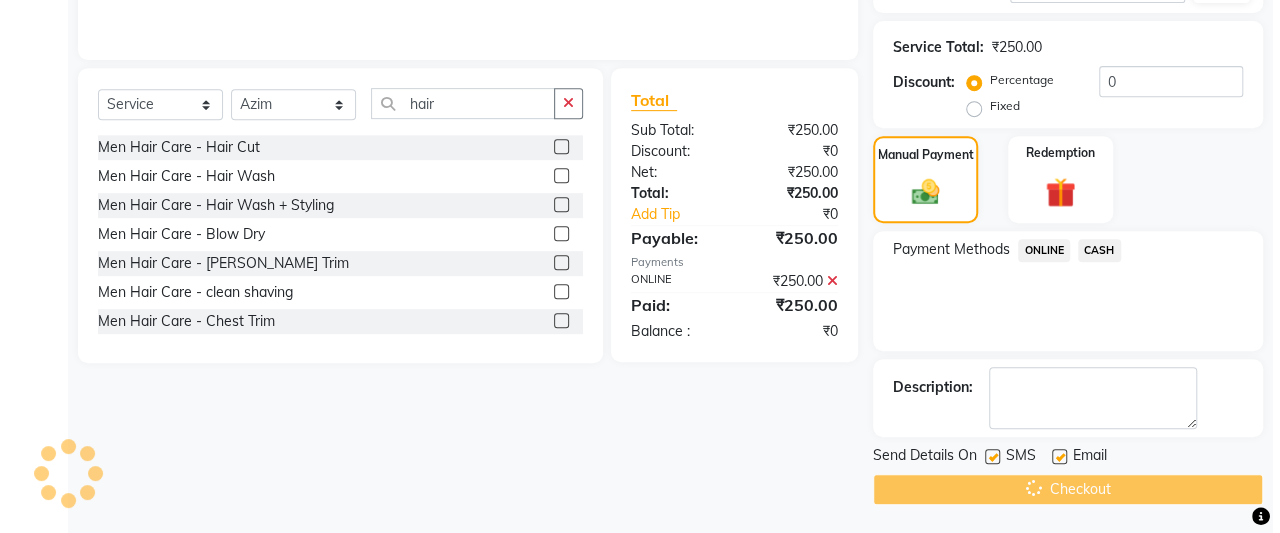 scroll, scrollTop: 0, scrollLeft: 0, axis: both 